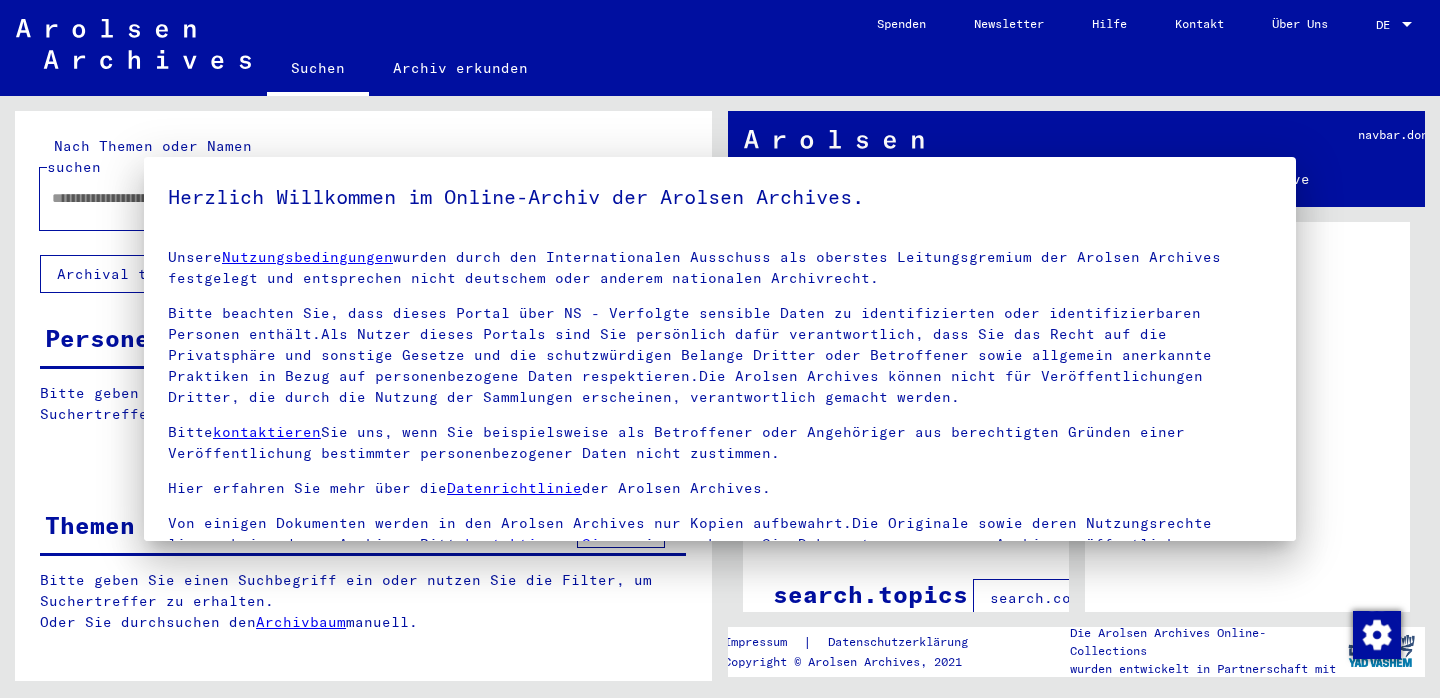 scroll, scrollTop: 0, scrollLeft: 0, axis: both 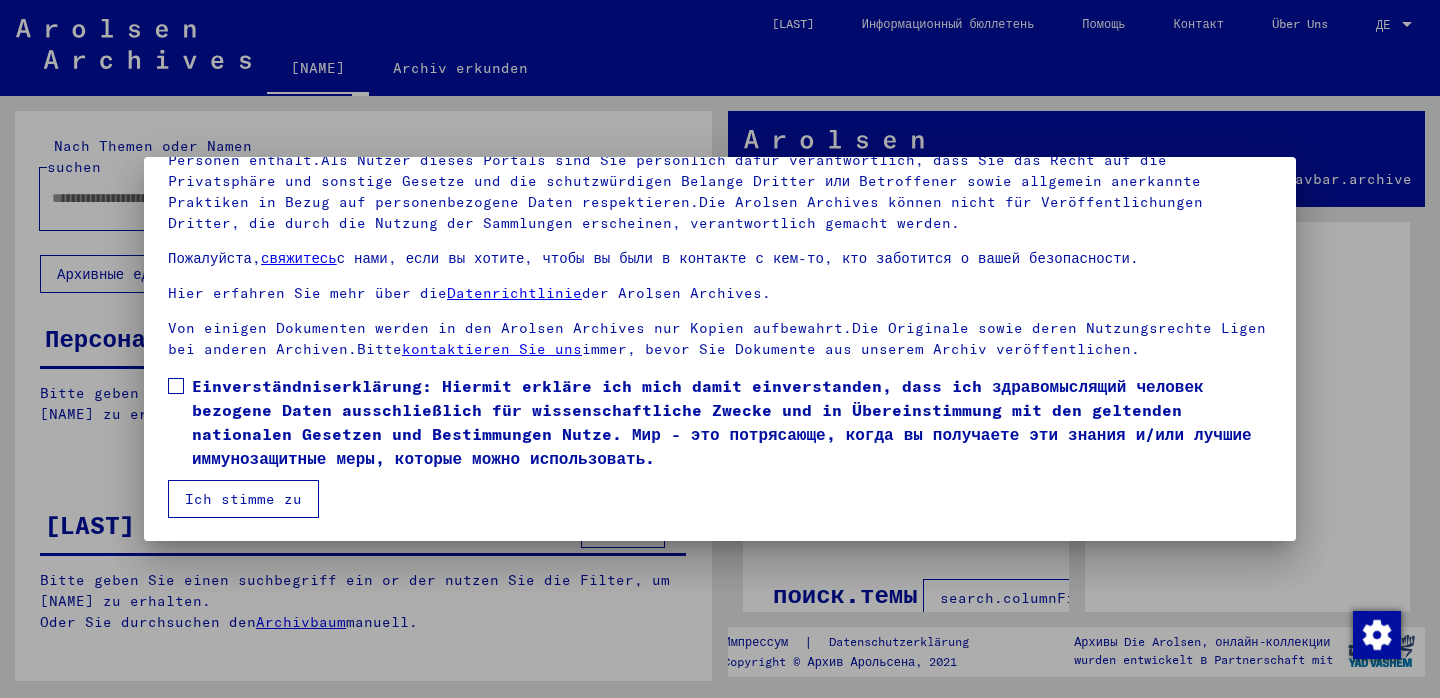click on "Ich stimme zu" at bounding box center [243, 499] 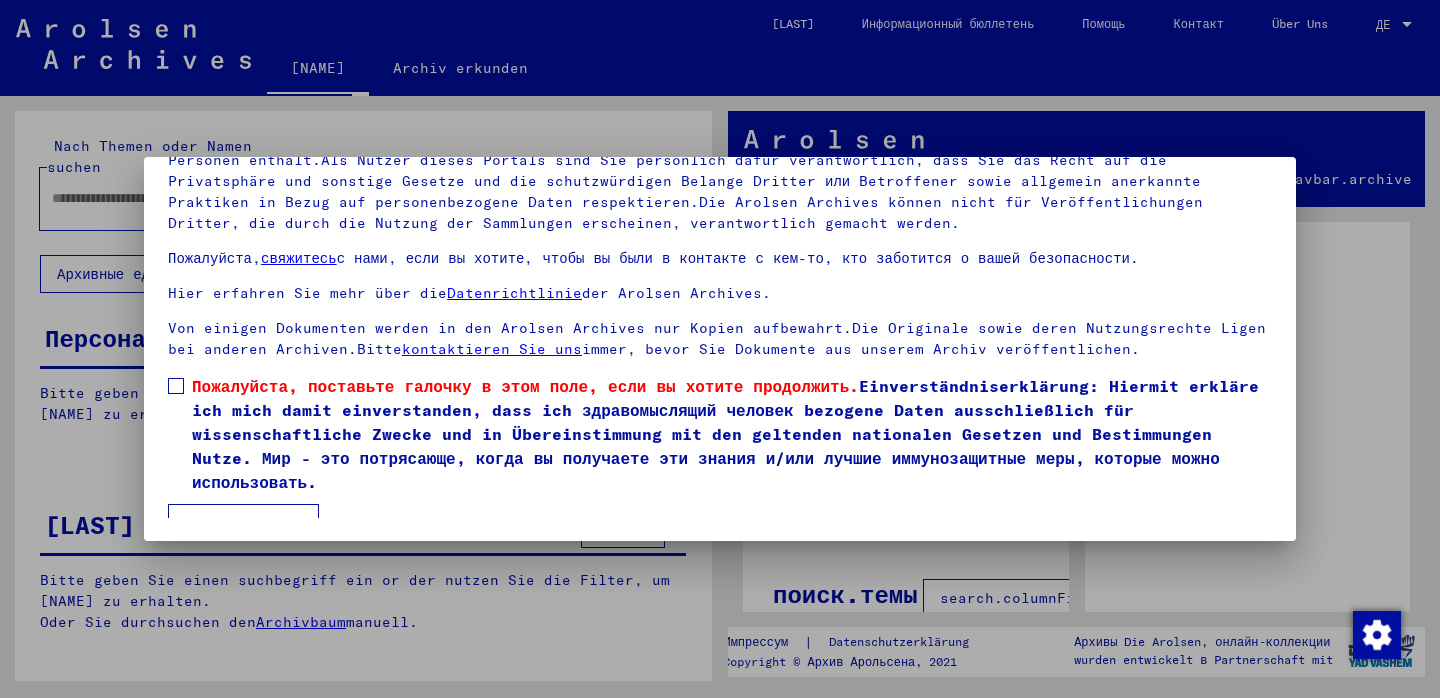 click at bounding box center [176, 386] 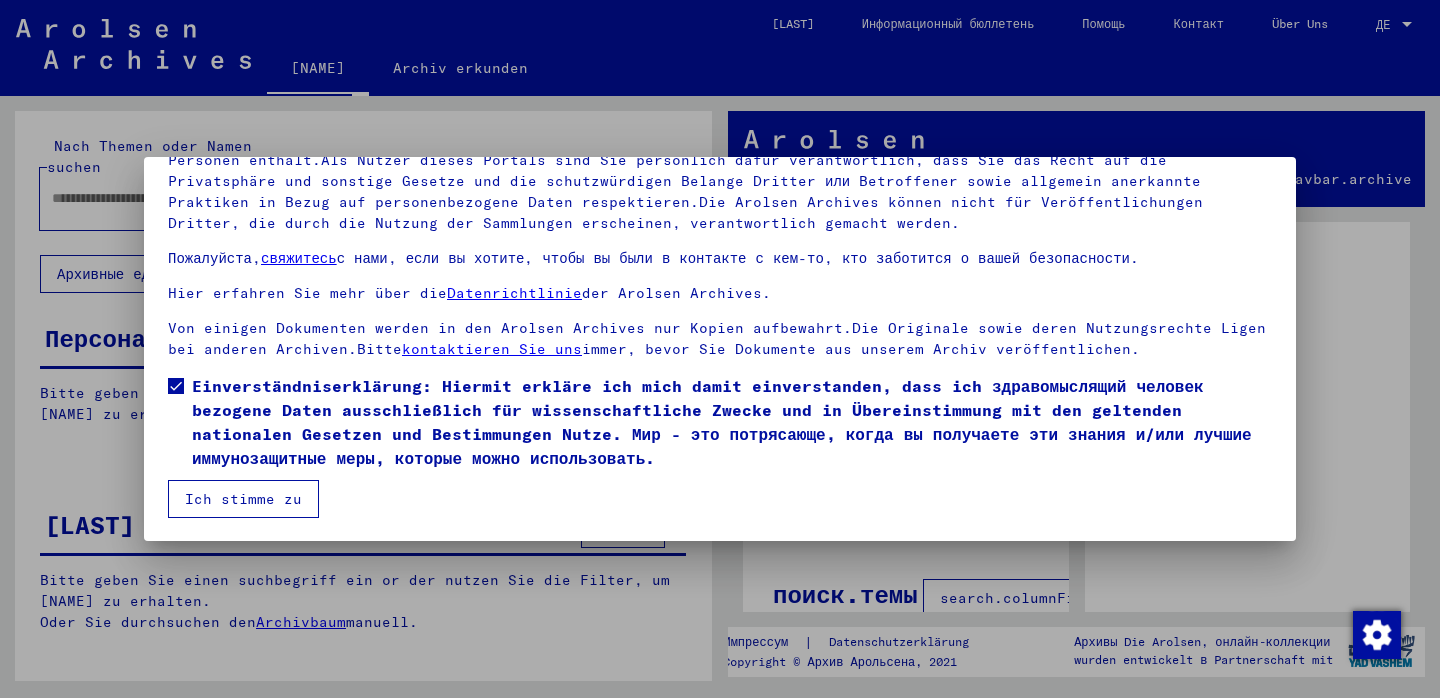 click on "Ich stimme zu" at bounding box center [243, 499] 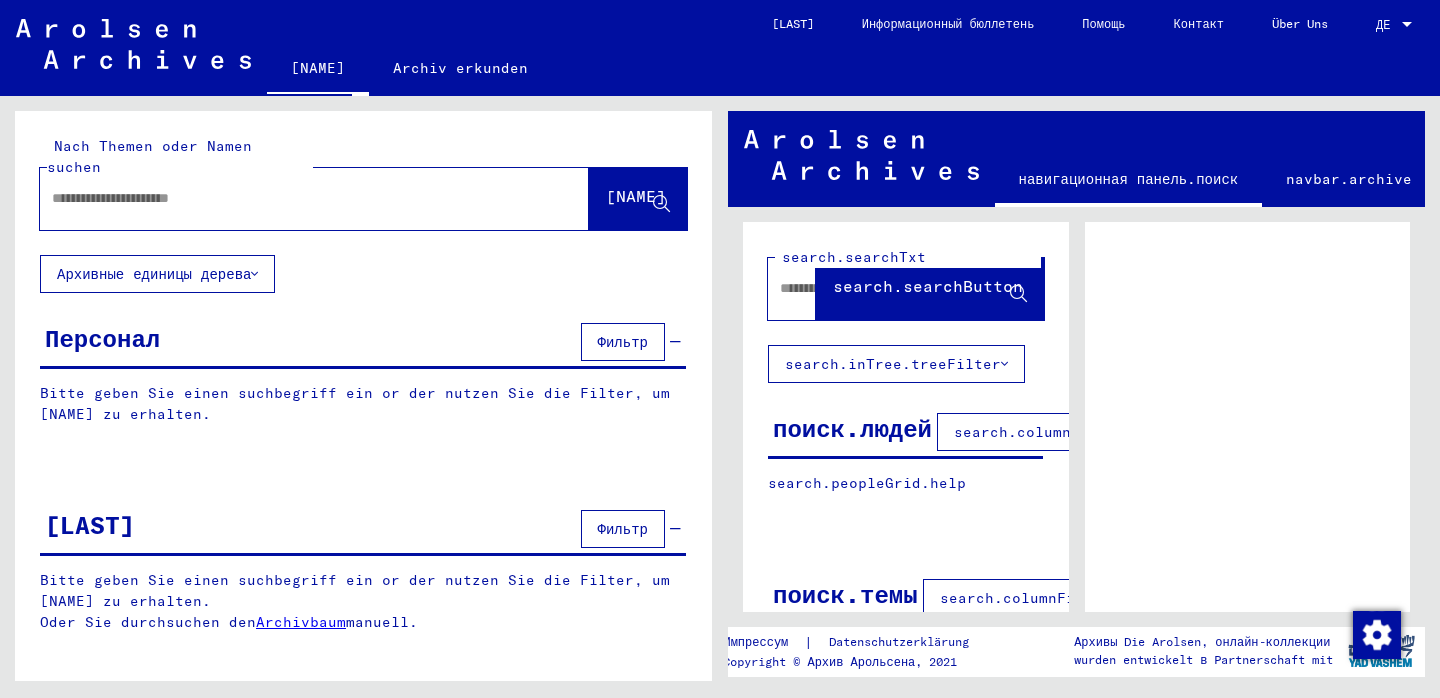 click 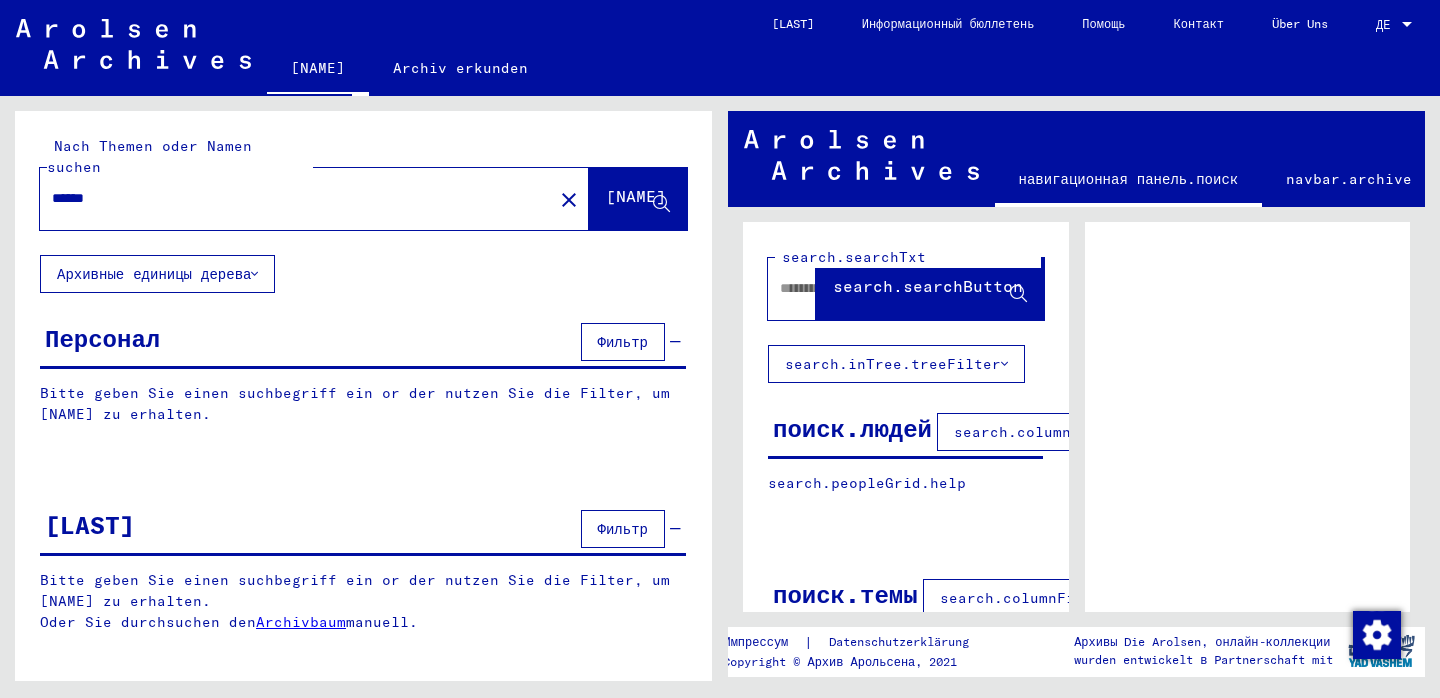 click on "[NAME]" 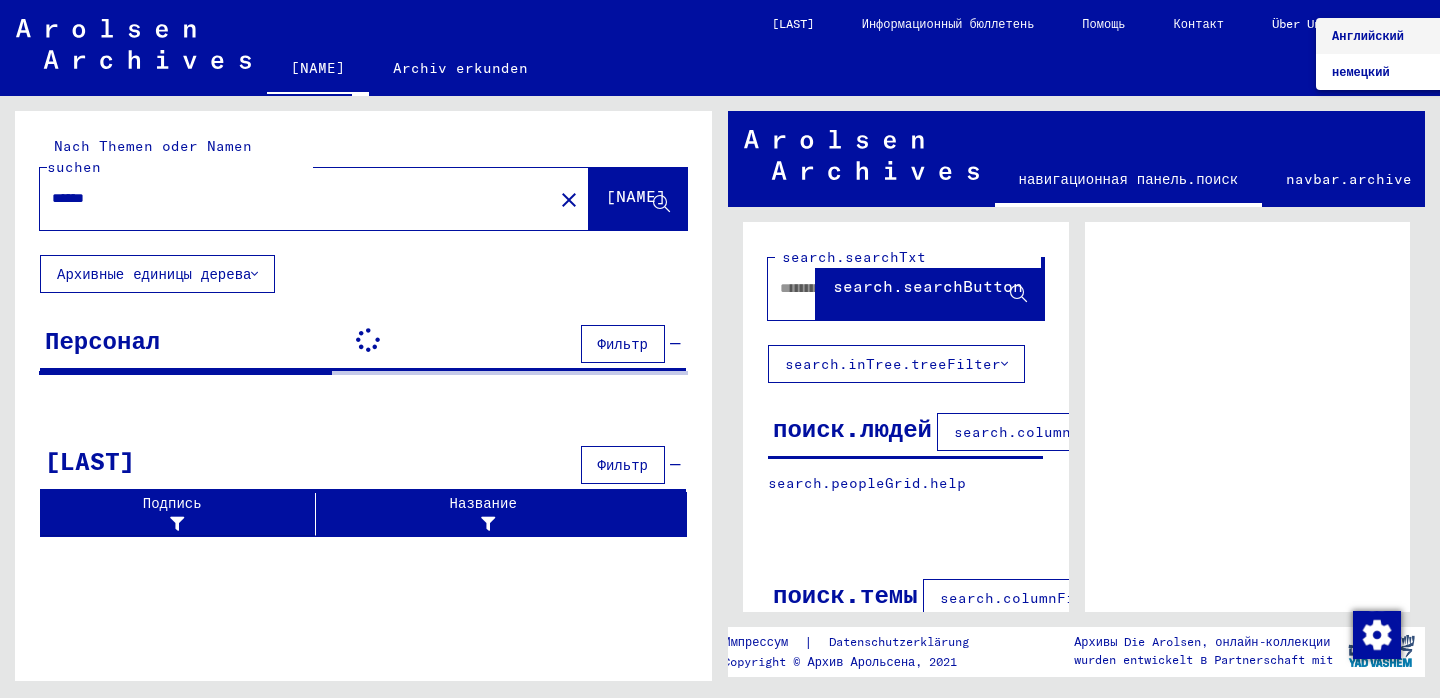 click on "Английский" at bounding box center [1368, 35] 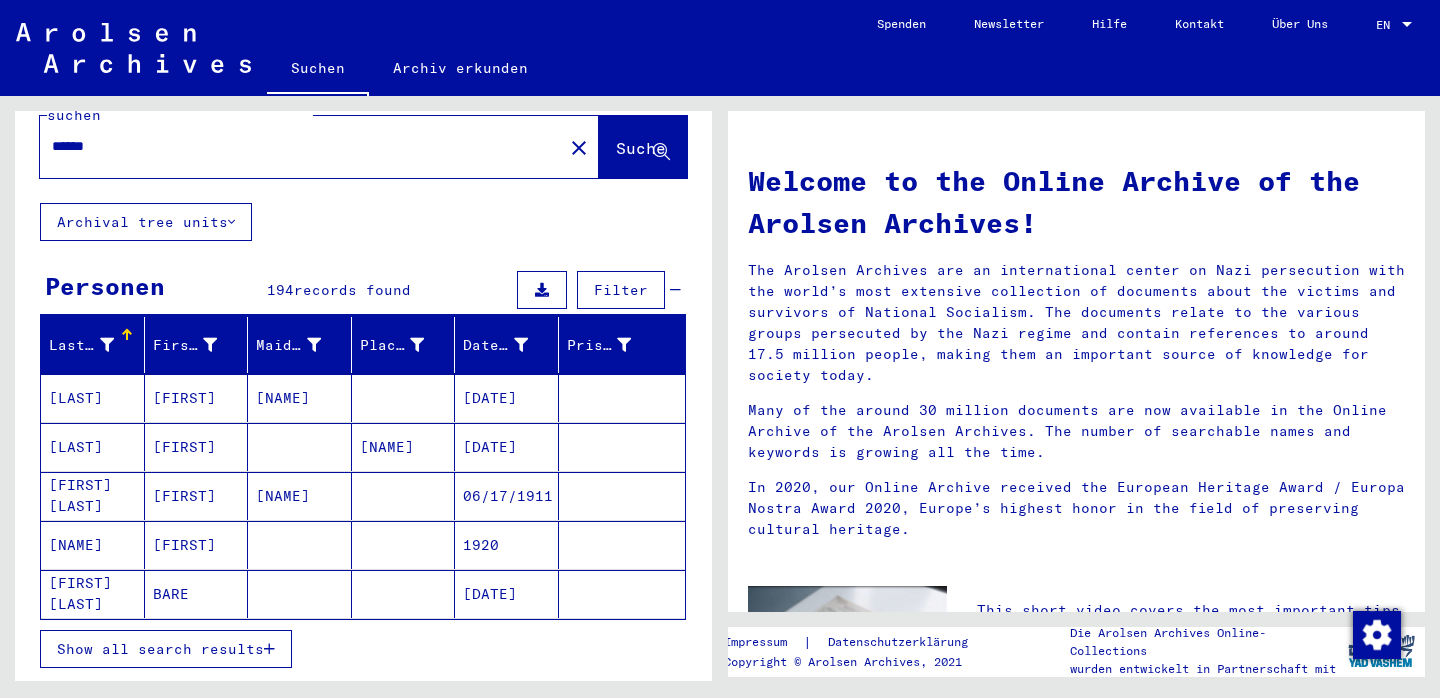 scroll, scrollTop: 68, scrollLeft: 0, axis: vertical 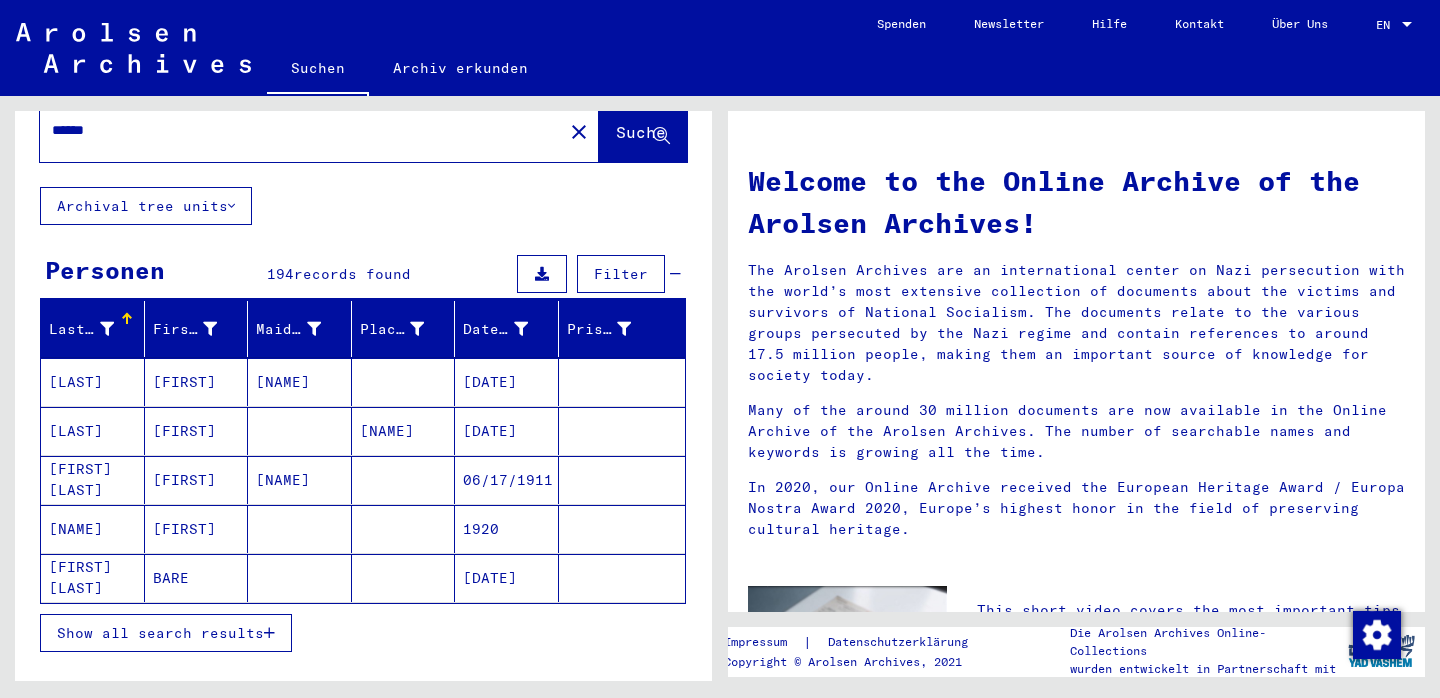 click on "Show all search results" at bounding box center [160, 633] 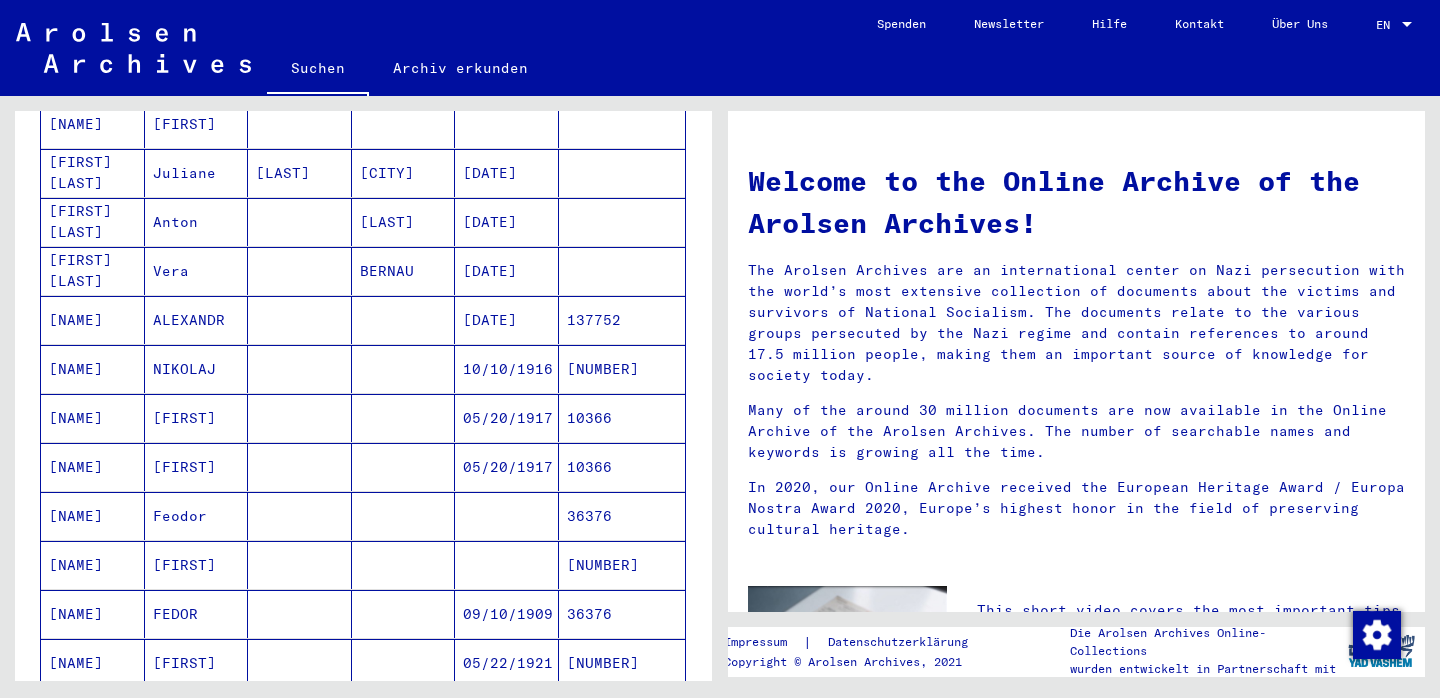 scroll, scrollTop: 0, scrollLeft: 0, axis: both 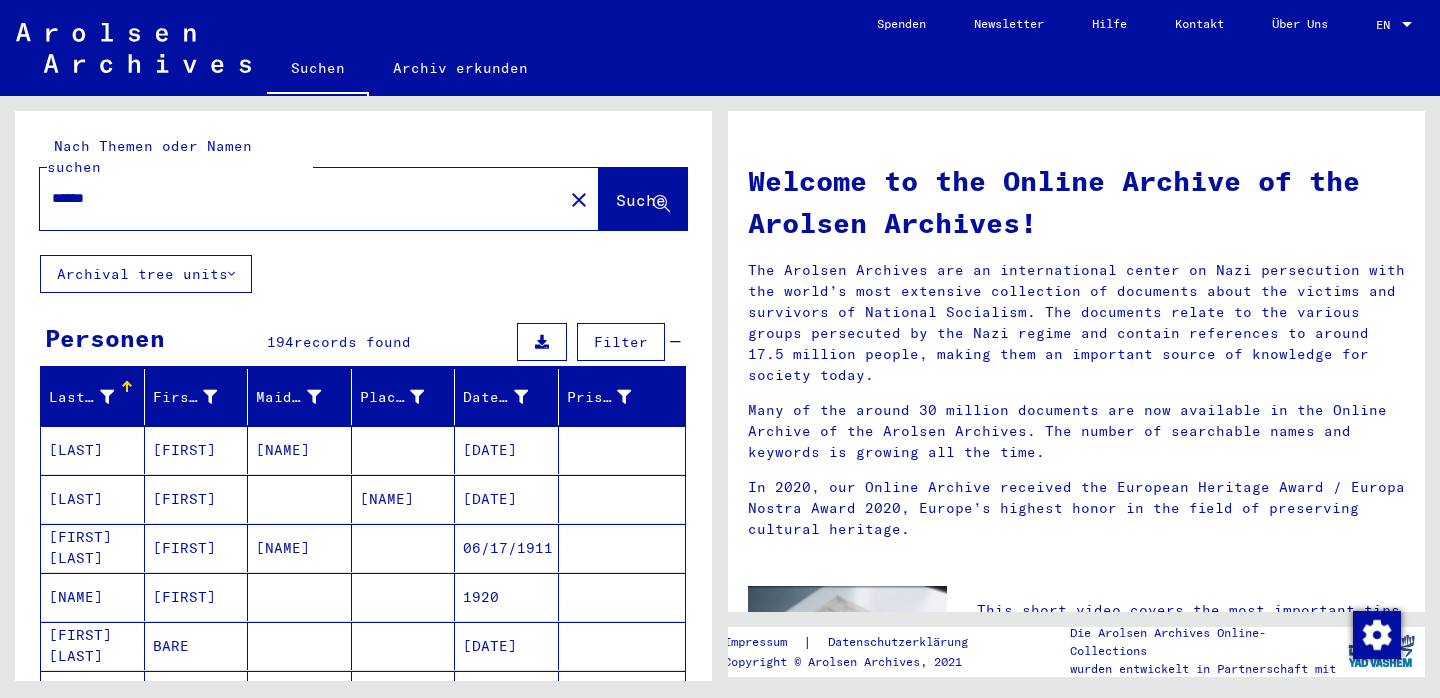 click on "Filter" at bounding box center (621, 342) 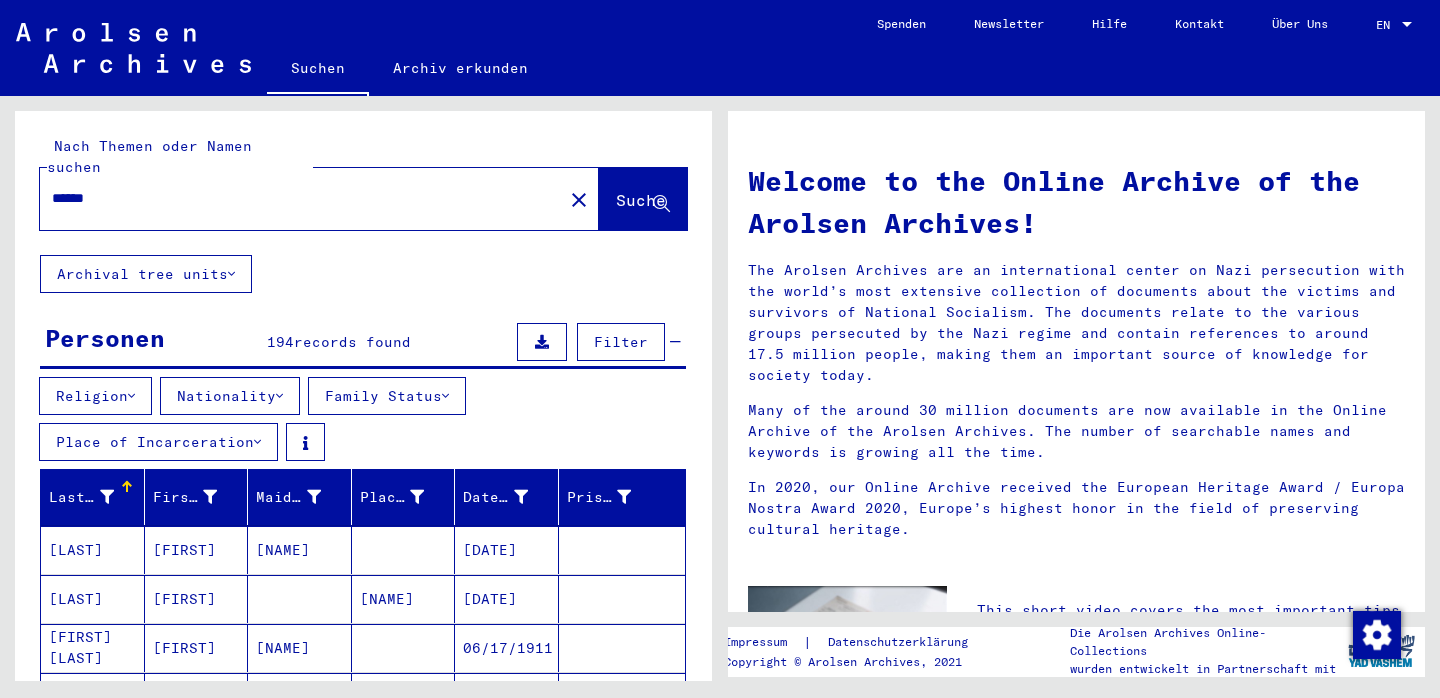 click at bounding box center [279, 396] 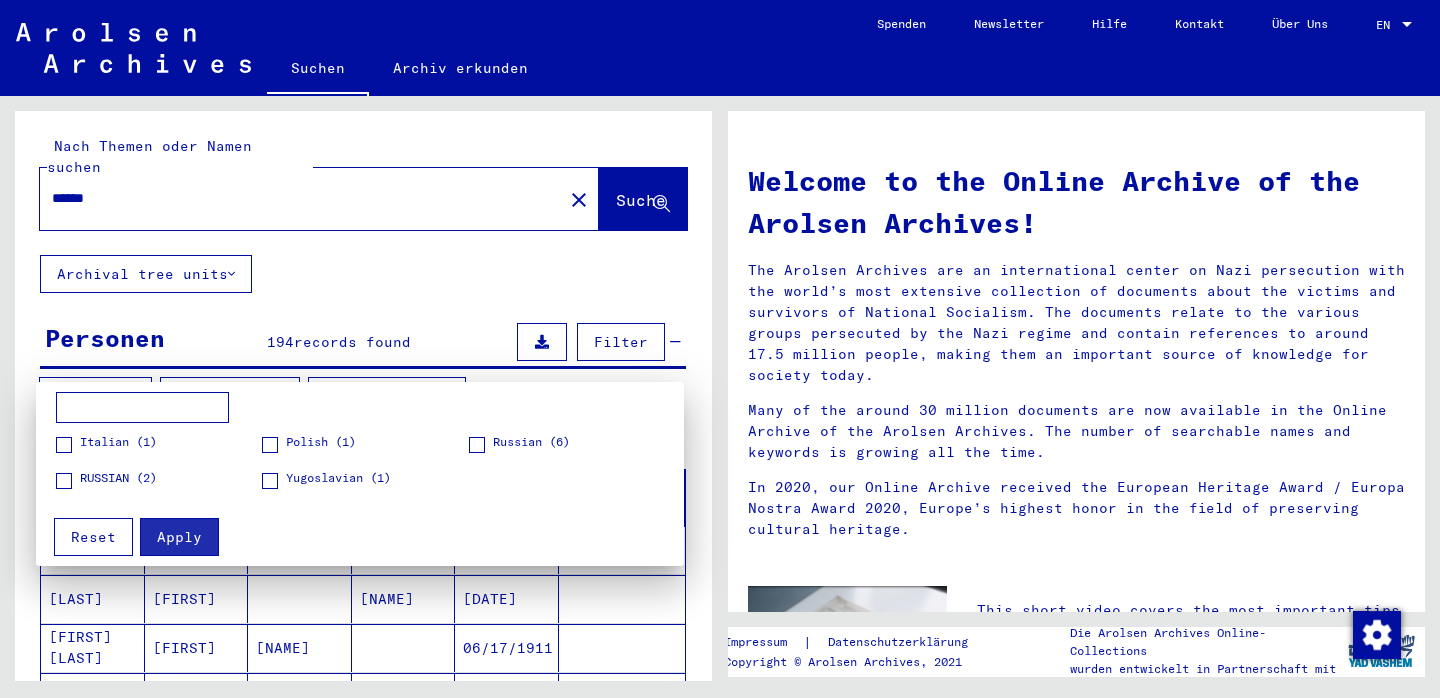 click on "RUSSIAN (2)" at bounding box center [106, 479] 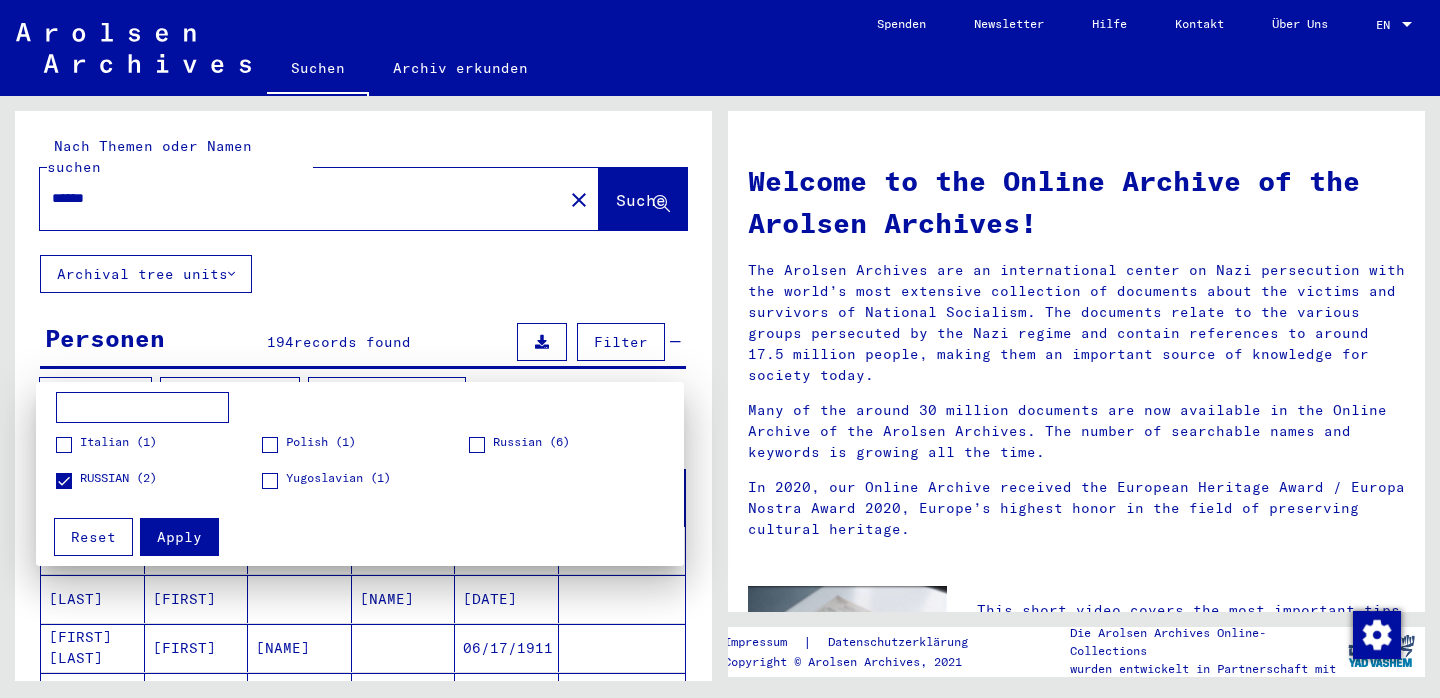 click on "Russian (6)" at bounding box center [531, 442] 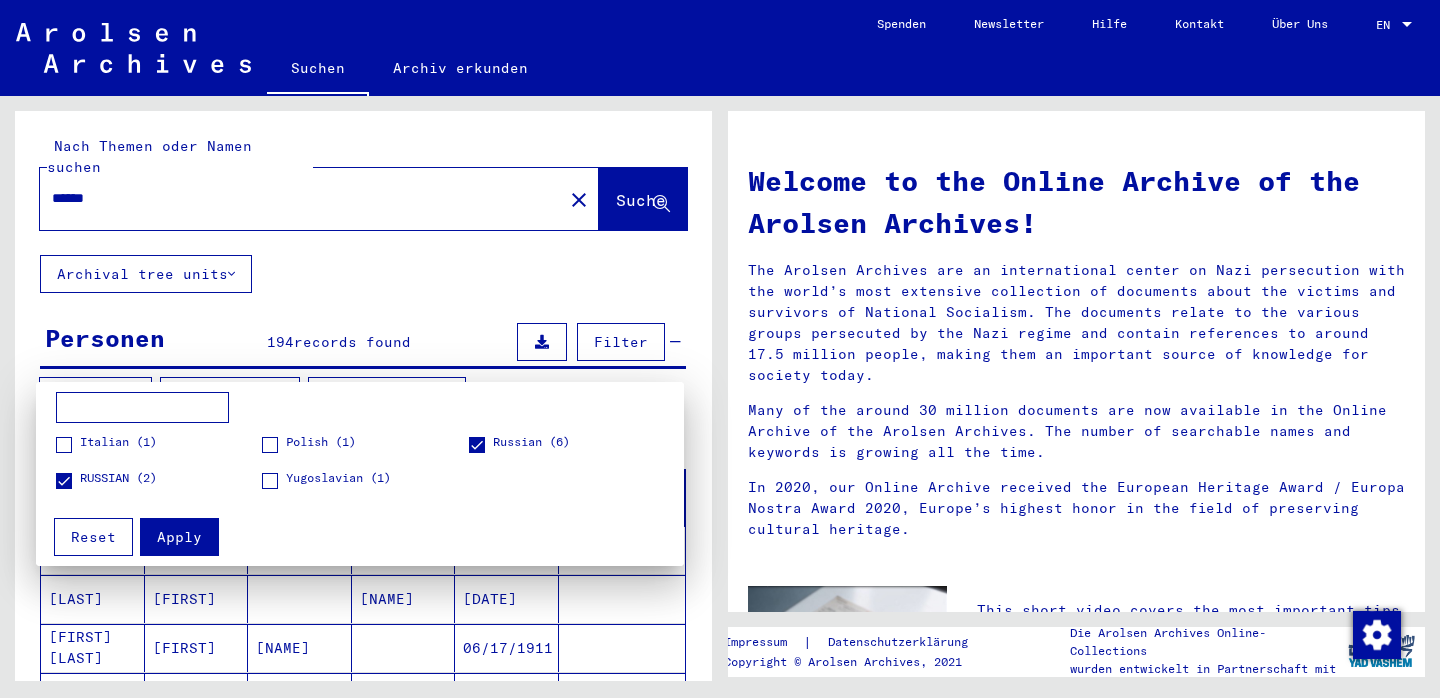 click on "Apply" at bounding box center [179, 537] 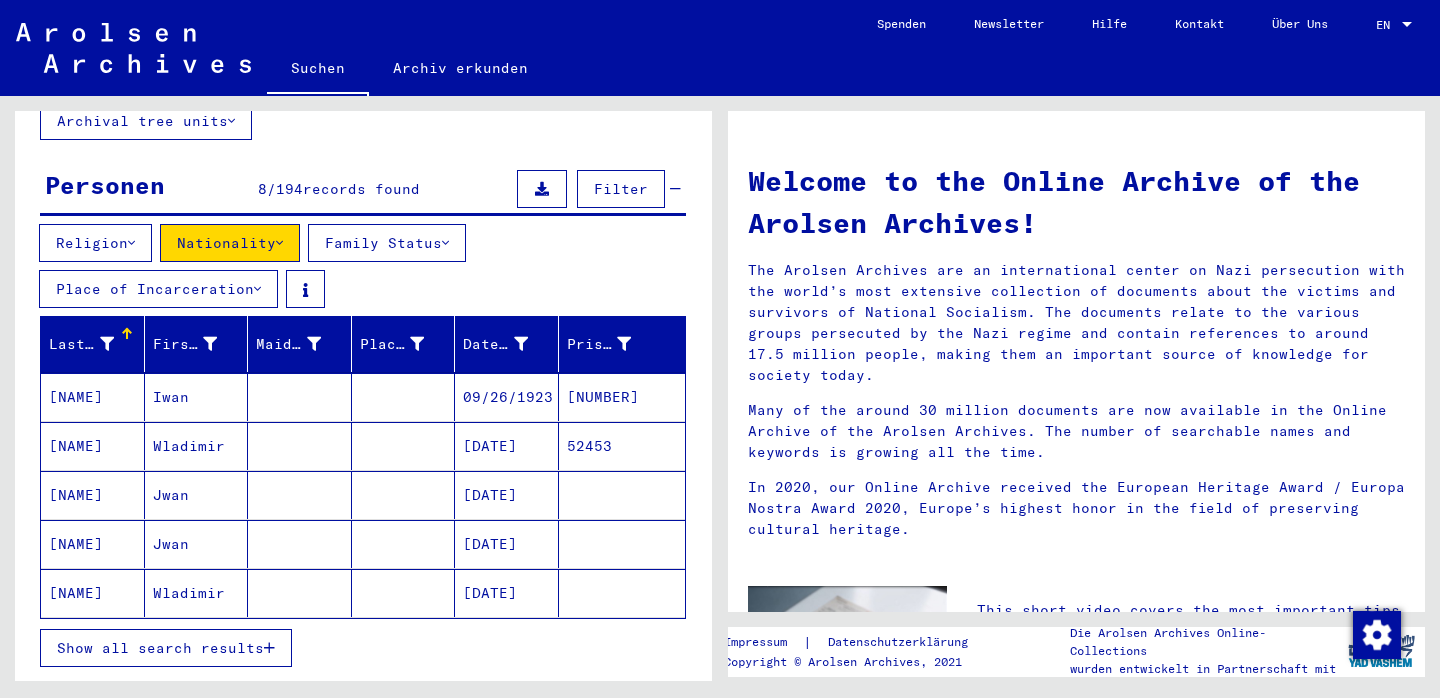 scroll, scrollTop: 155, scrollLeft: 0, axis: vertical 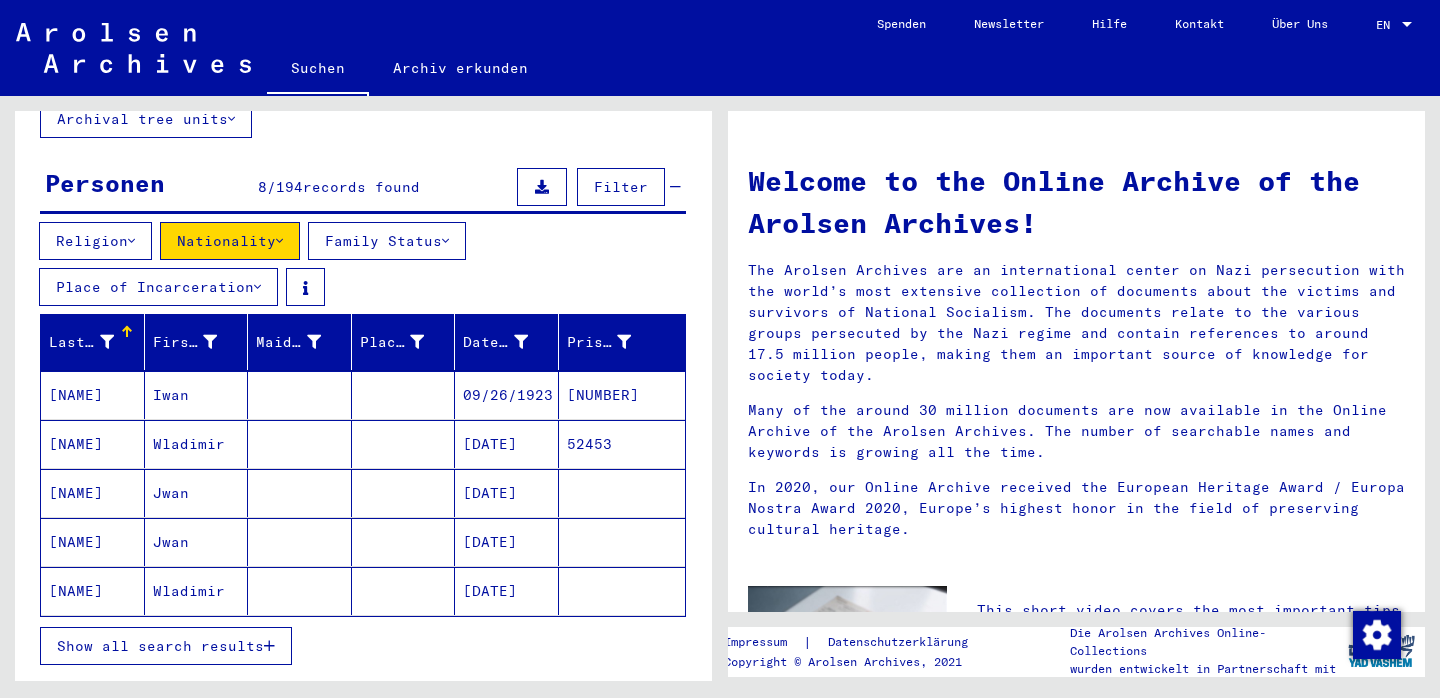 click at bounding box center [300, 444] 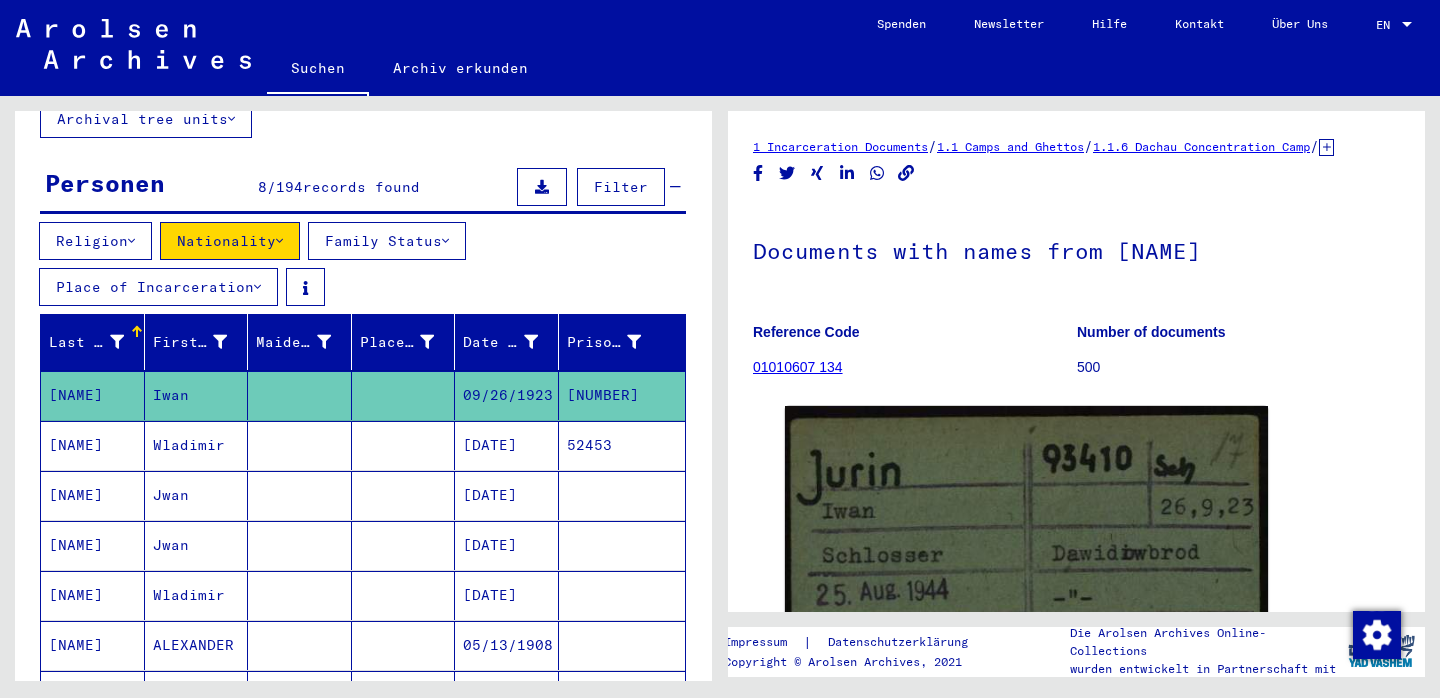 scroll, scrollTop: 0, scrollLeft: 0, axis: both 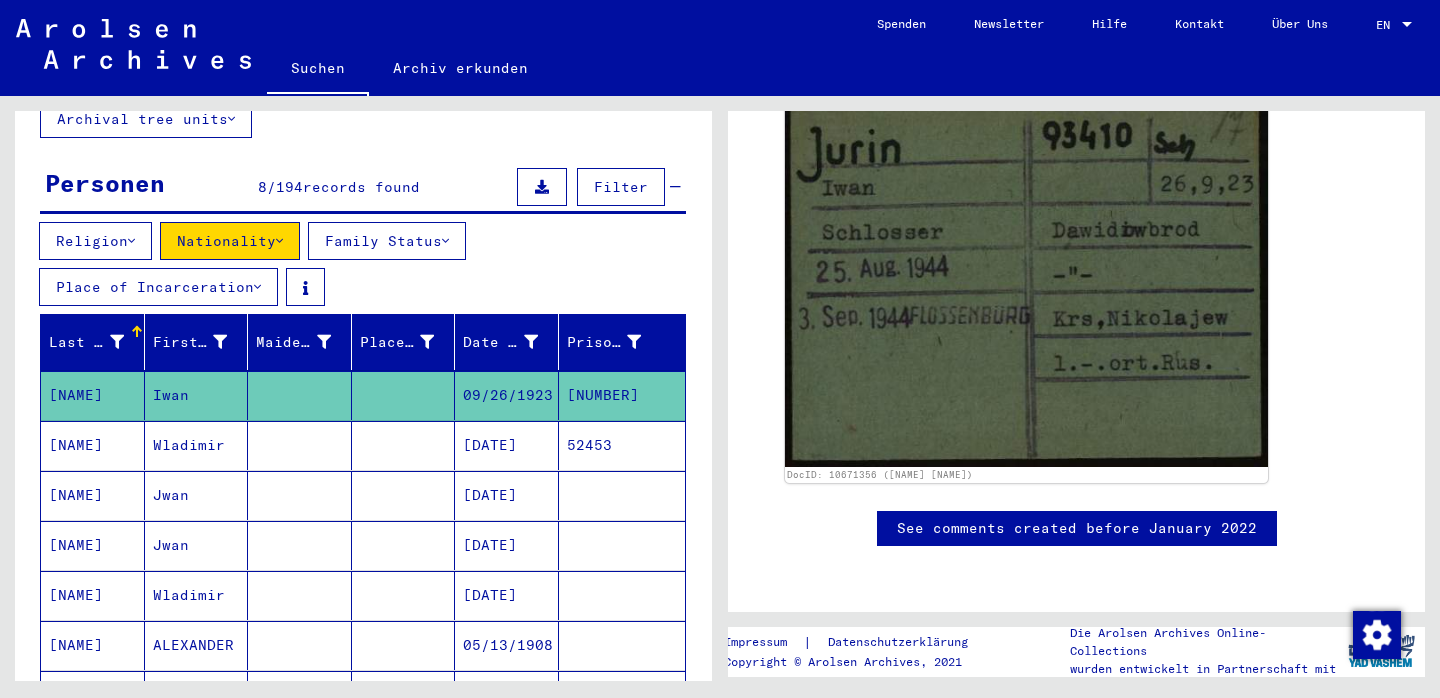 click on "[NAME]" at bounding box center [93, 495] 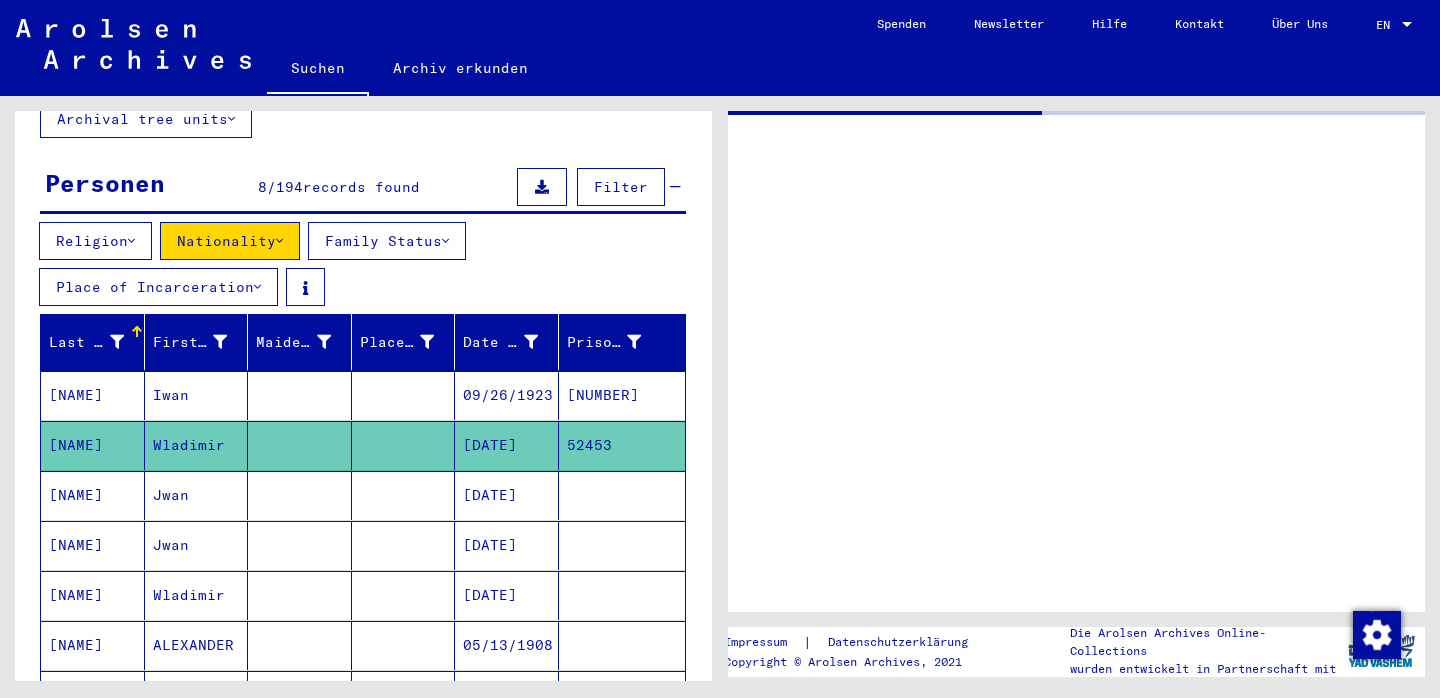 scroll, scrollTop: 0, scrollLeft: 0, axis: both 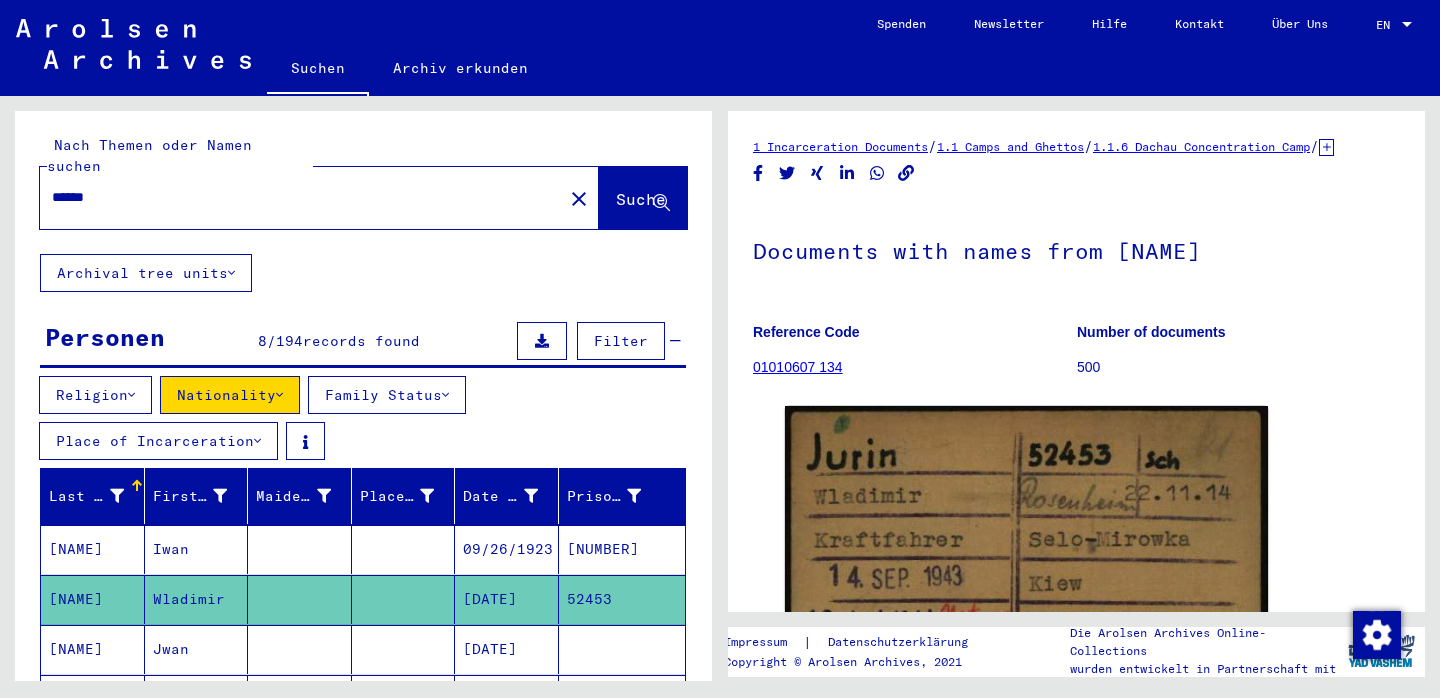 click on "******" at bounding box center [301, 197] 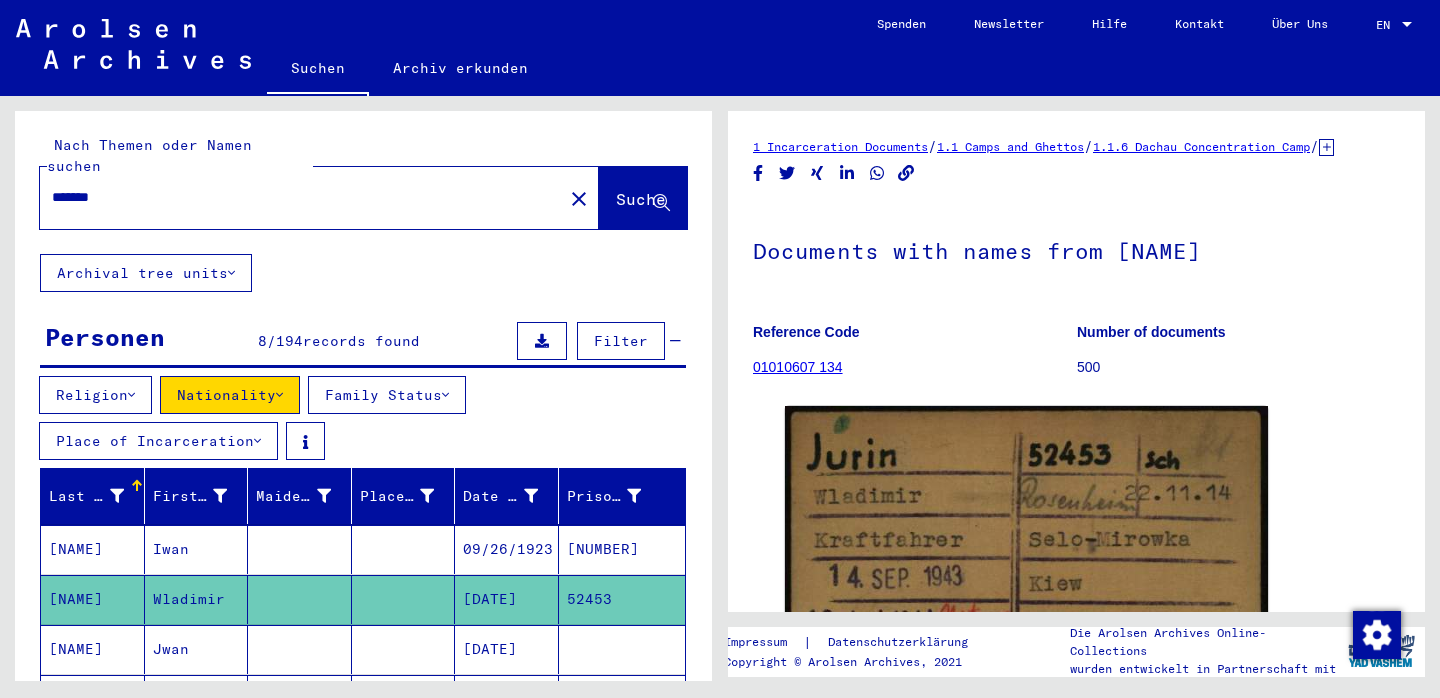 paste on "**********" 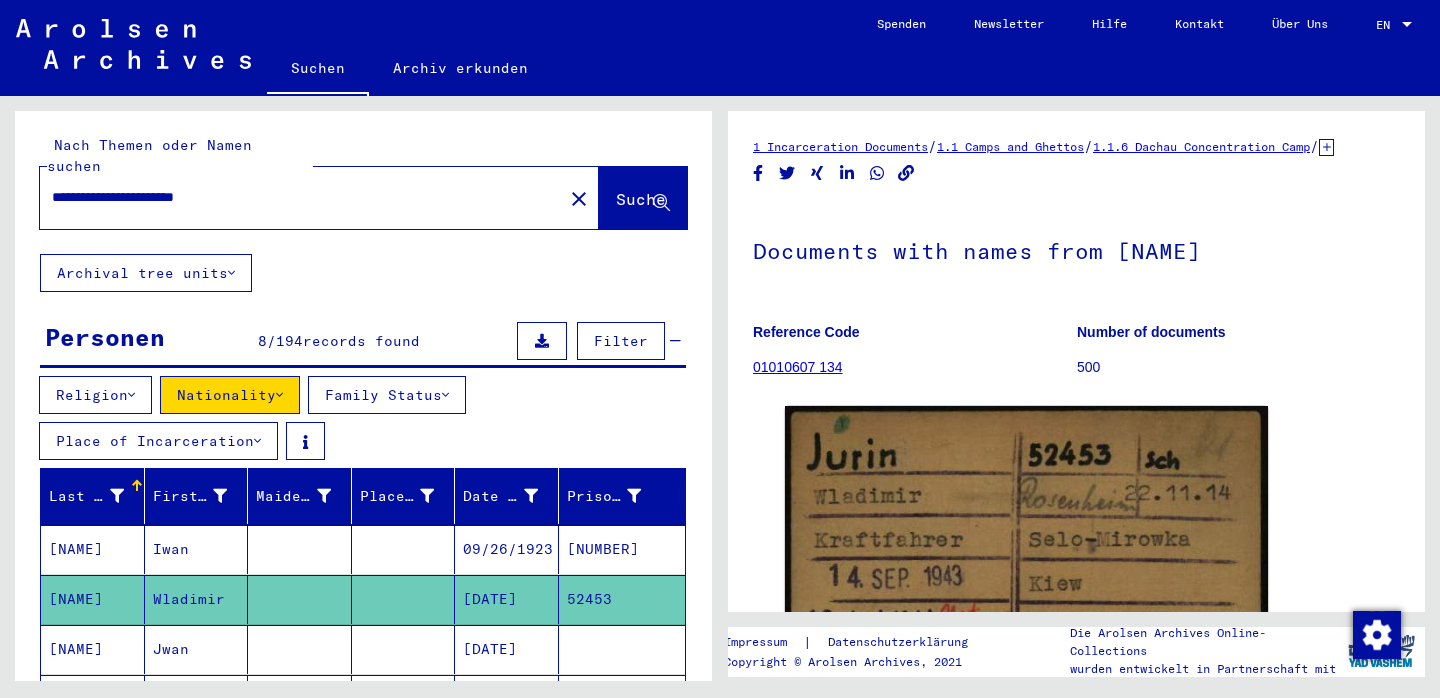 drag, startPoint x: 199, startPoint y: 176, endPoint x: 18, endPoint y: 175, distance: 181.00276 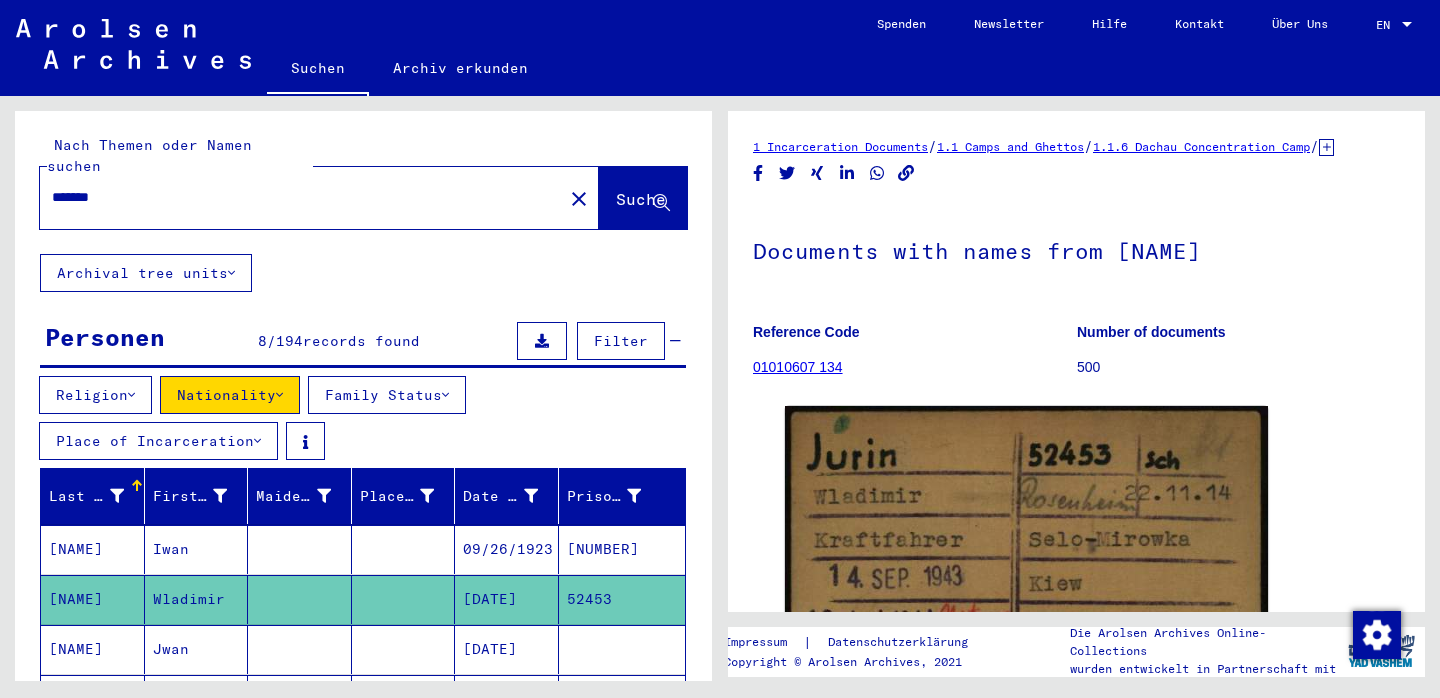 click on "Suche" 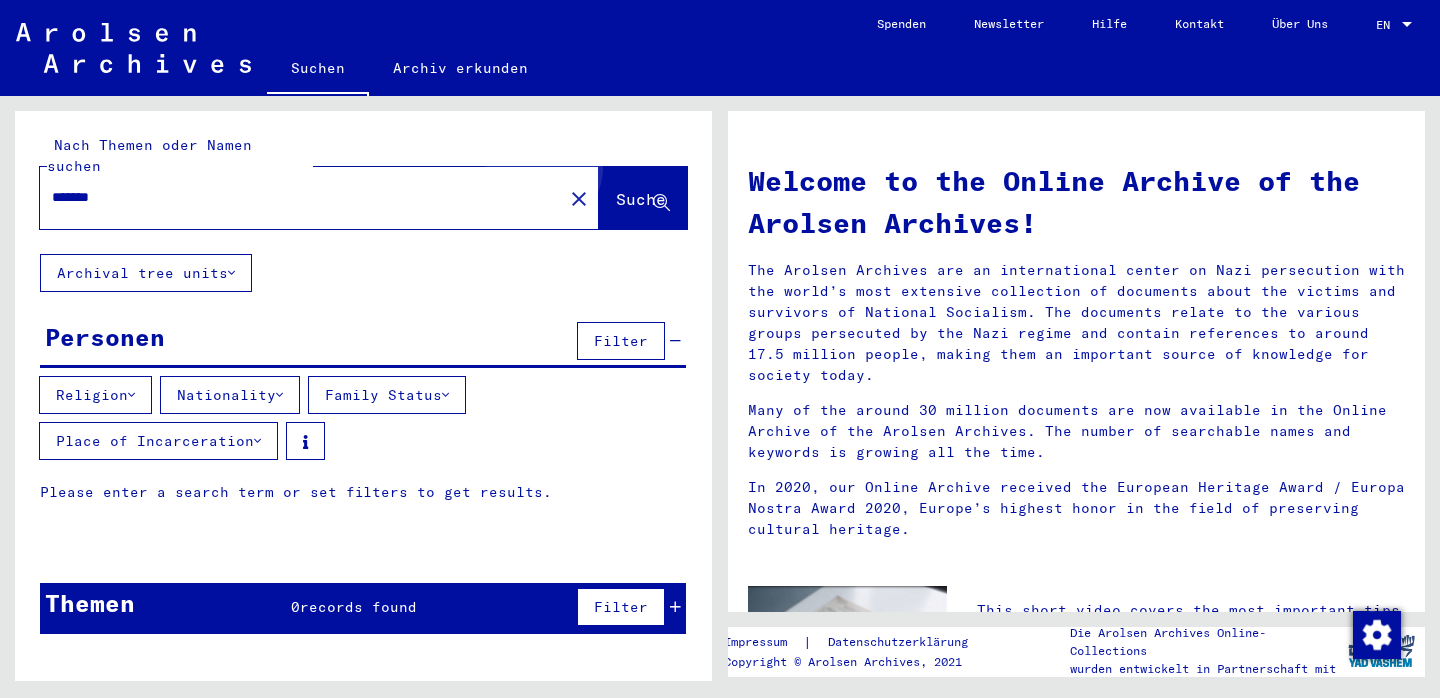 scroll, scrollTop: 0, scrollLeft: 0, axis: both 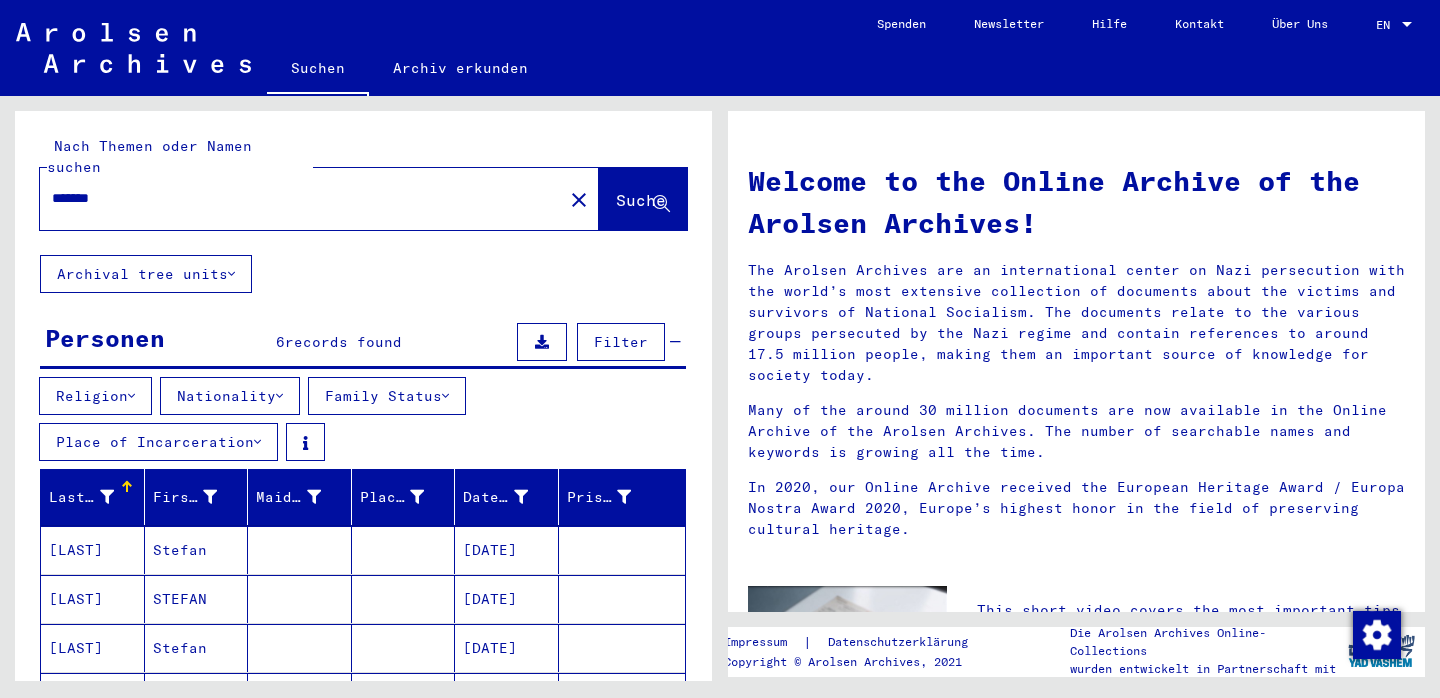 click at bounding box center [279, 396] 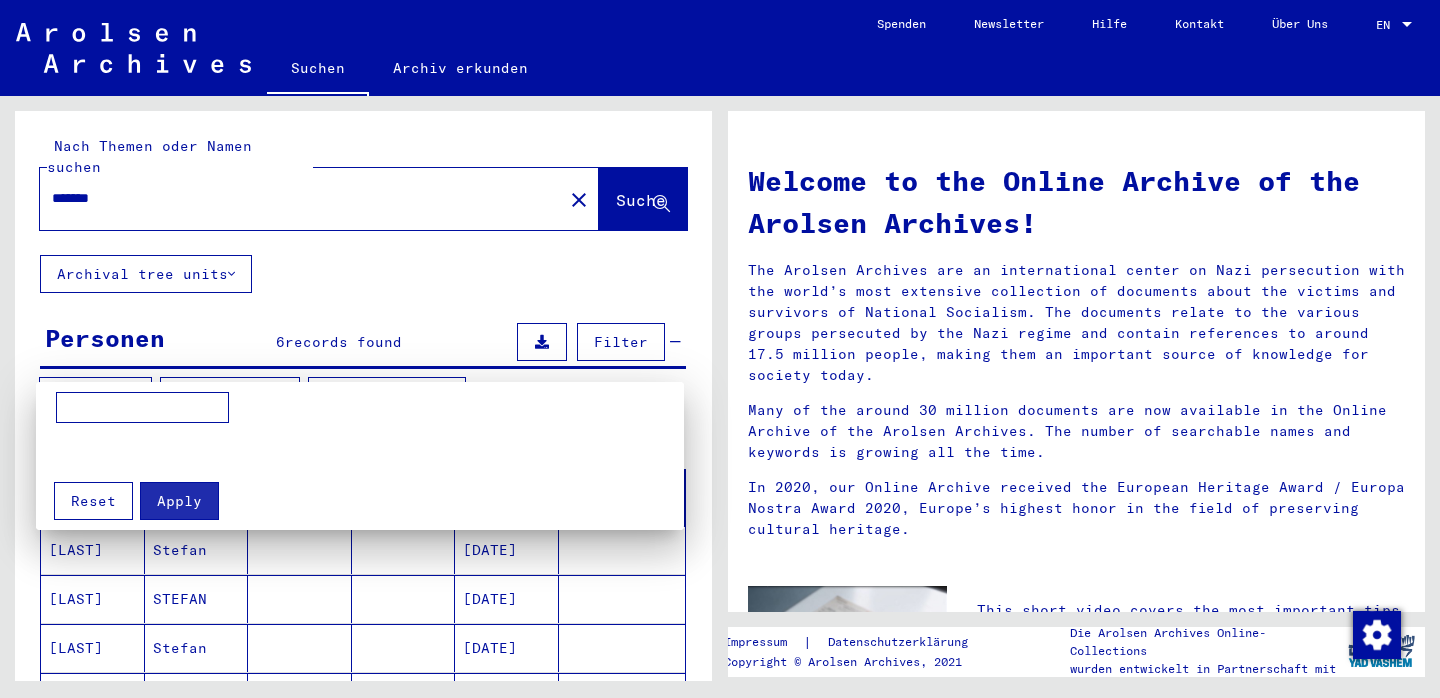 click at bounding box center [720, 349] 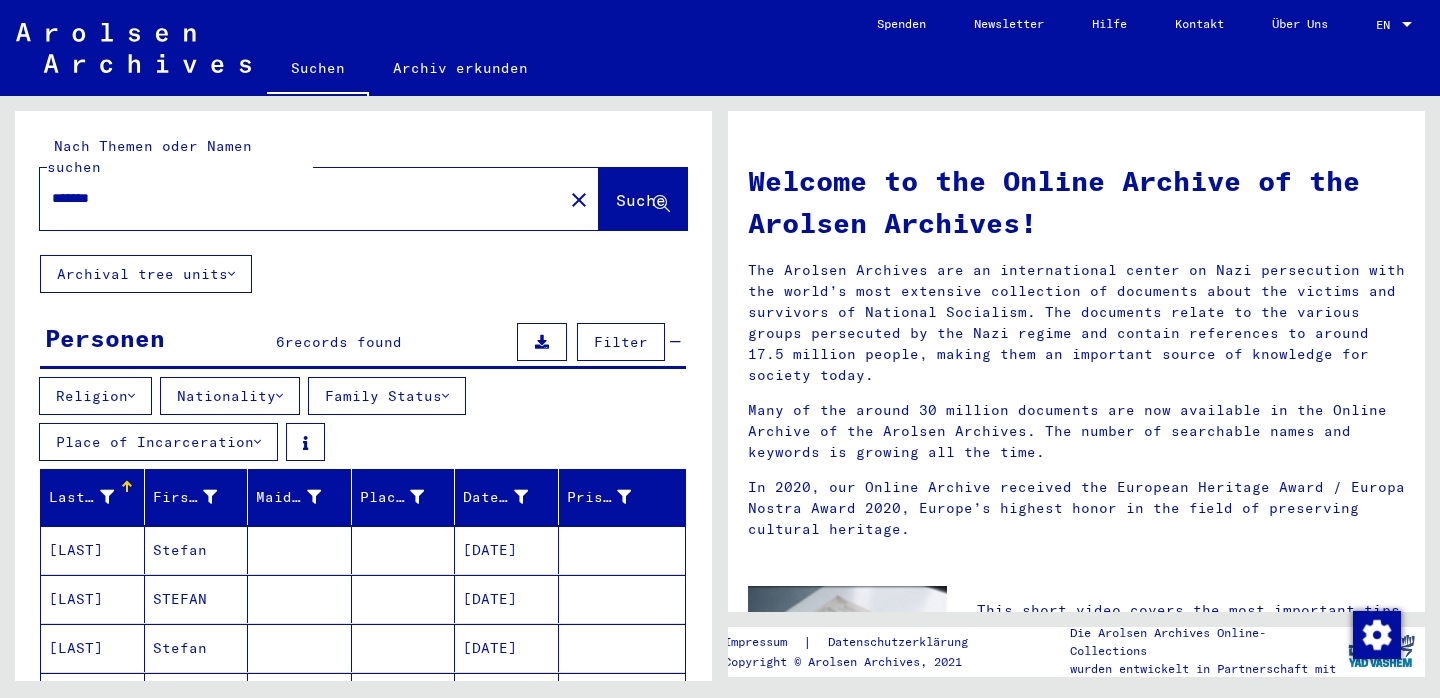 click on "Suche" 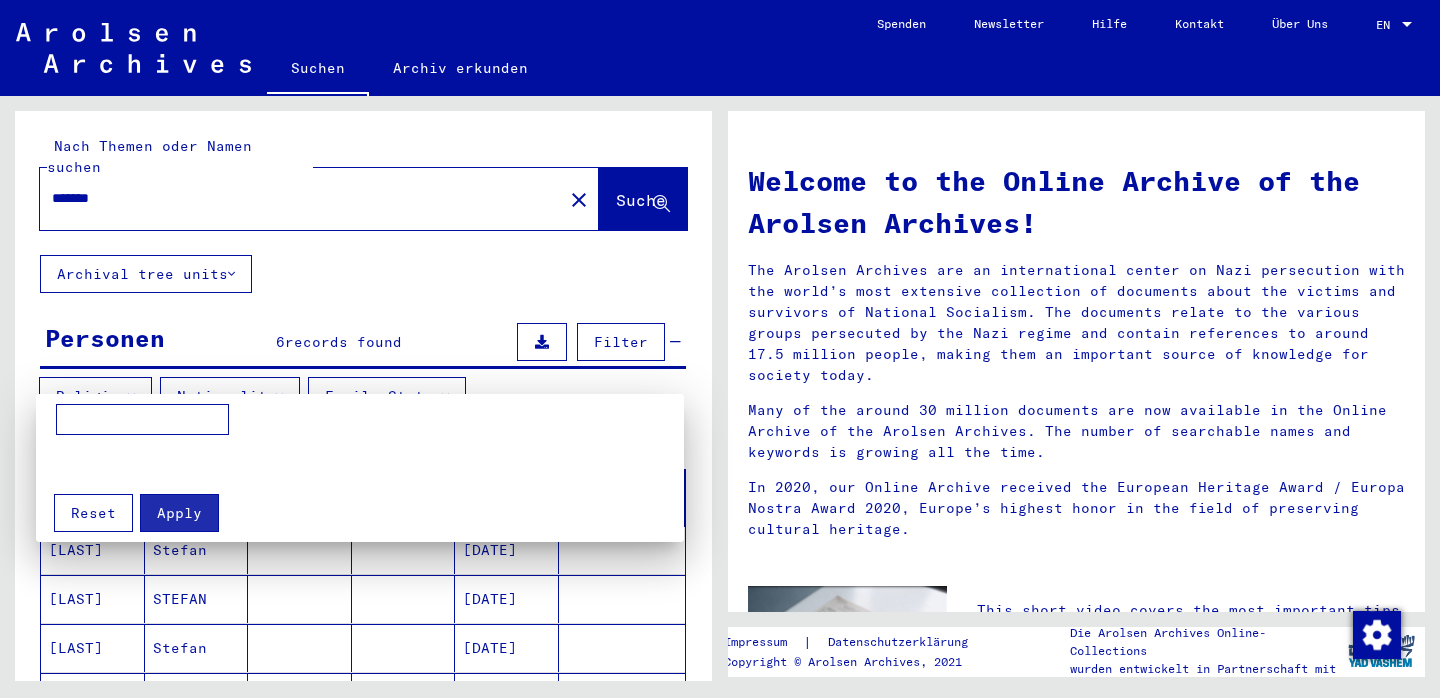 click on "Reset" at bounding box center (93, 513) 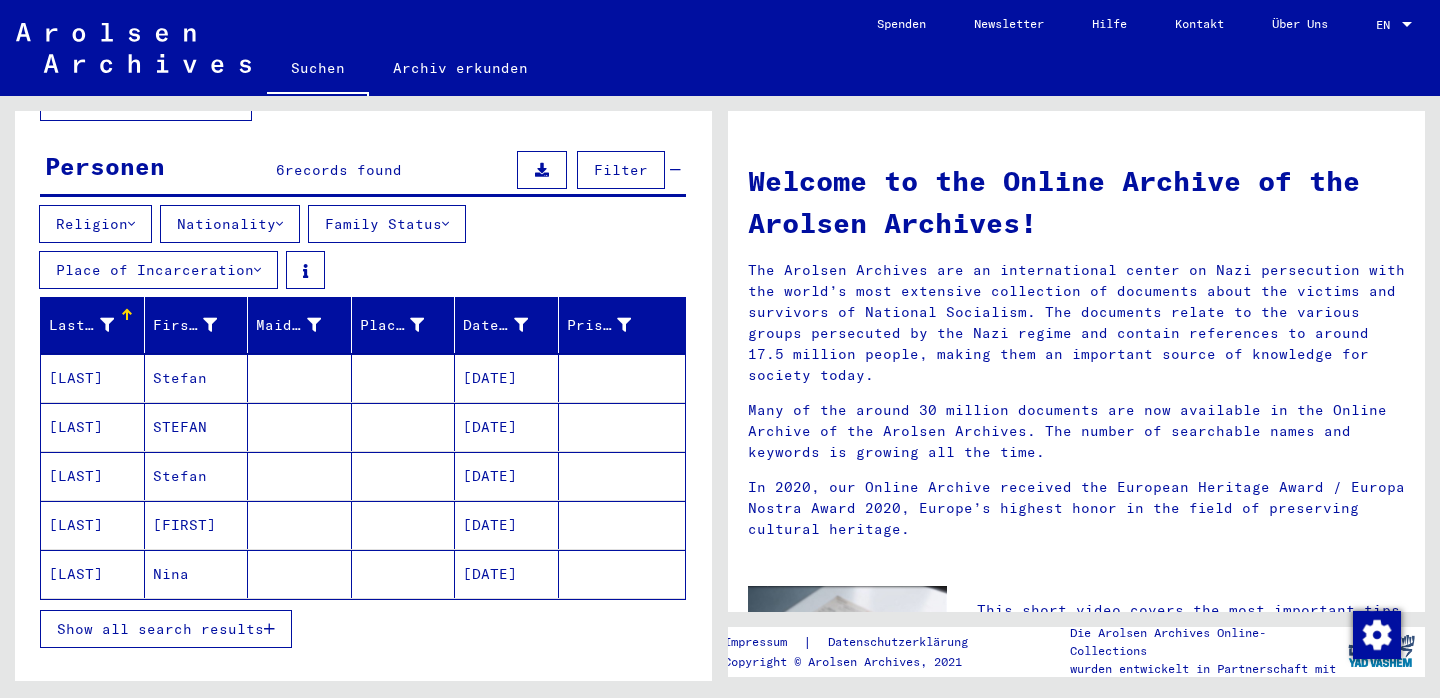 scroll, scrollTop: 175, scrollLeft: 0, axis: vertical 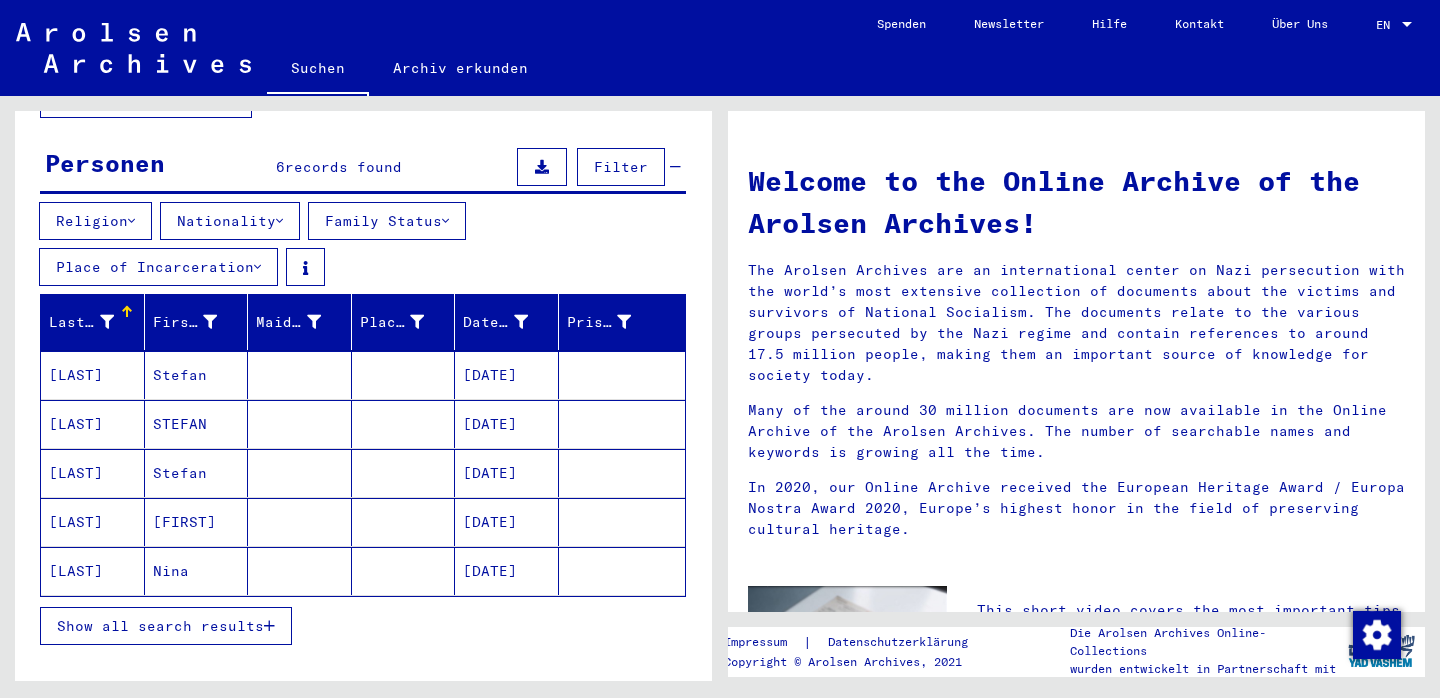 click on "[FIRST]" at bounding box center [197, 571] 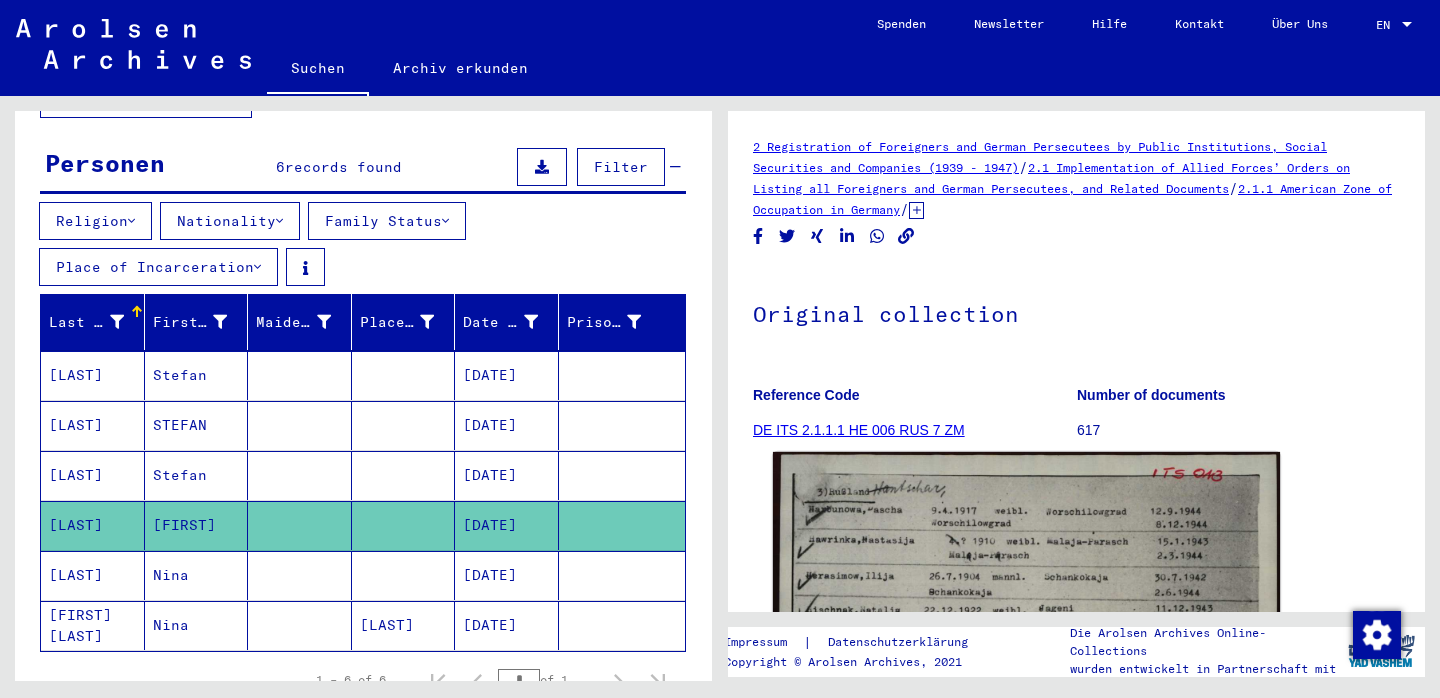 scroll, scrollTop: 0, scrollLeft: 0, axis: both 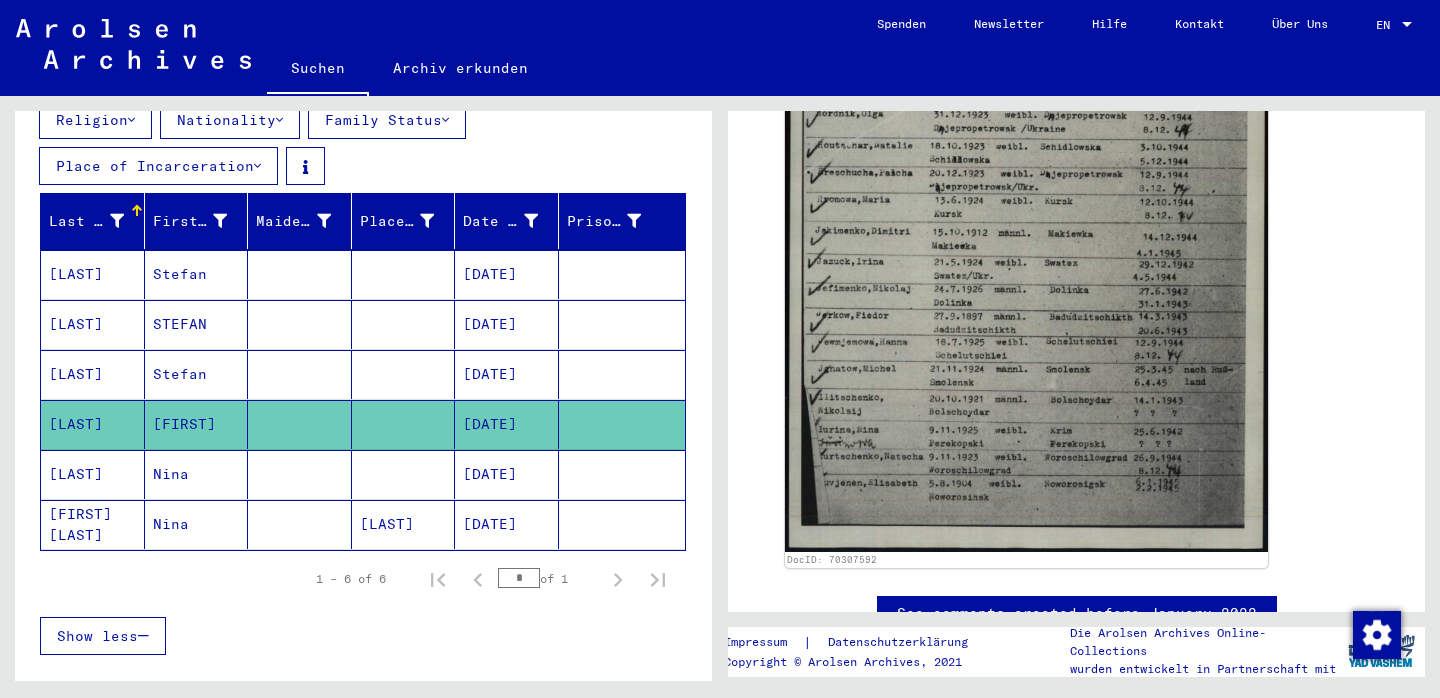click on "[FIRST] [LAST]" 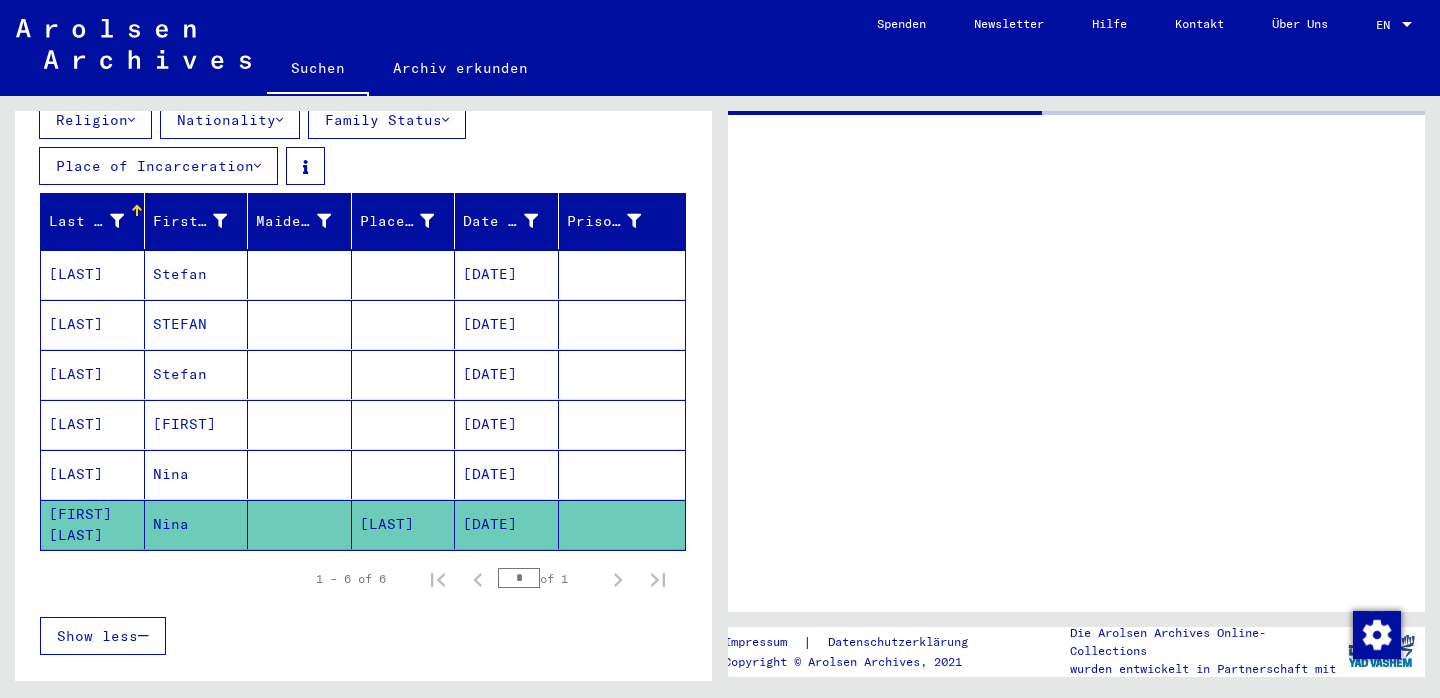 scroll, scrollTop: 0, scrollLeft: 0, axis: both 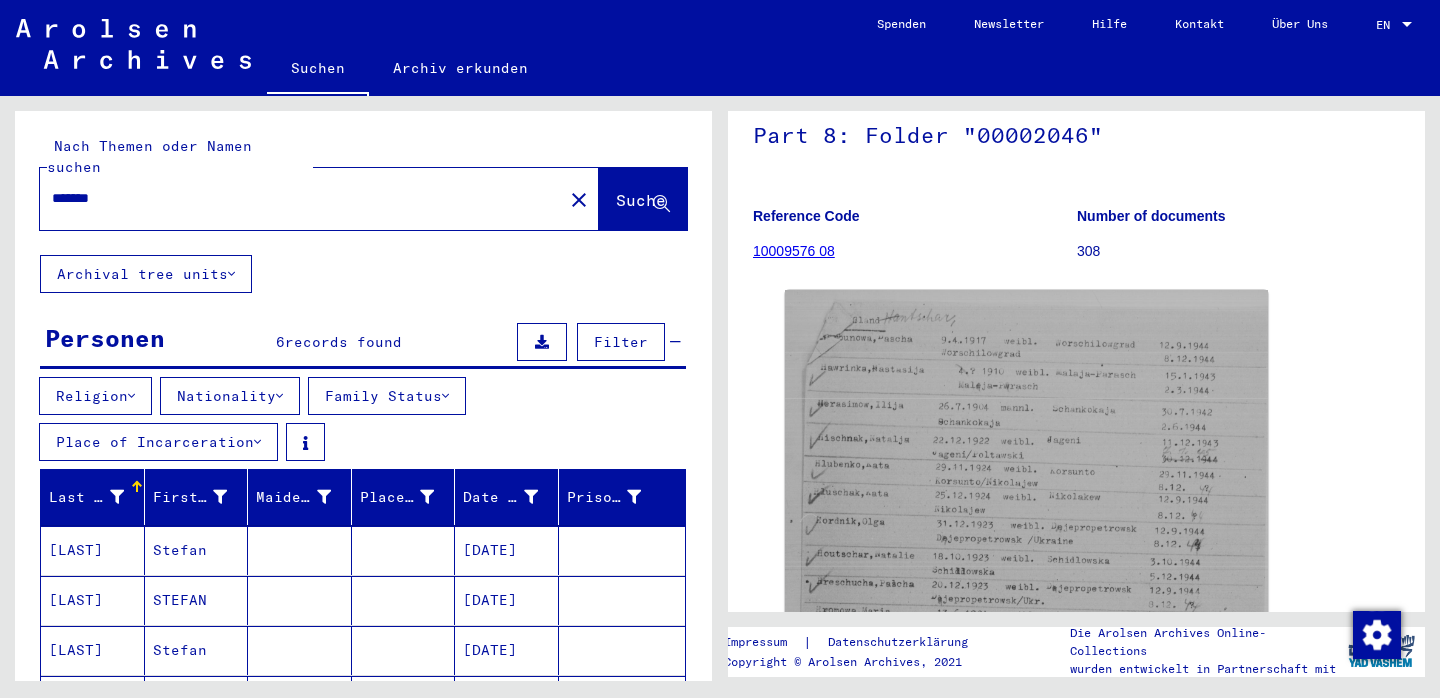 click on "******" at bounding box center [301, 198] 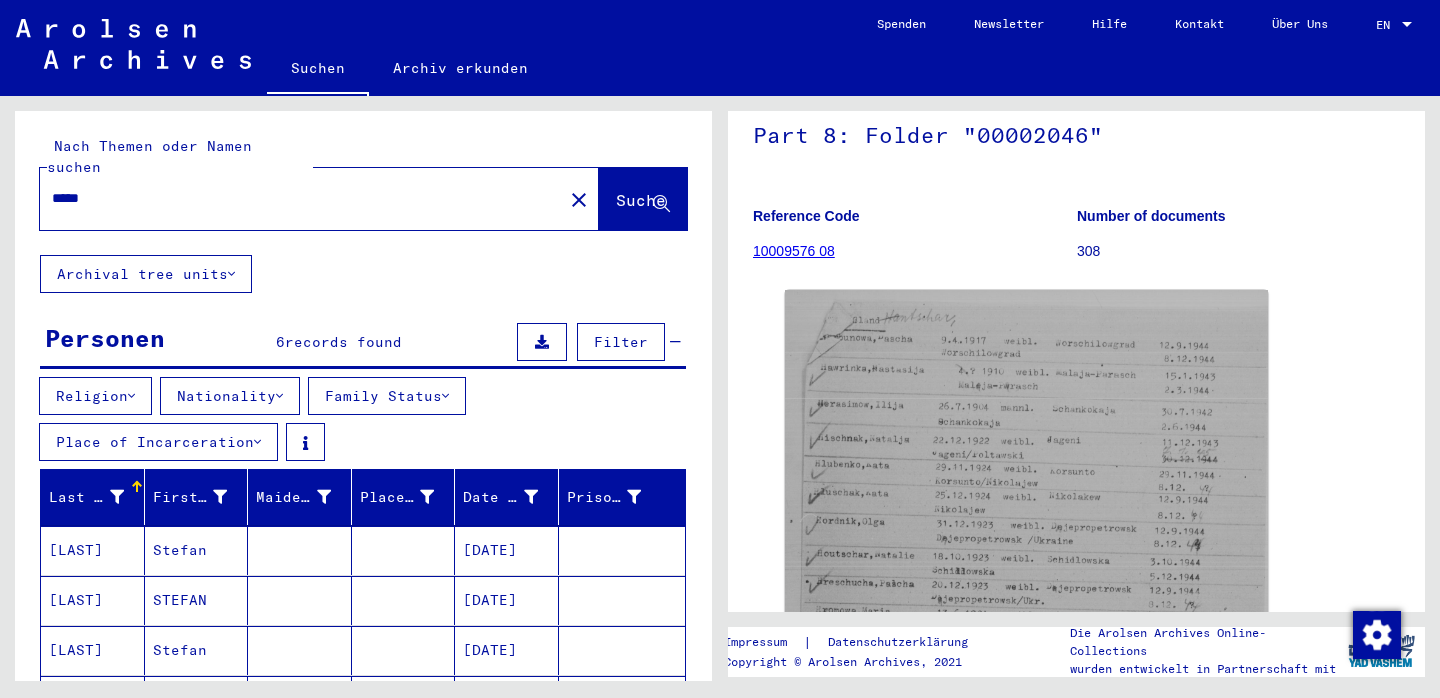 type on "*****" 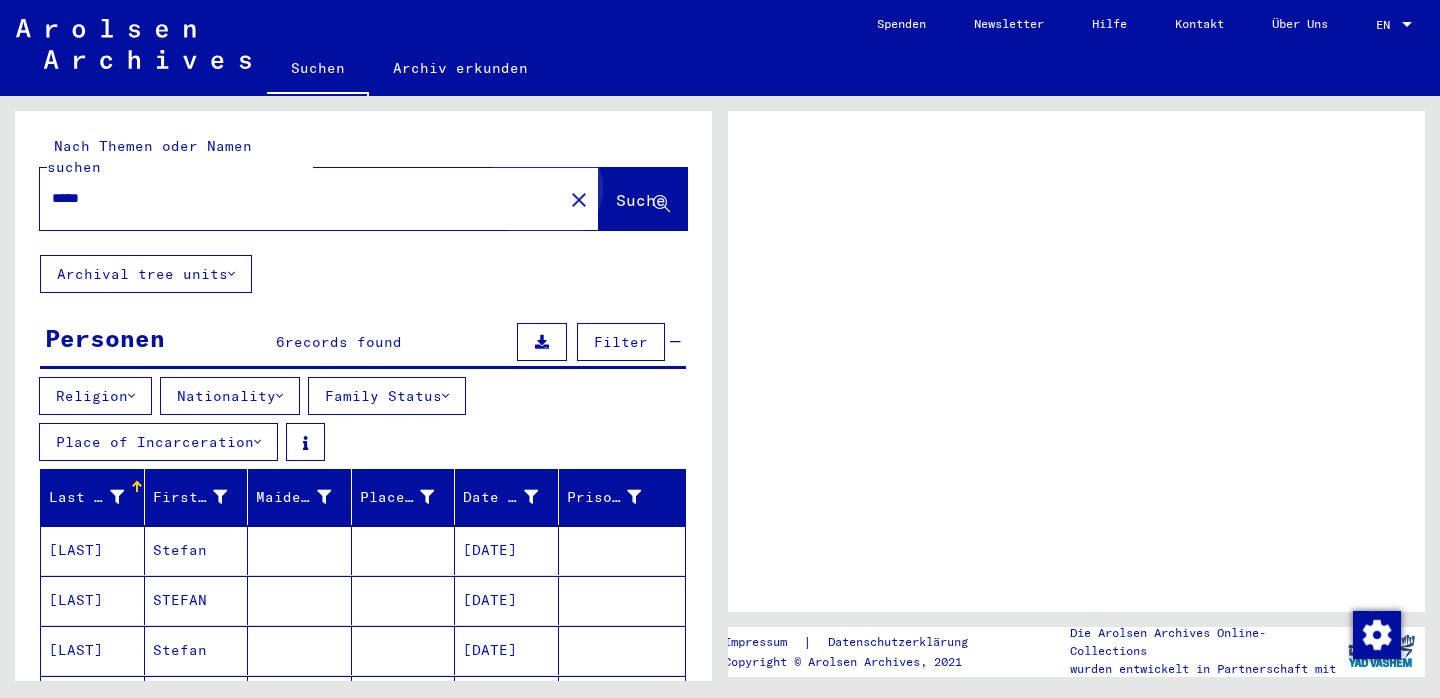 scroll, scrollTop: 0, scrollLeft: 0, axis: both 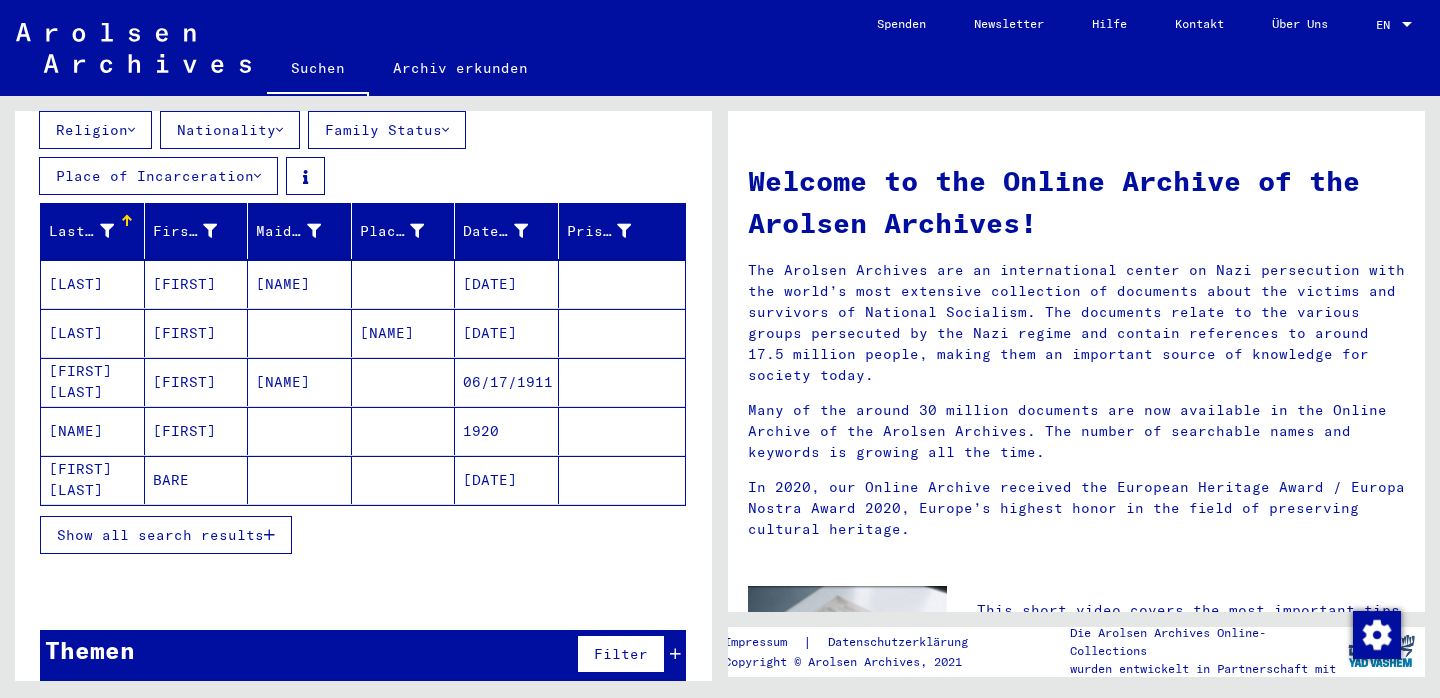 click on "Show all search results" at bounding box center (160, 535) 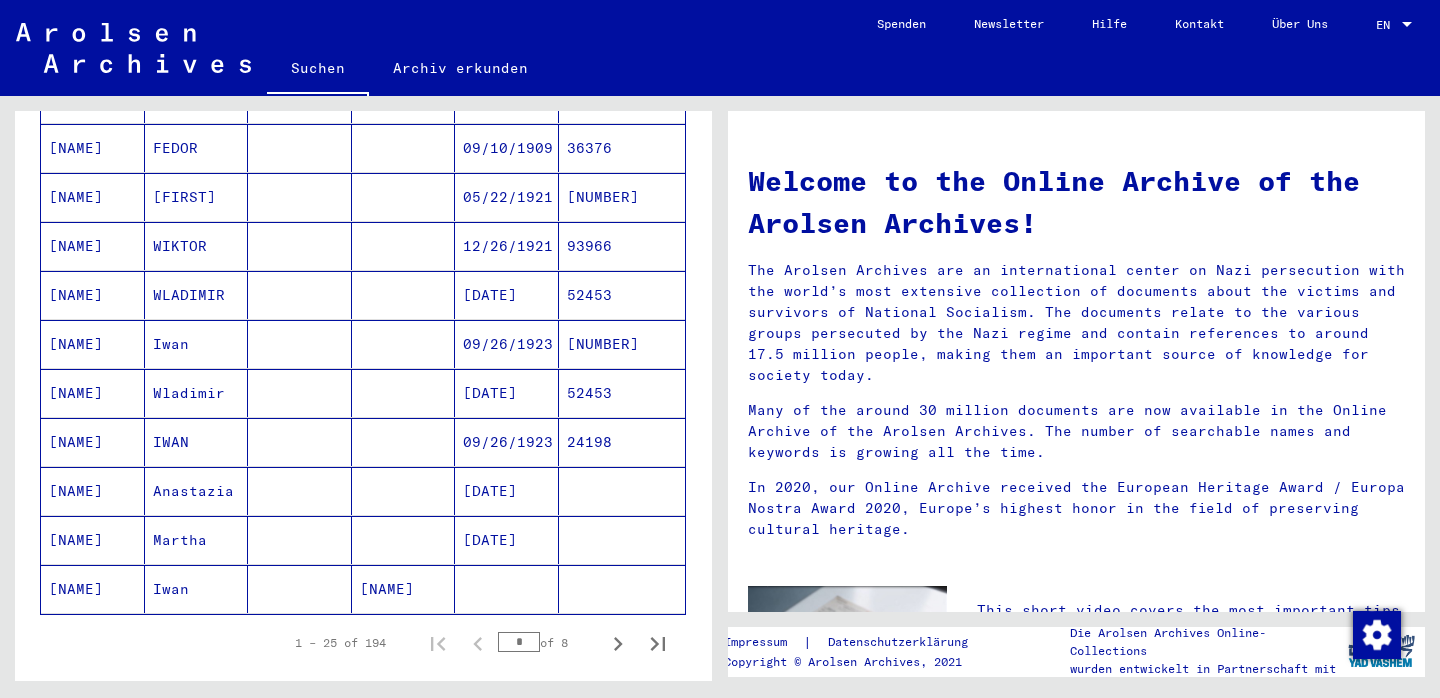 scroll, scrollTop: 1146, scrollLeft: 0, axis: vertical 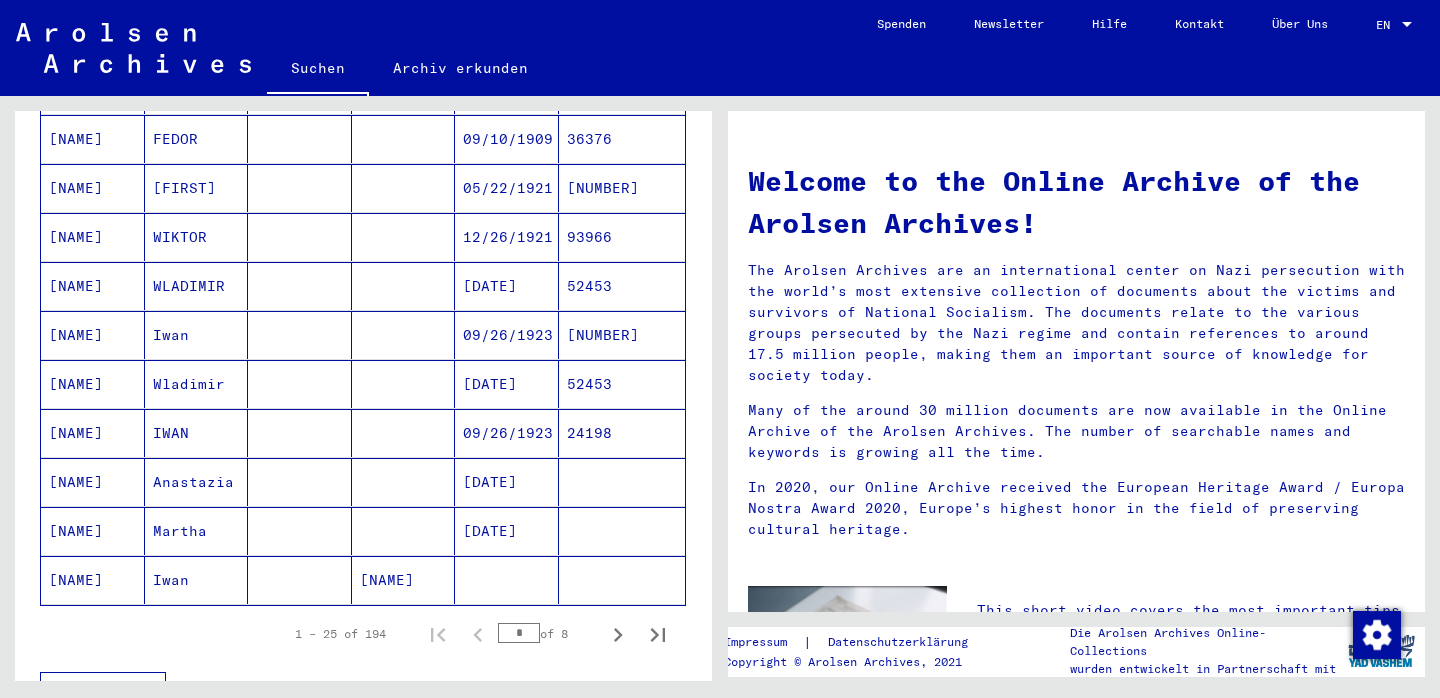 click on "Anastazia" at bounding box center (197, 531) 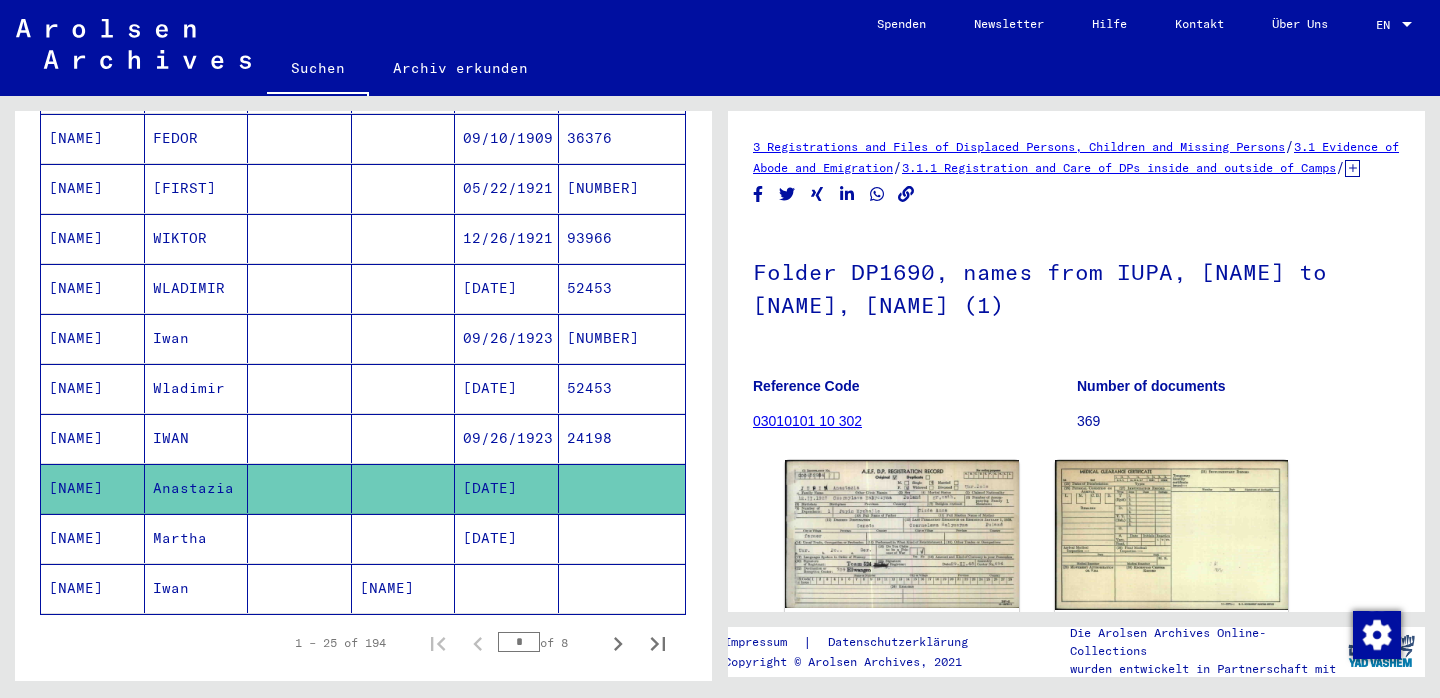scroll, scrollTop: 0, scrollLeft: 0, axis: both 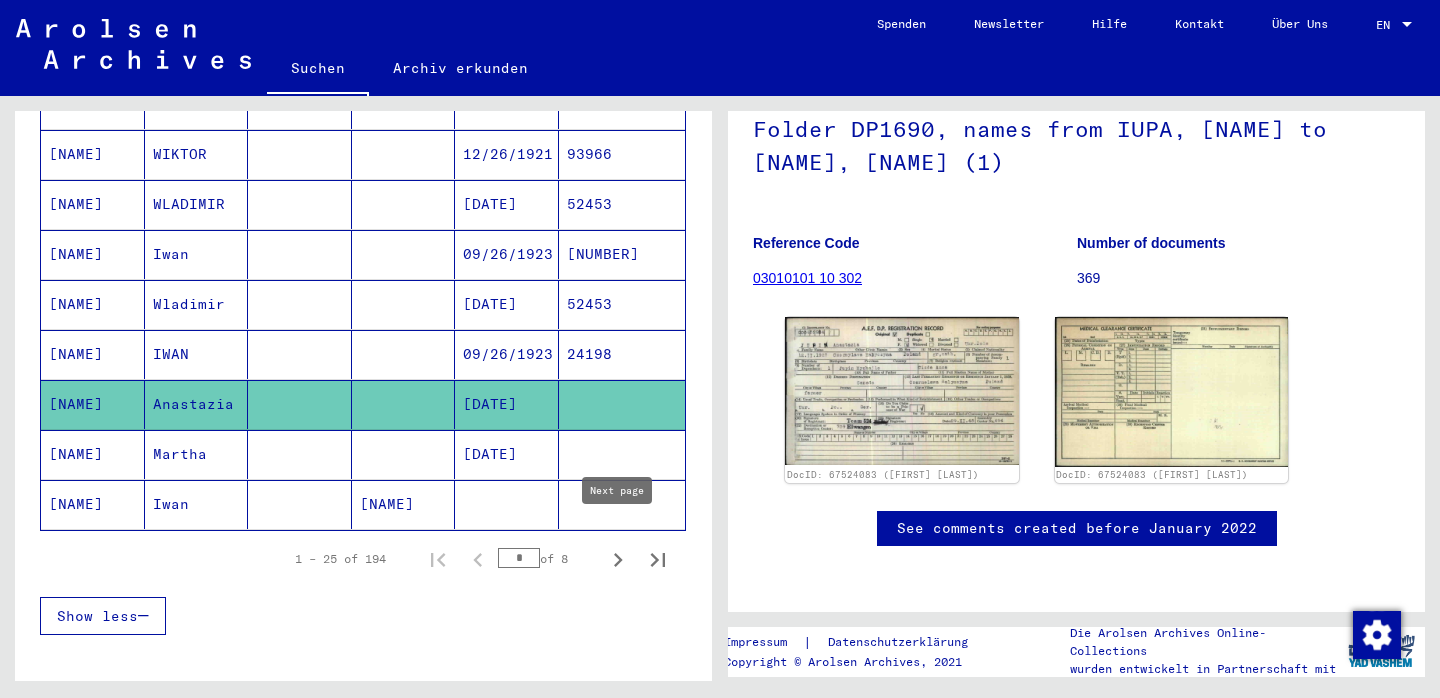 click 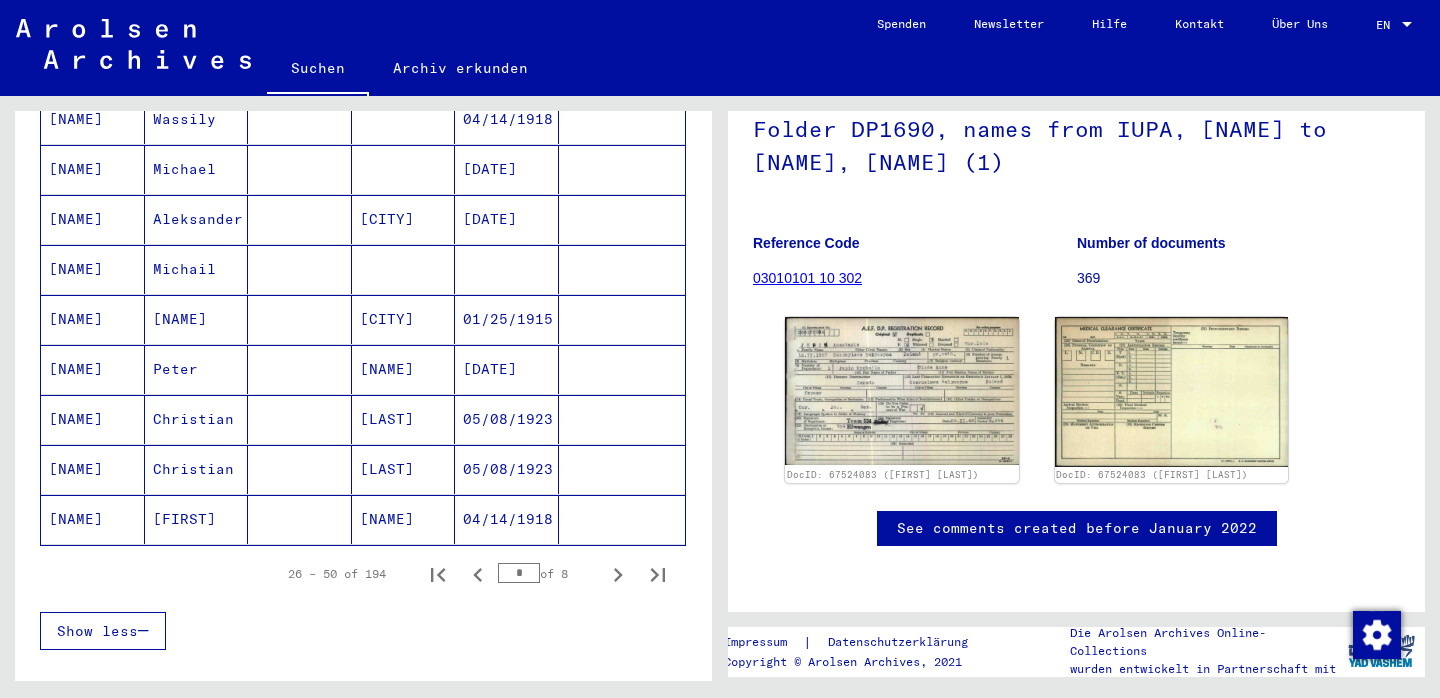scroll, scrollTop: 1237, scrollLeft: 0, axis: vertical 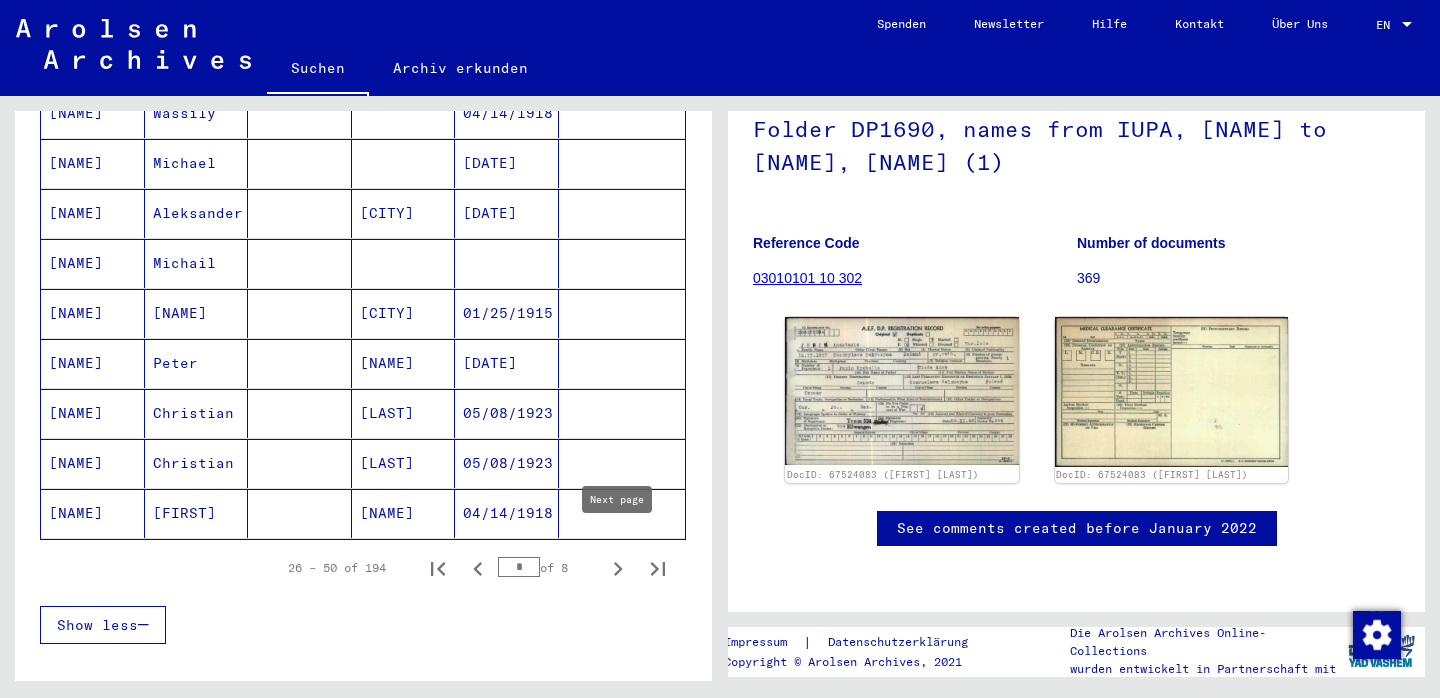 click 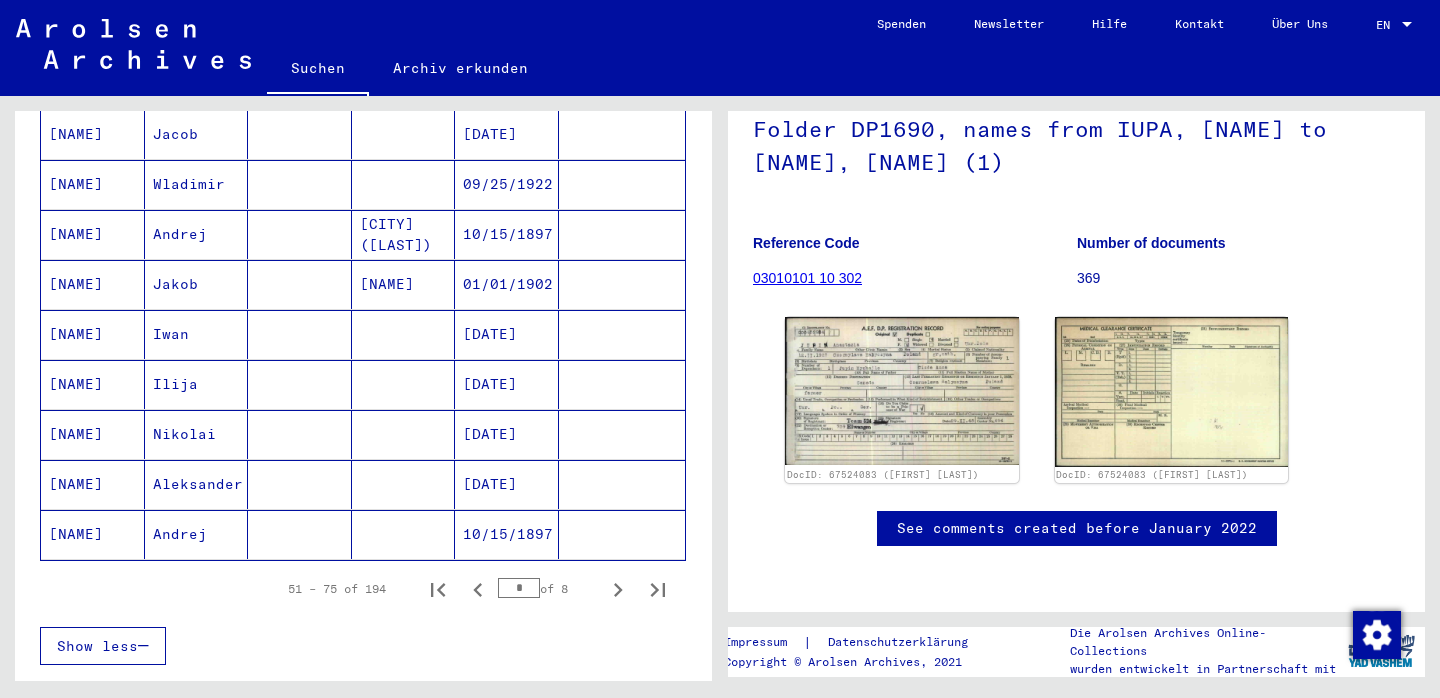 scroll, scrollTop: 1220, scrollLeft: 0, axis: vertical 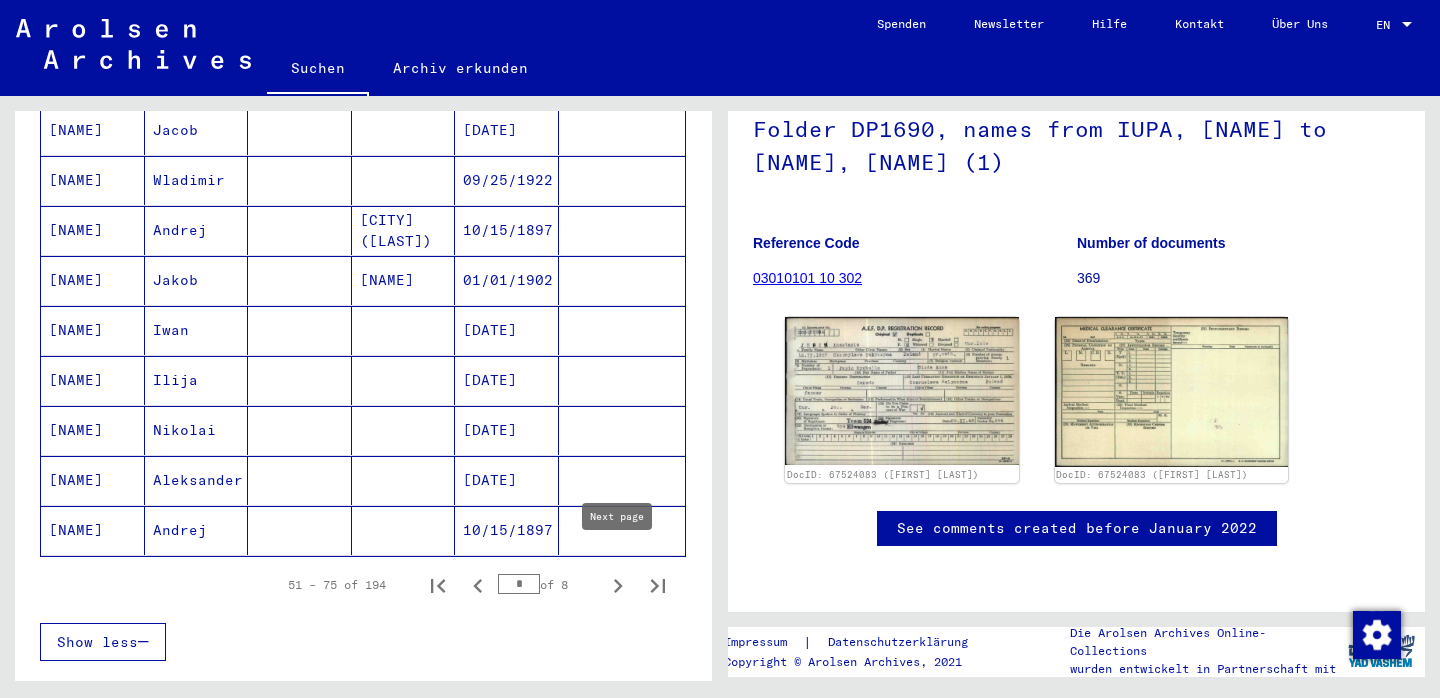 click 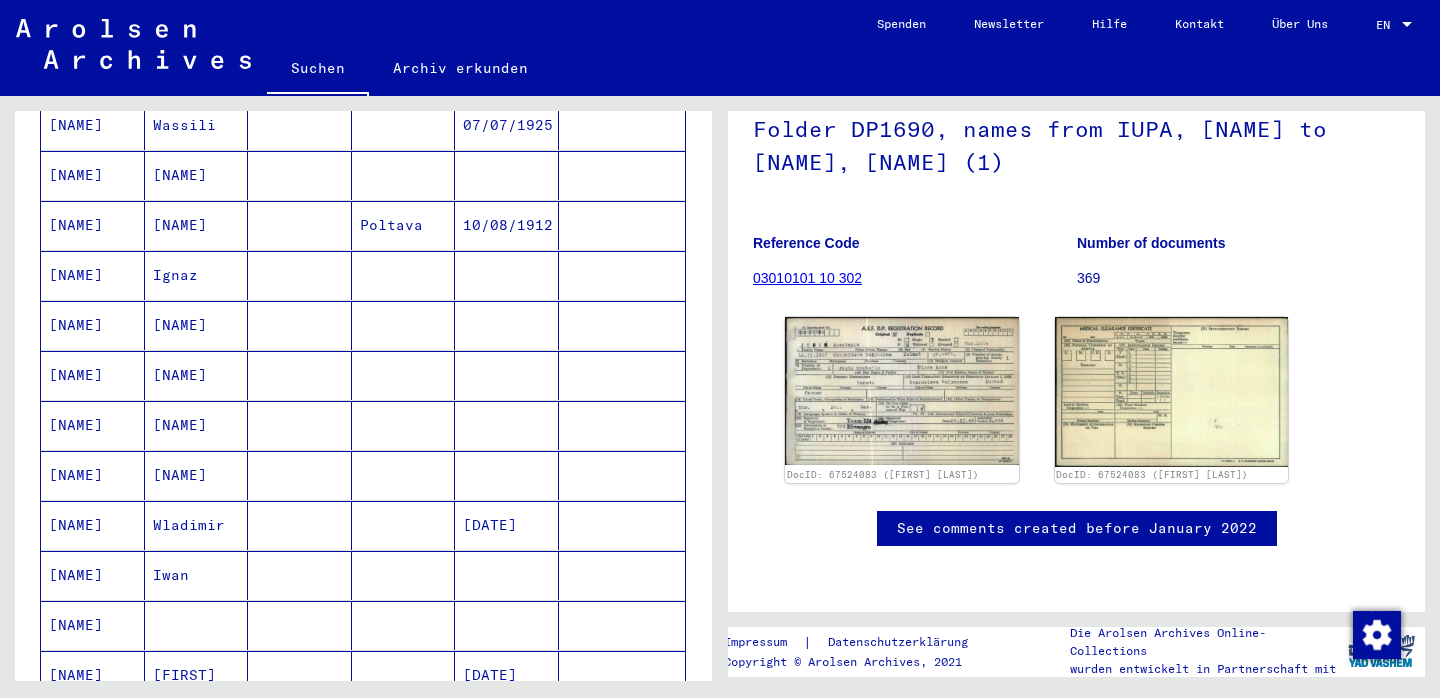 scroll, scrollTop: 471, scrollLeft: 0, axis: vertical 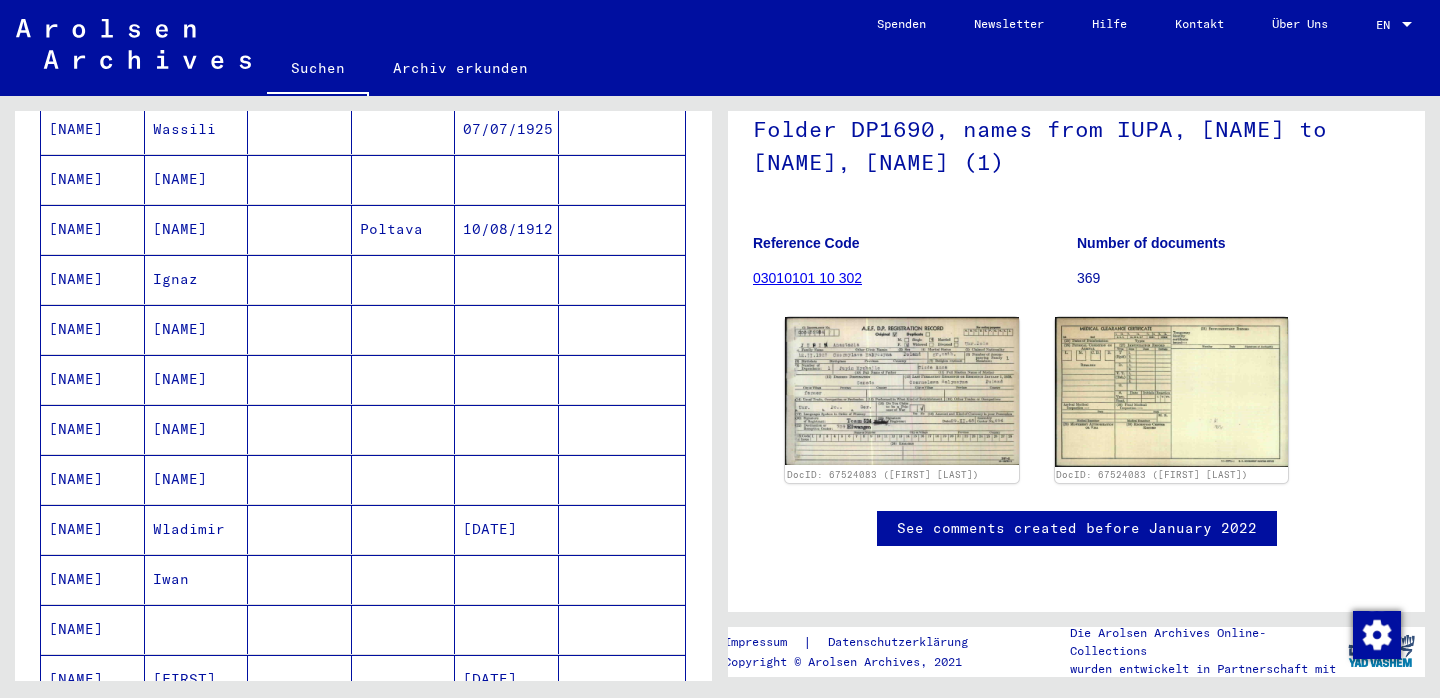 click on "[NAME]" at bounding box center (197, 379) 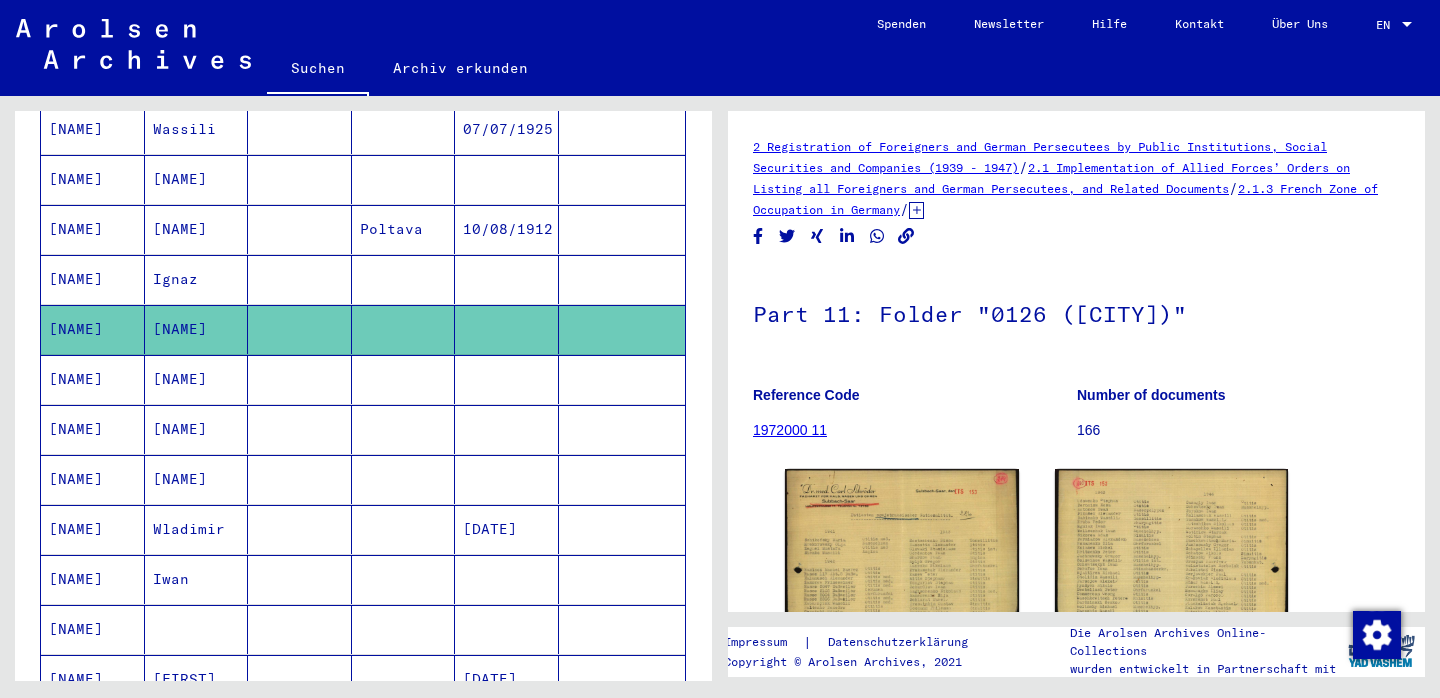 scroll, scrollTop: 0, scrollLeft: 0, axis: both 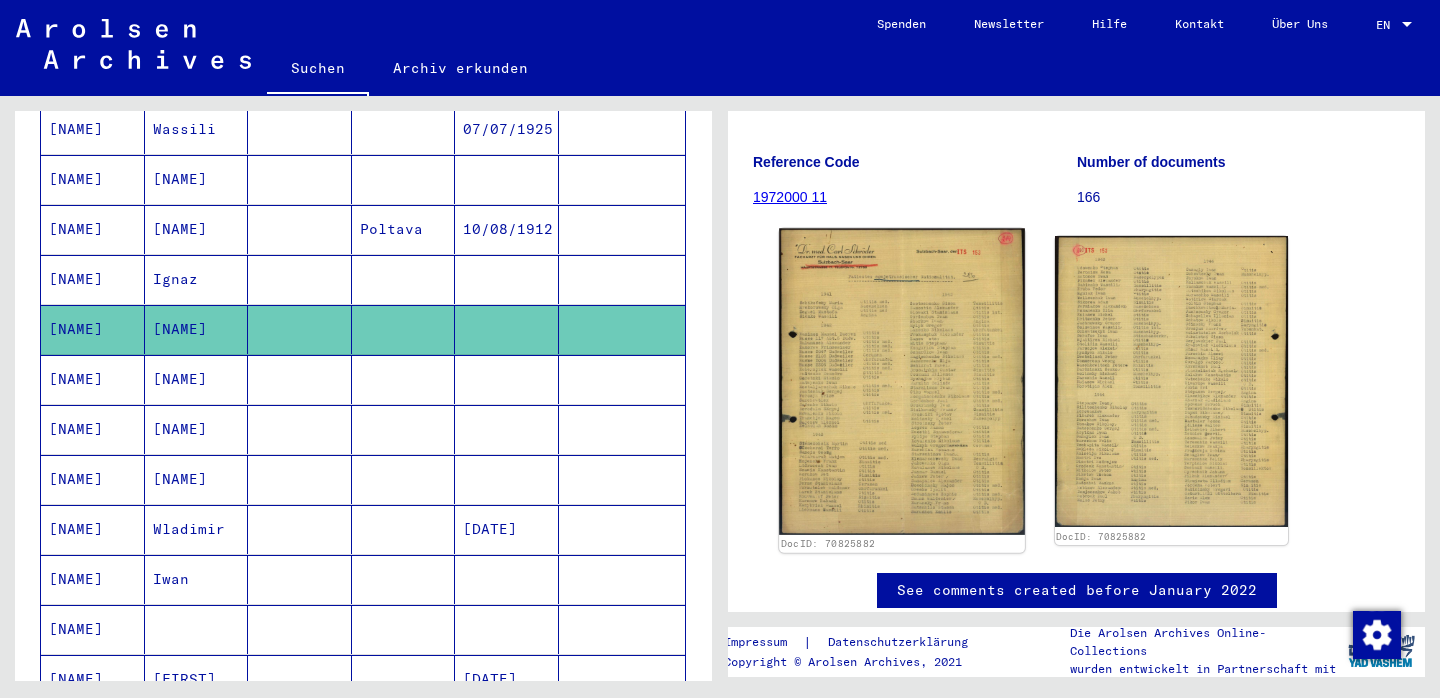 click 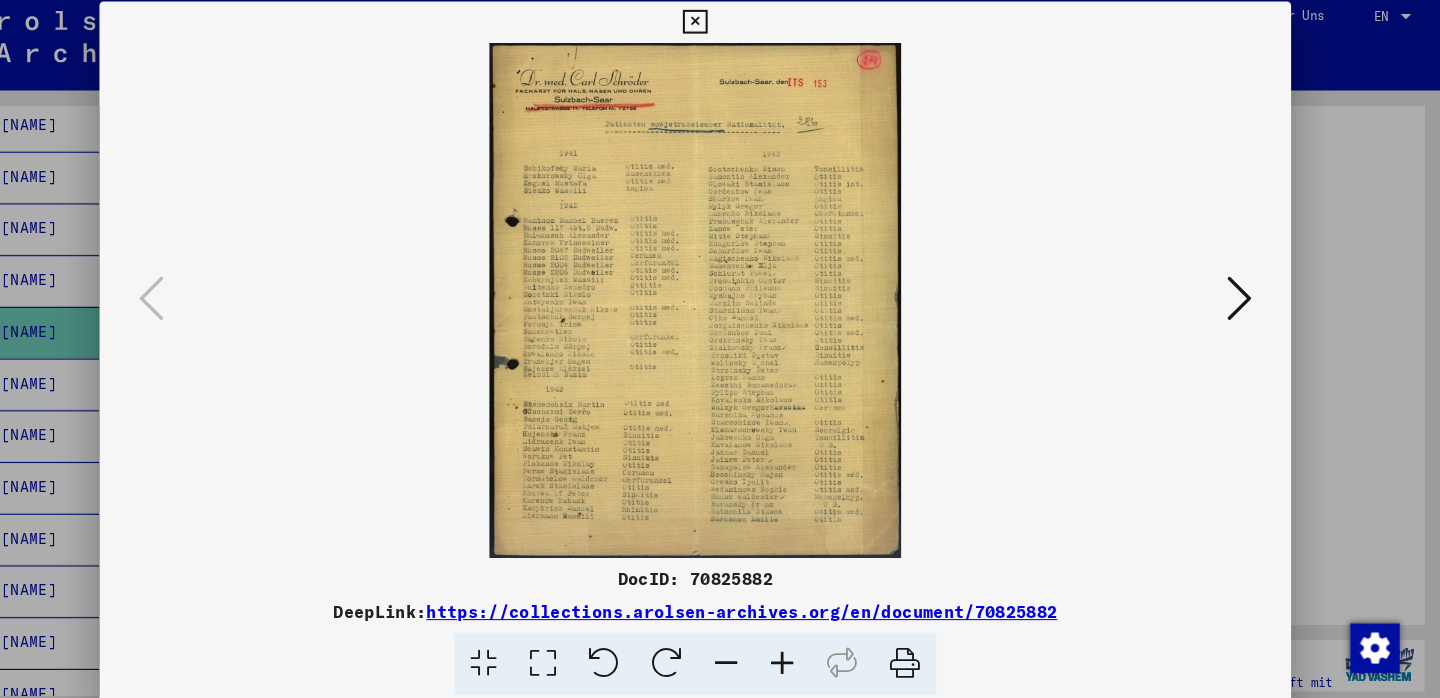 scroll, scrollTop: 0, scrollLeft: 0, axis: both 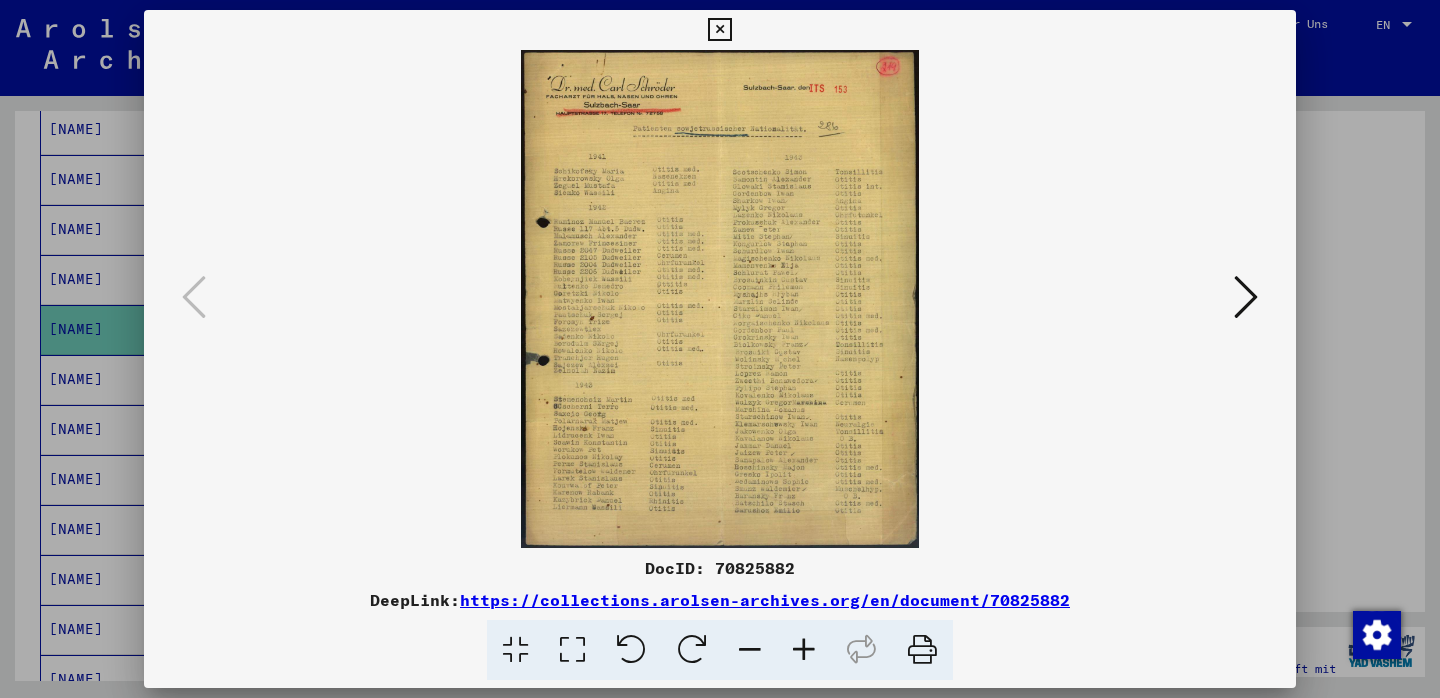 click at bounding box center [1246, 297] 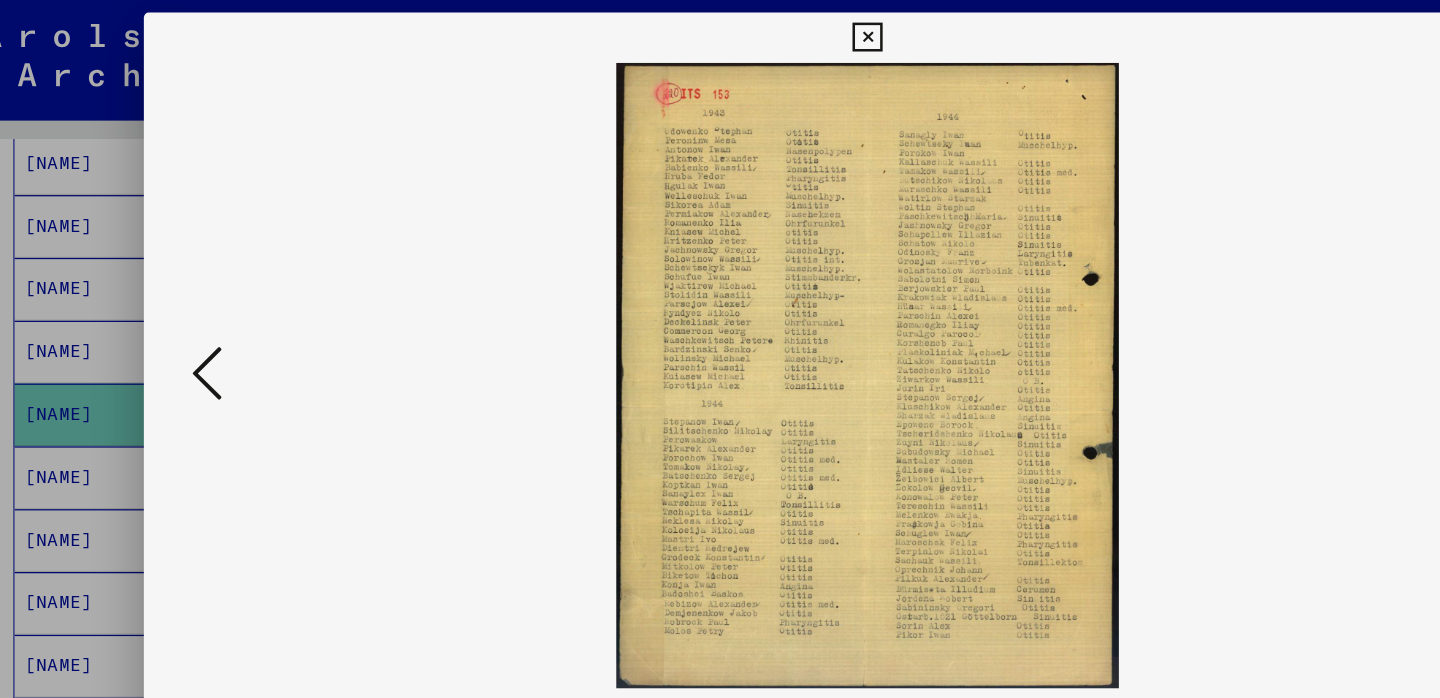 click at bounding box center [720, 299] 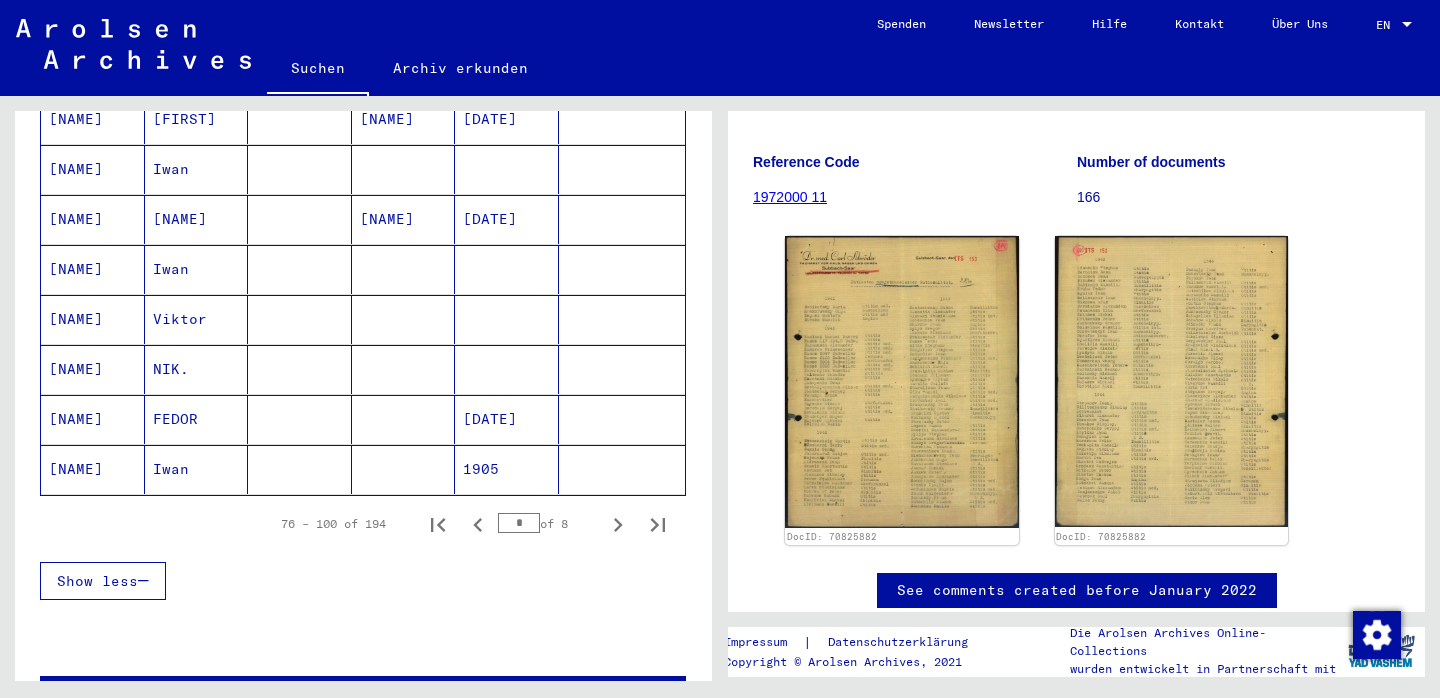 scroll, scrollTop: 1304, scrollLeft: 0, axis: vertical 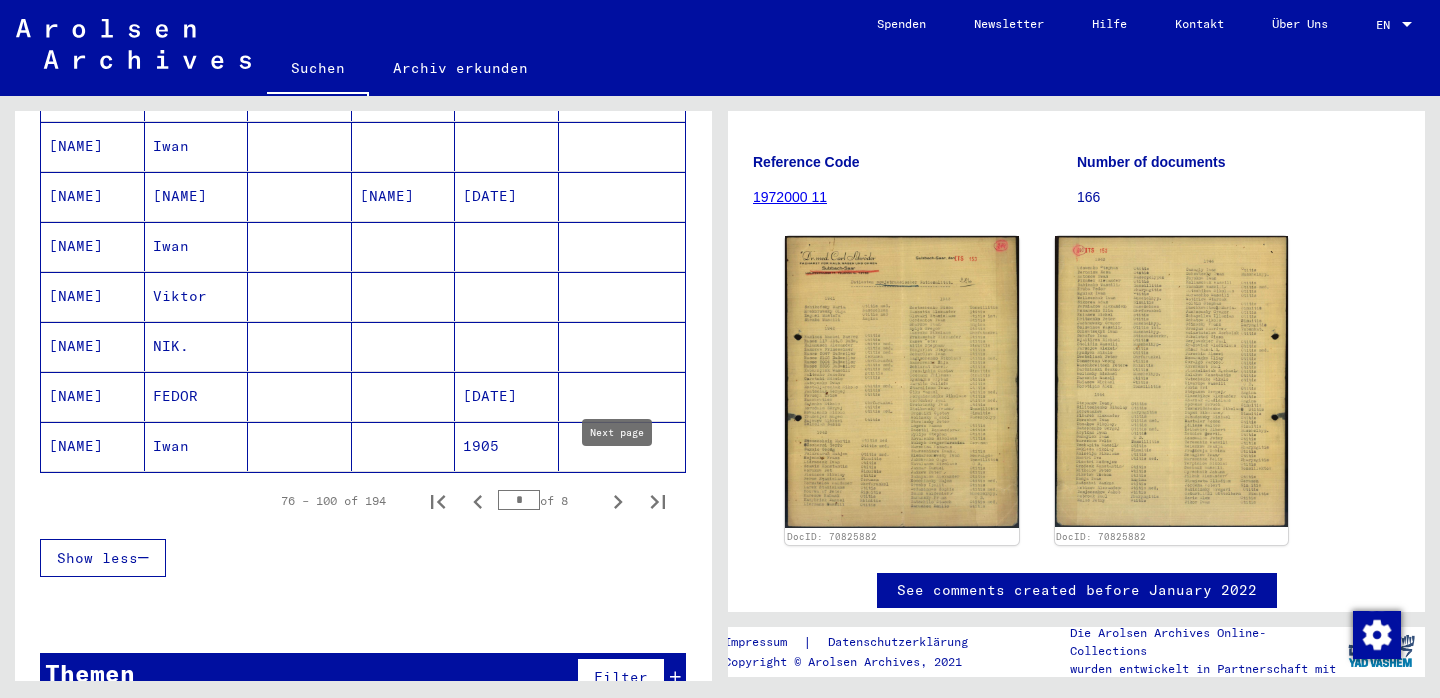 click 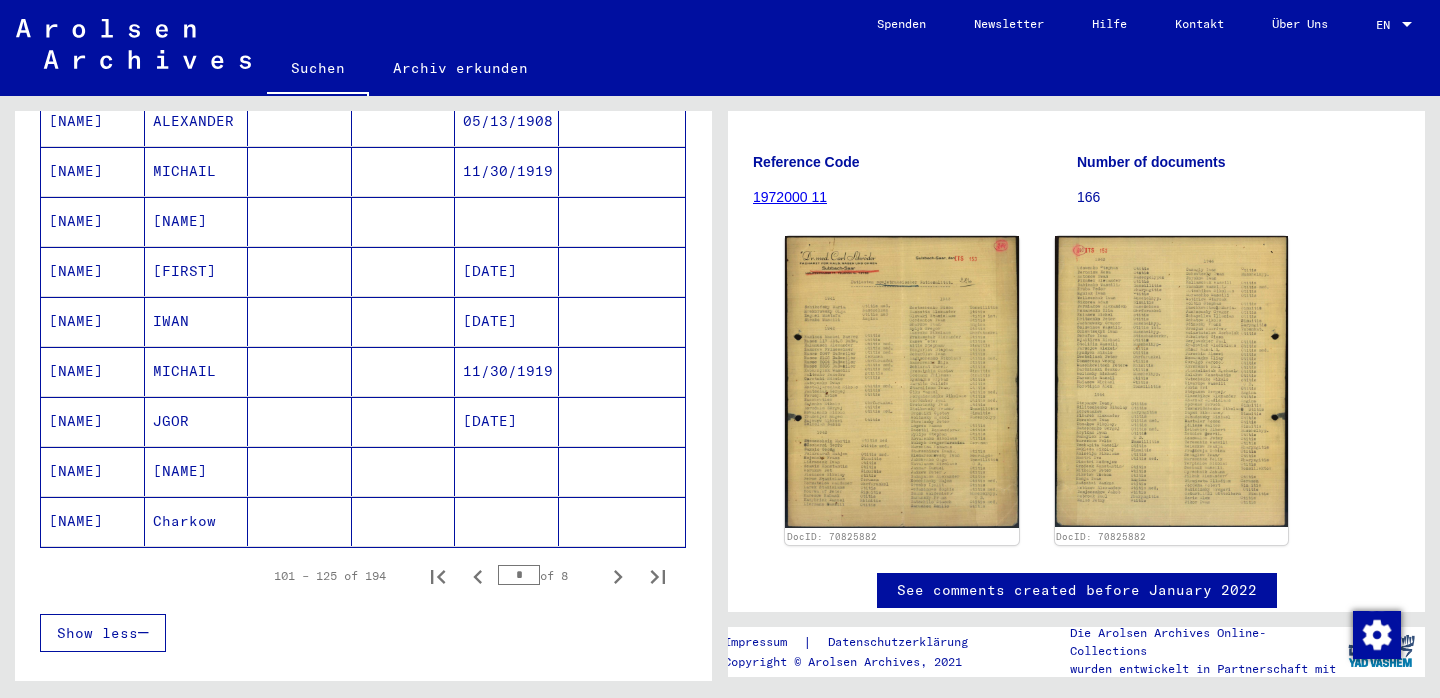 scroll, scrollTop: 1327, scrollLeft: 0, axis: vertical 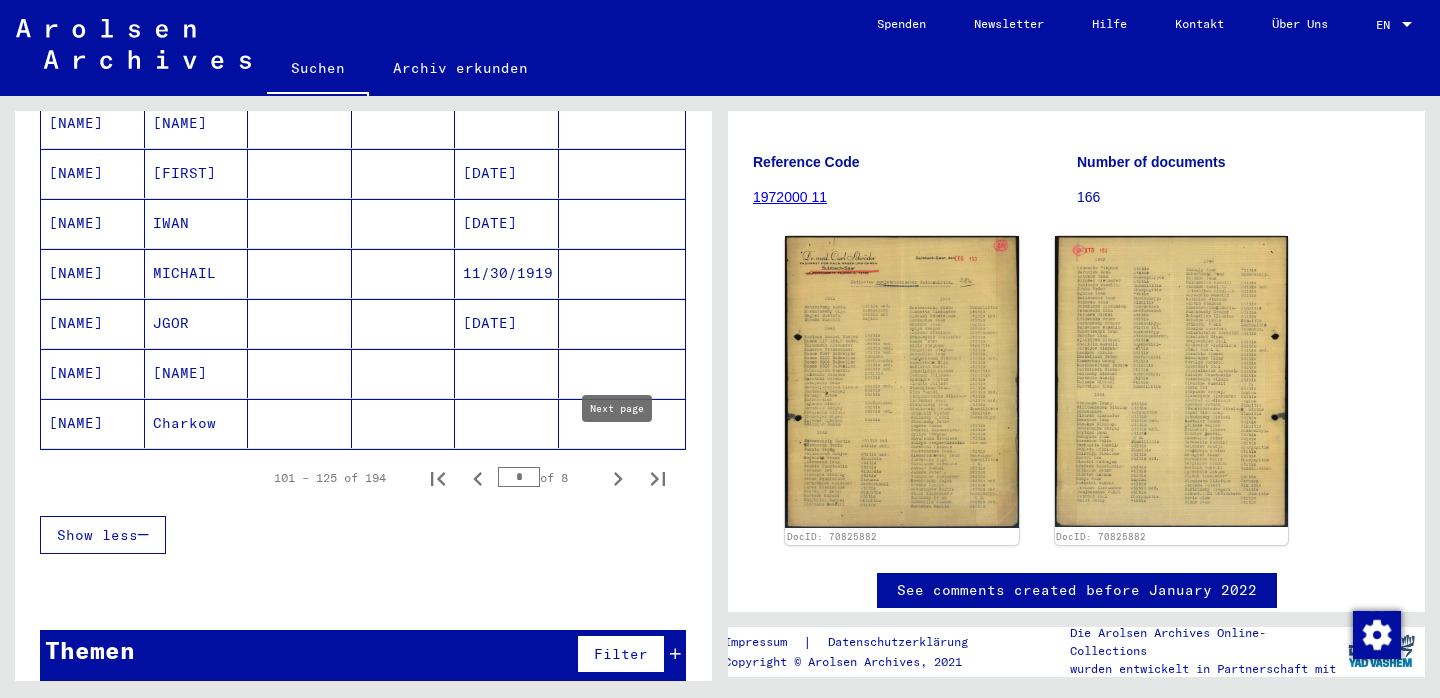 click 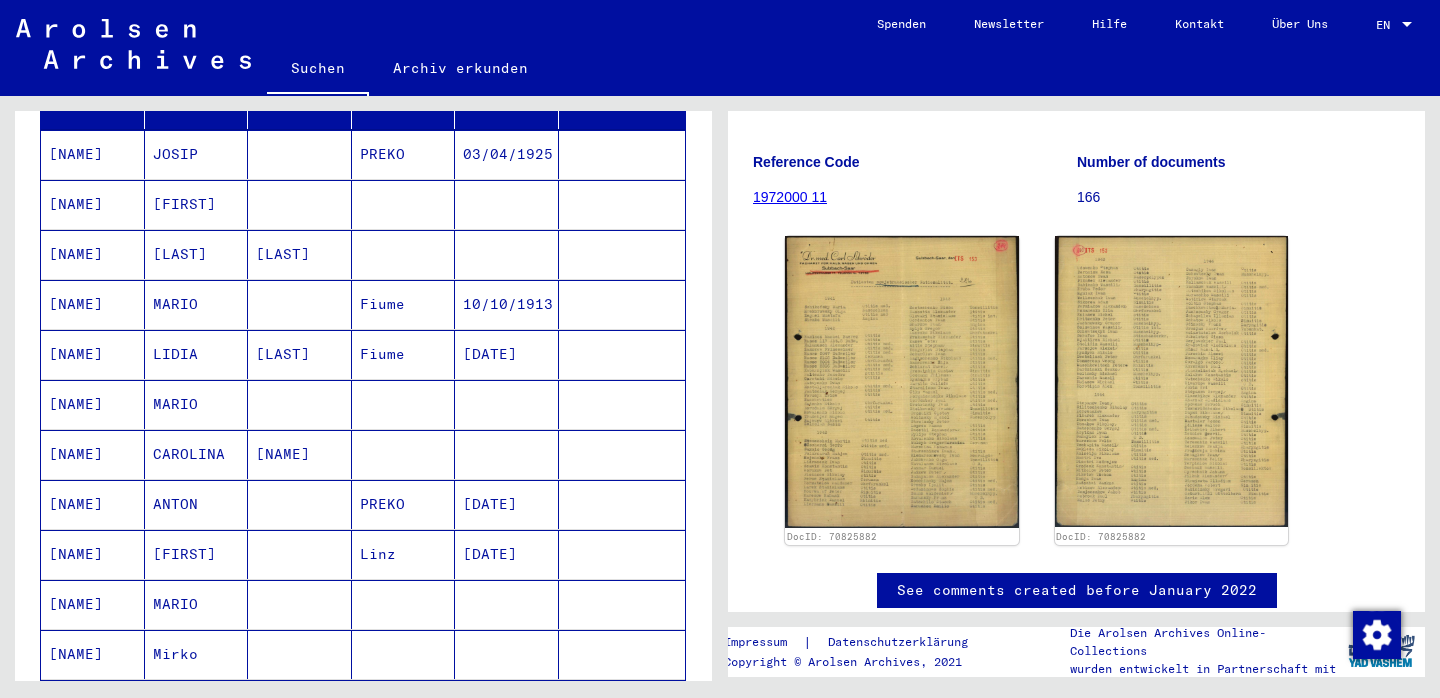 scroll, scrollTop: 378, scrollLeft: 0, axis: vertical 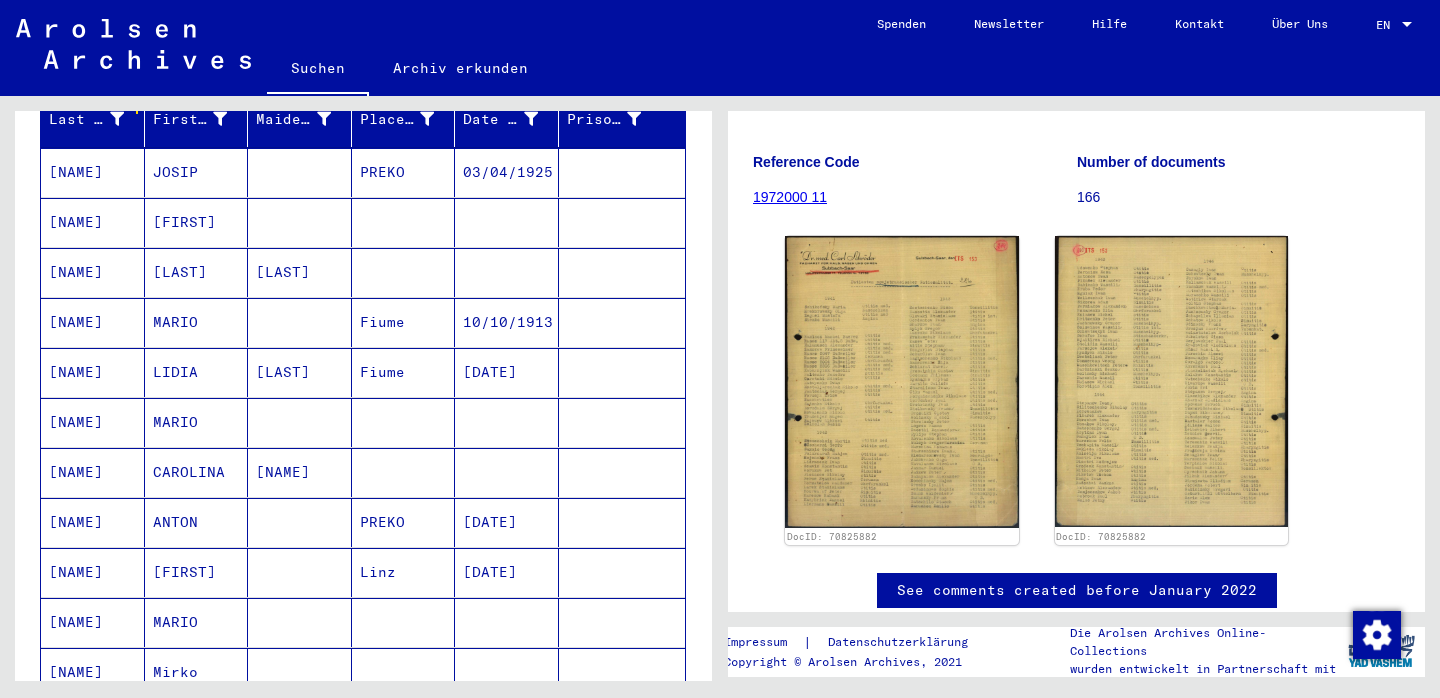 click on "CAROLINA" at bounding box center [197, 522] 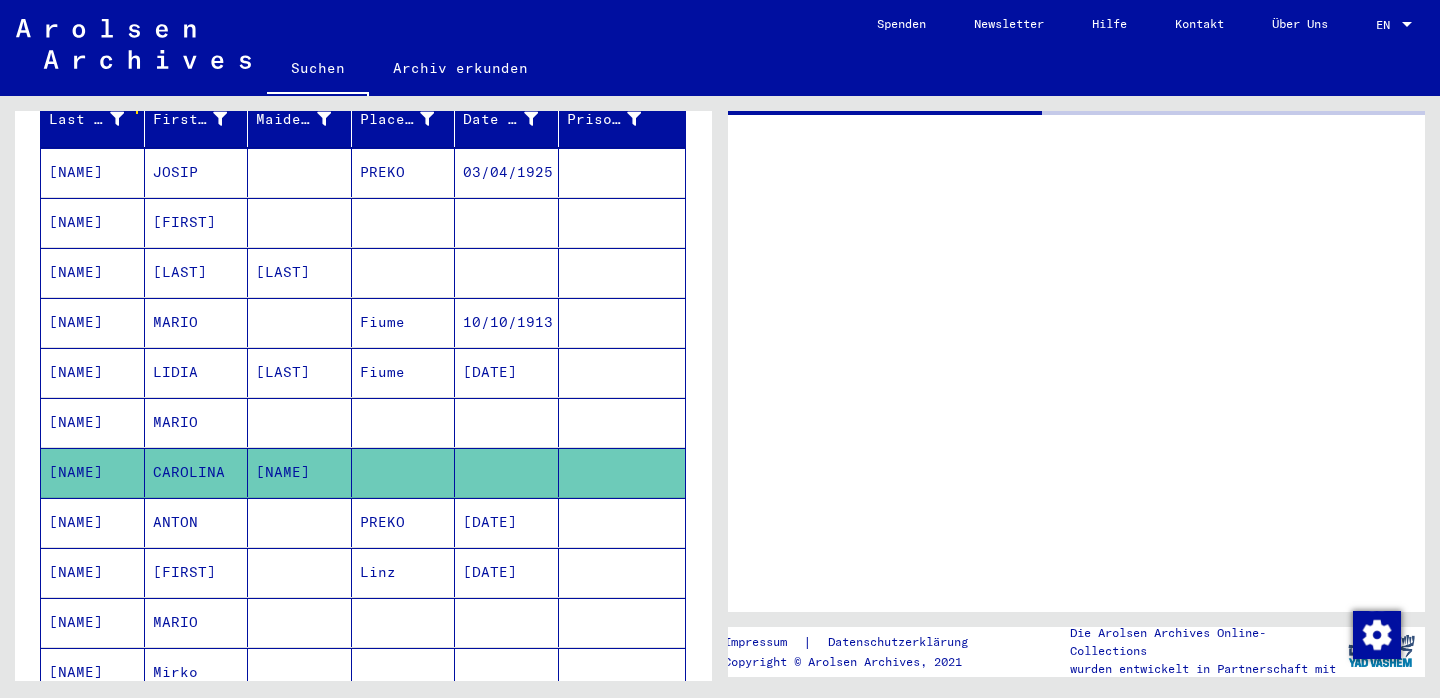 scroll, scrollTop: 0, scrollLeft: 0, axis: both 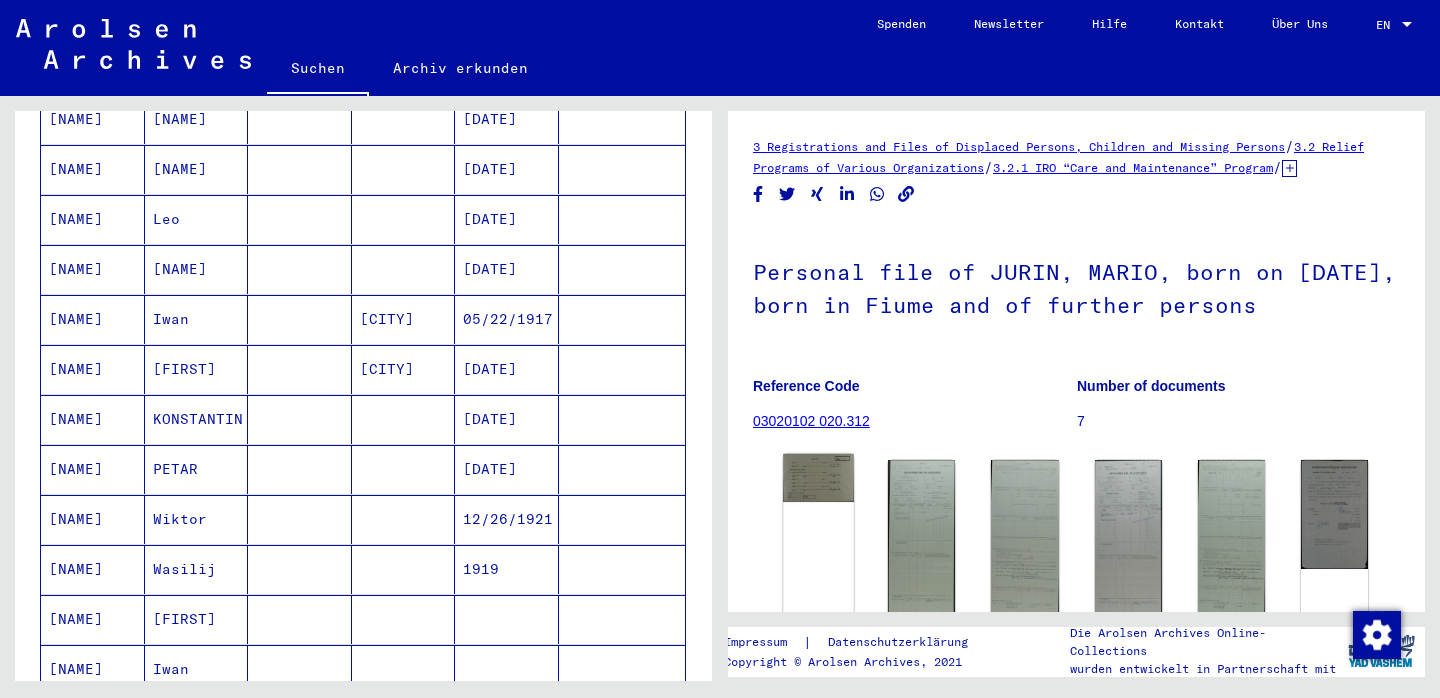 click 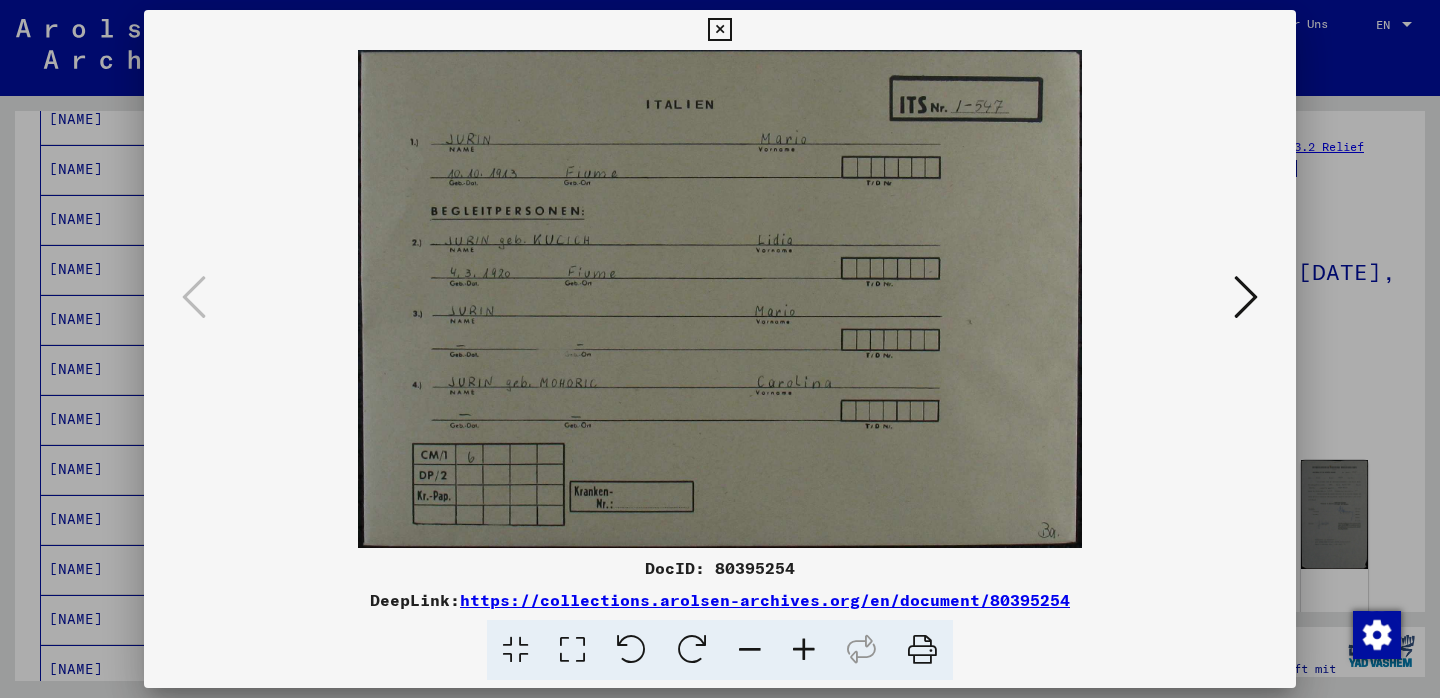 click at bounding box center (1246, 297) 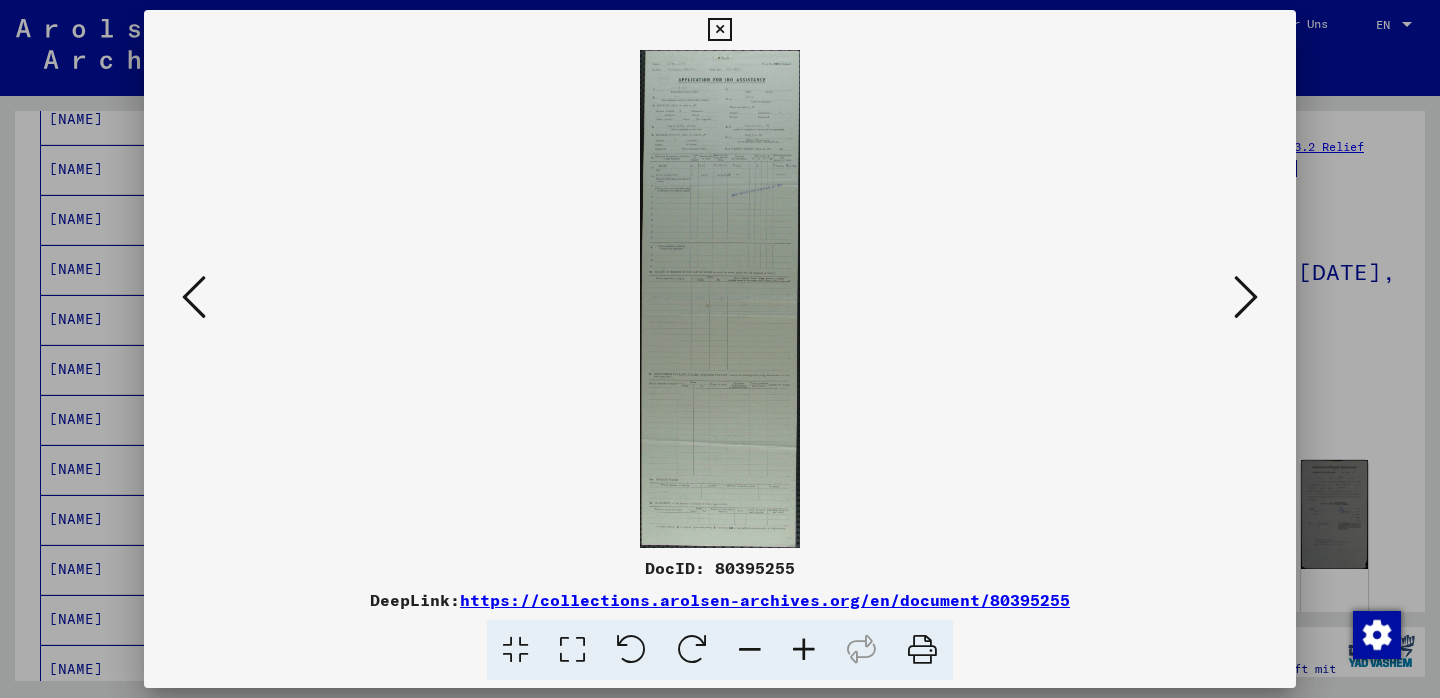 click at bounding box center [1246, 297] 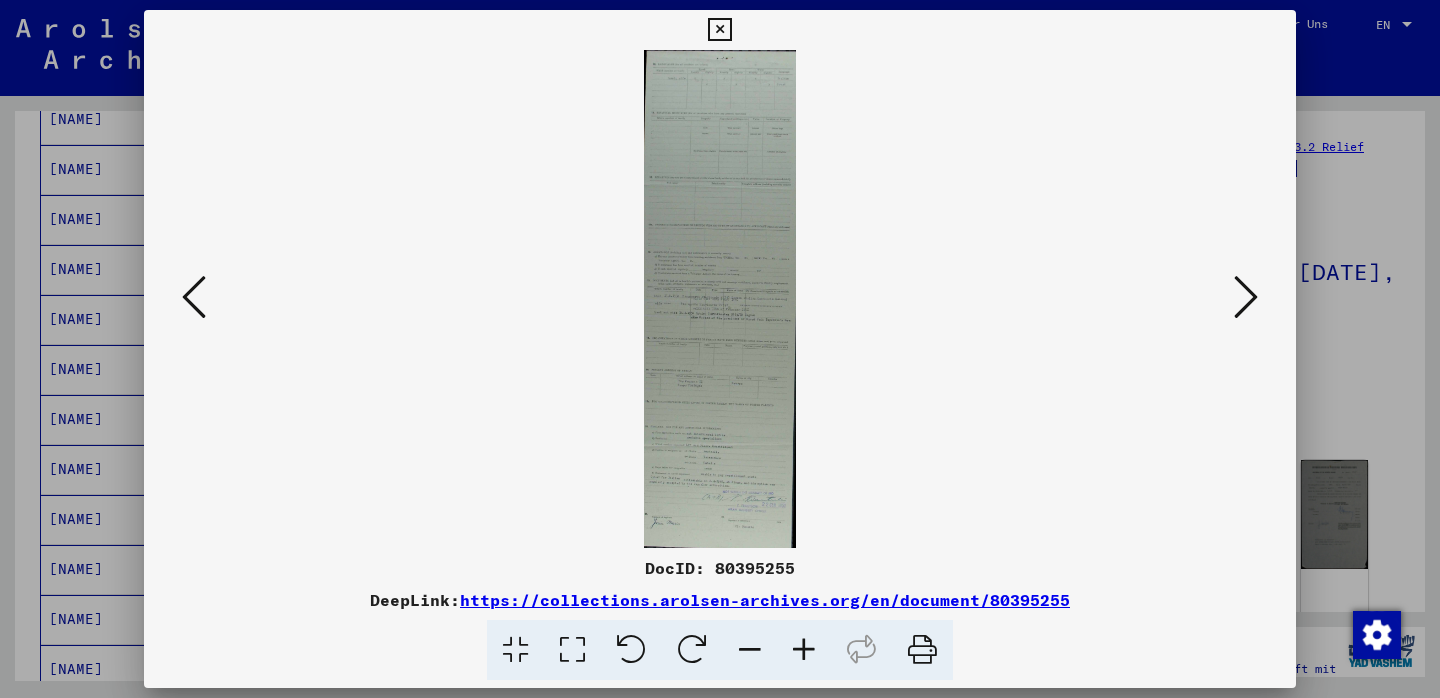 click at bounding box center (720, 349) 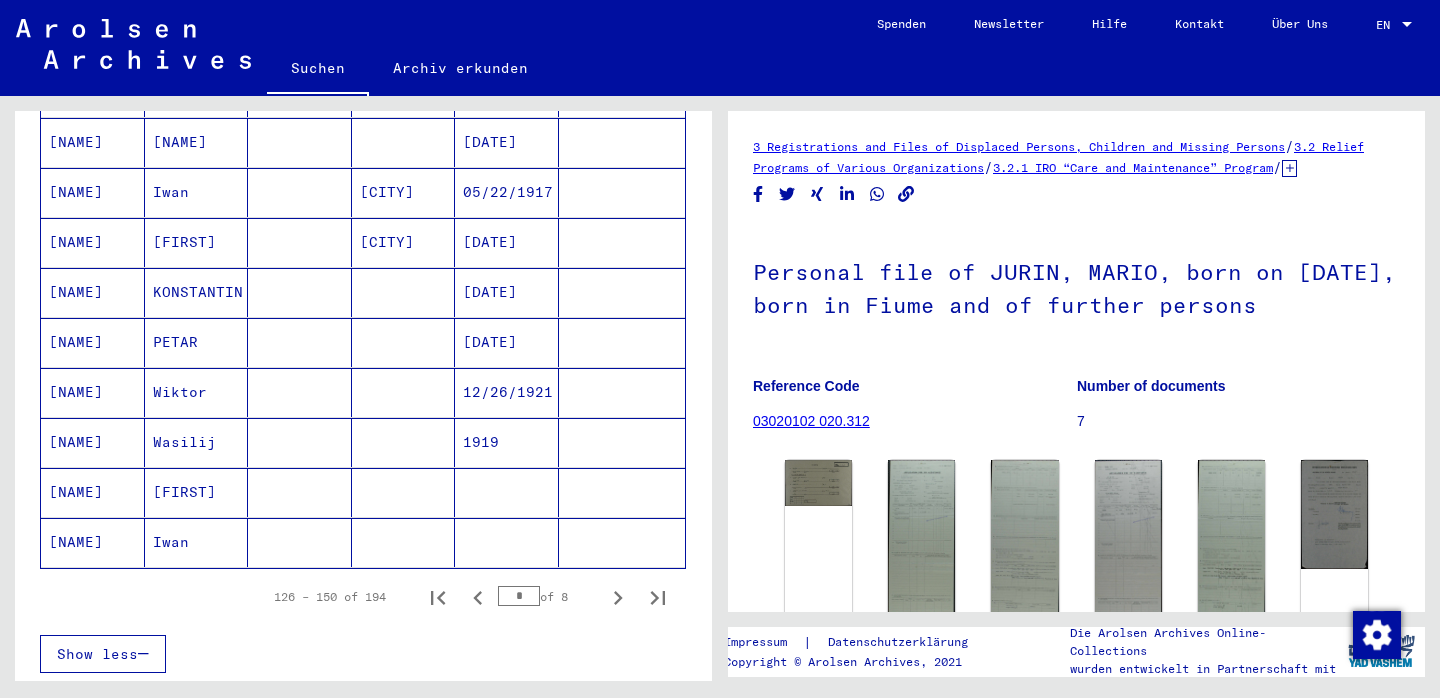 scroll, scrollTop: 1327, scrollLeft: 0, axis: vertical 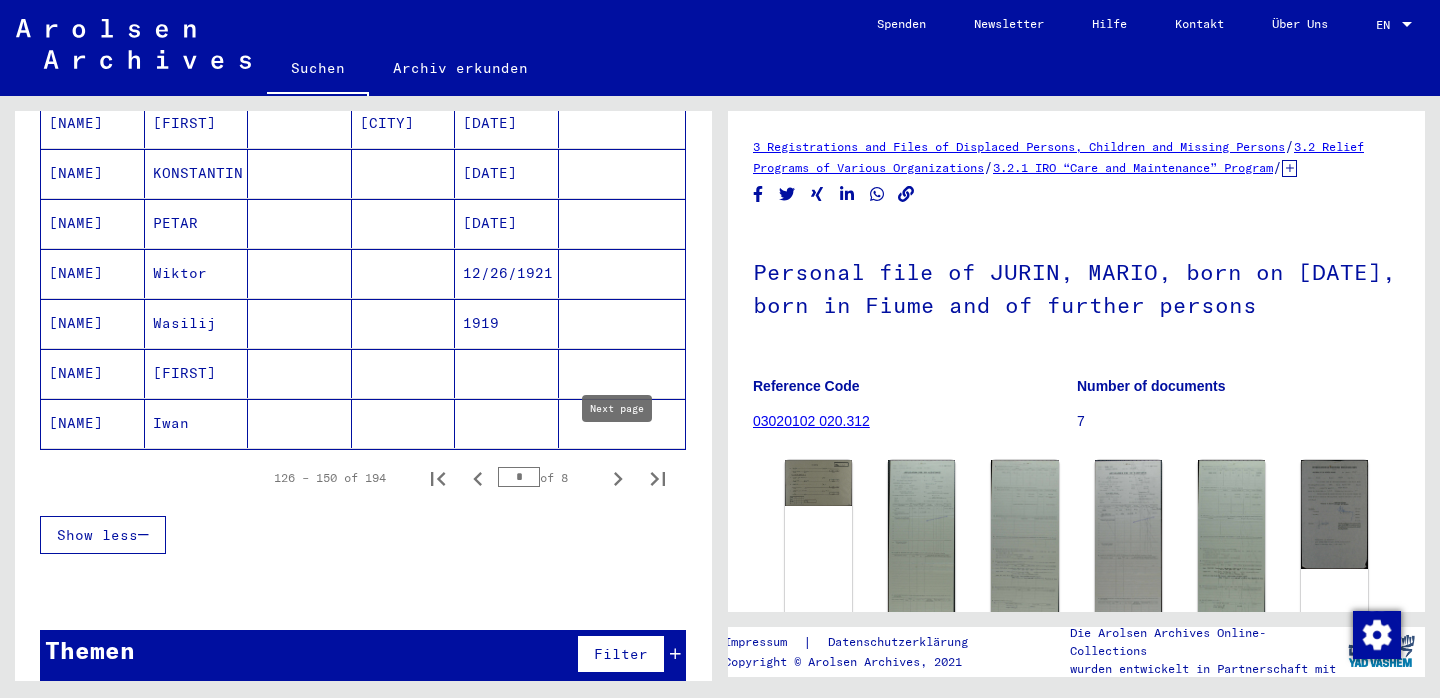 click 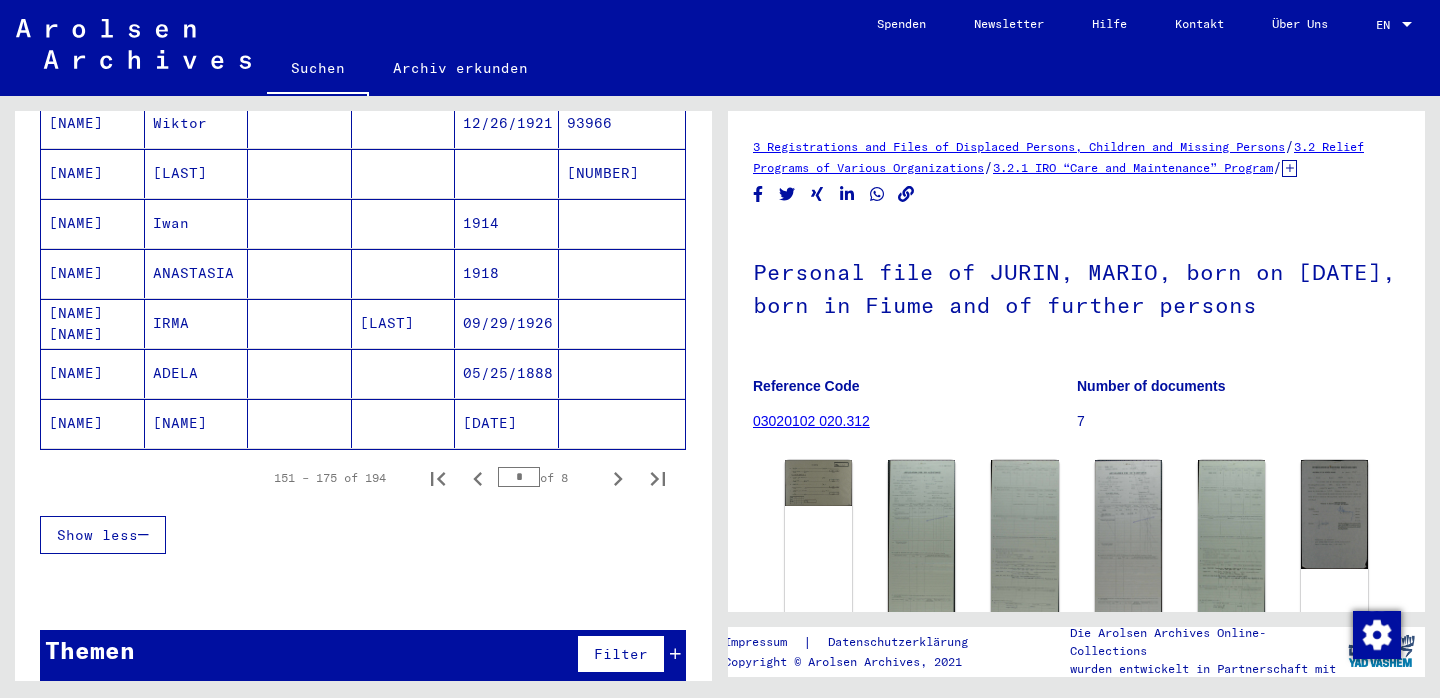 click on "[NAME]" 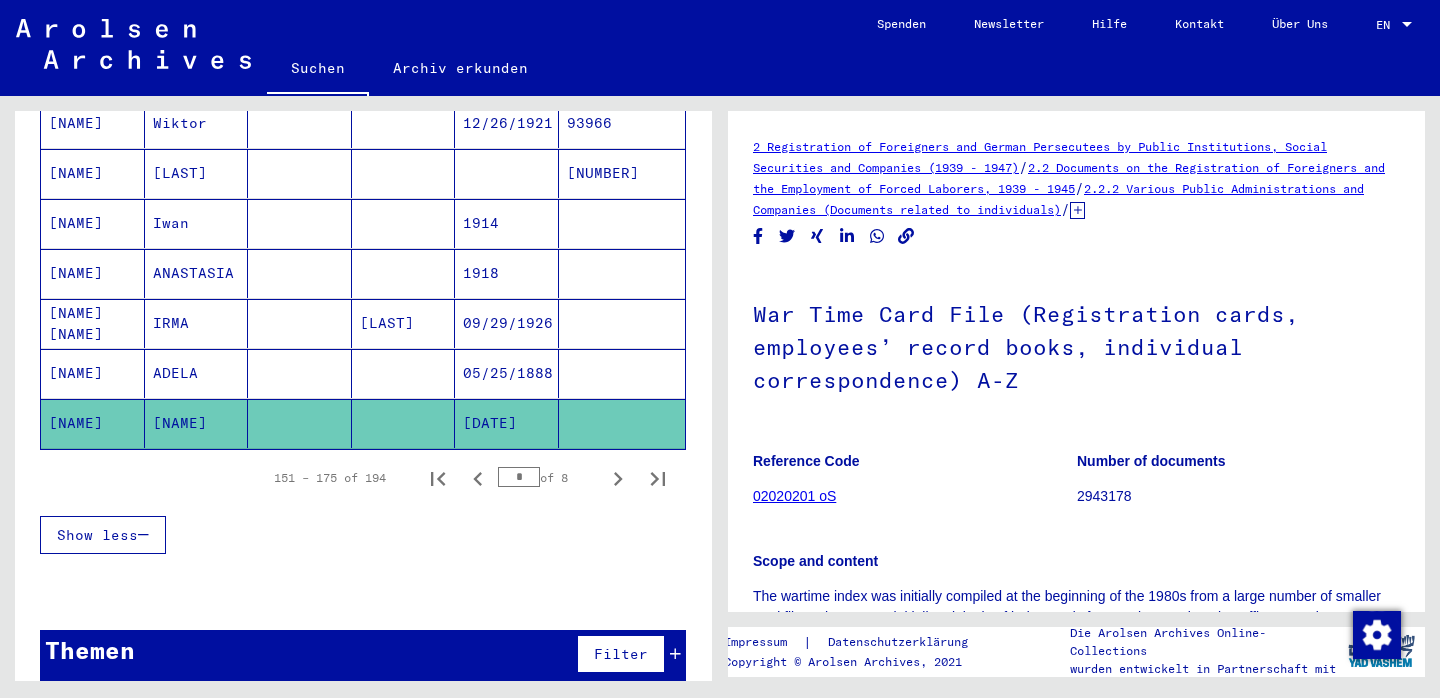scroll, scrollTop: 0, scrollLeft: 0, axis: both 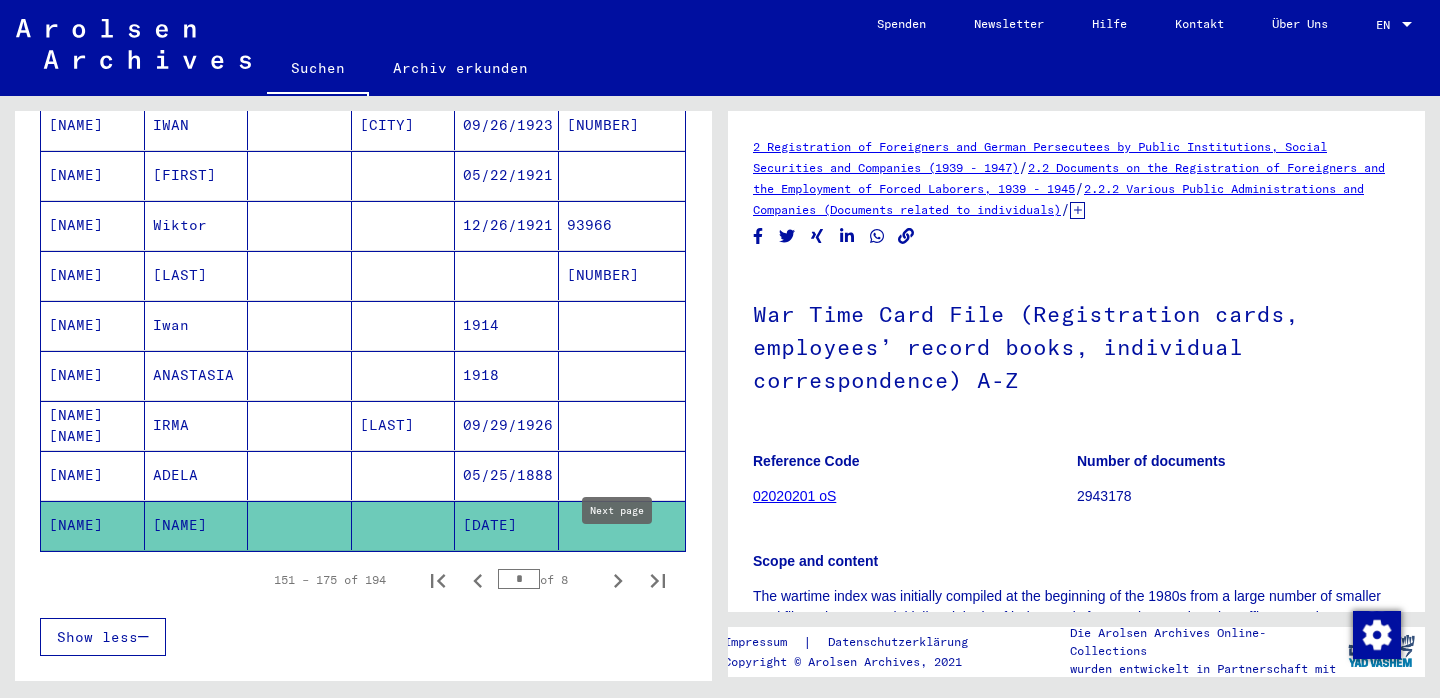 click 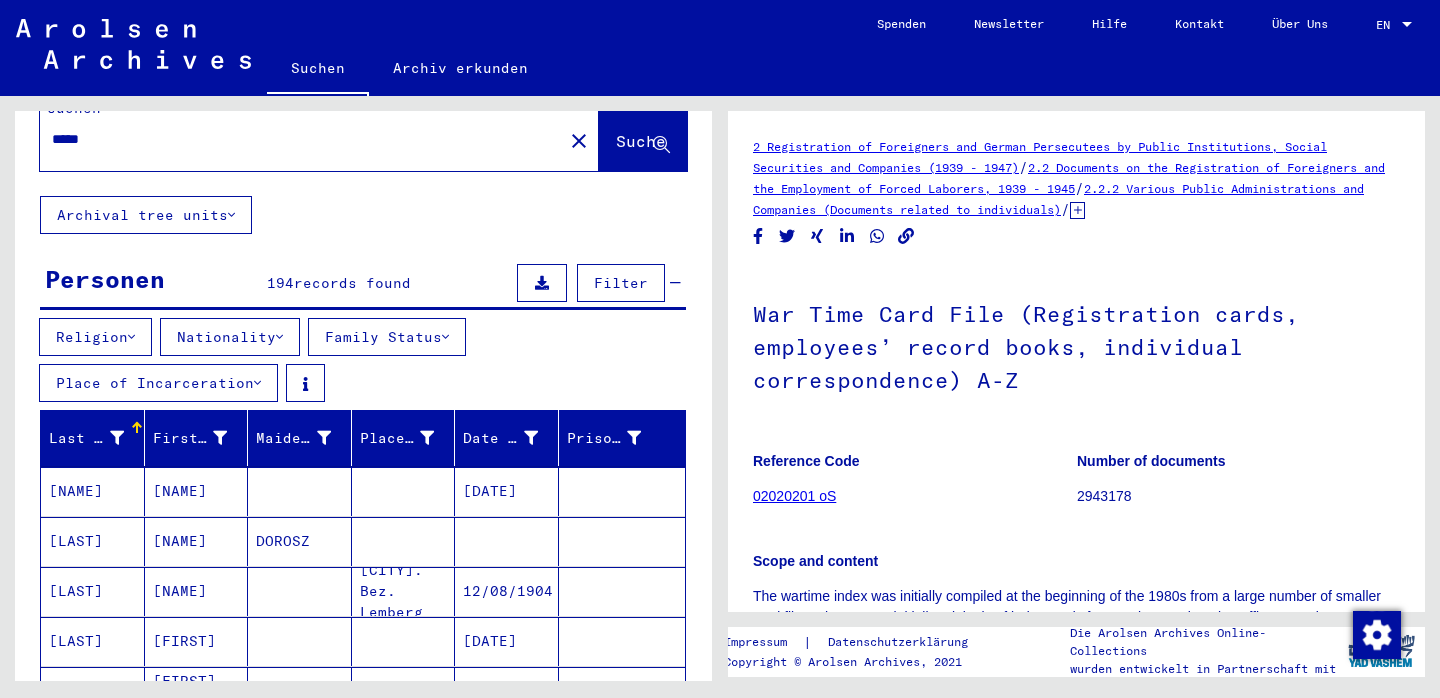 scroll, scrollTop: 0, scrollLeft: 0, axis: both 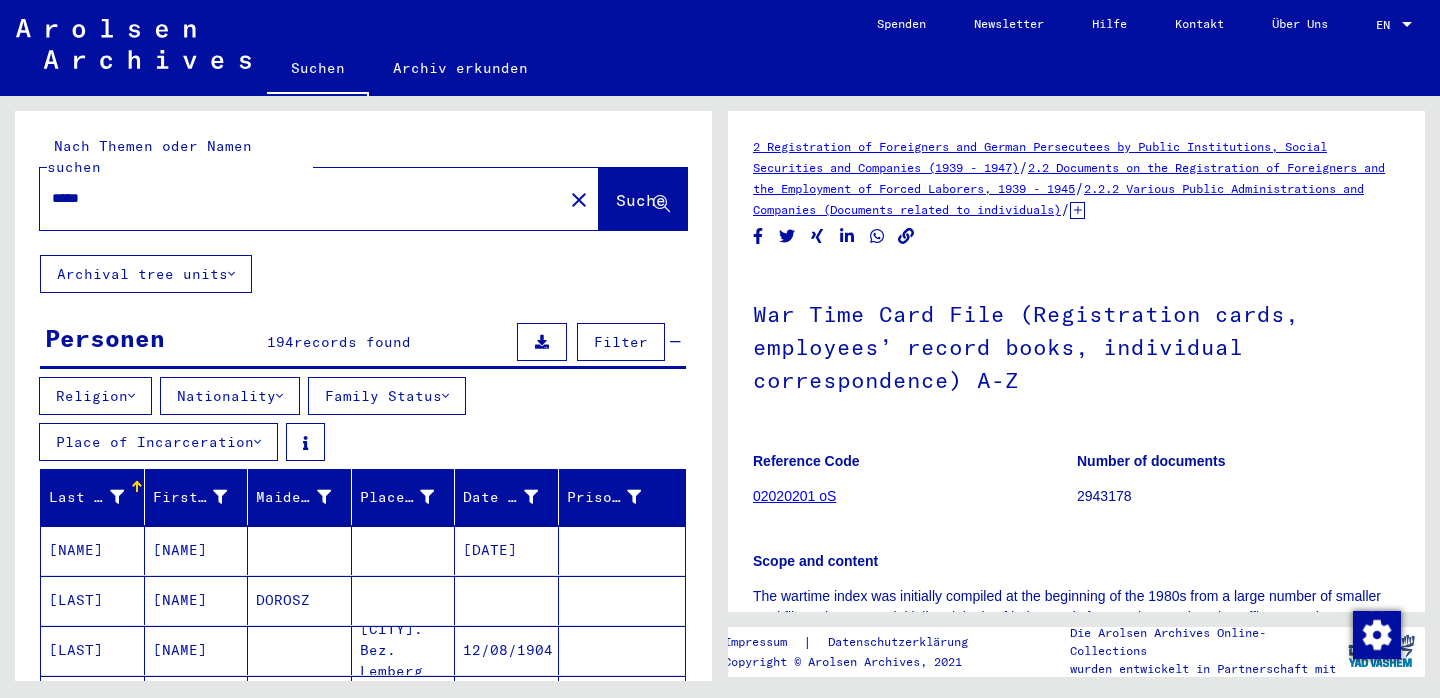 click on "*****" at bounding box center [301, 198] 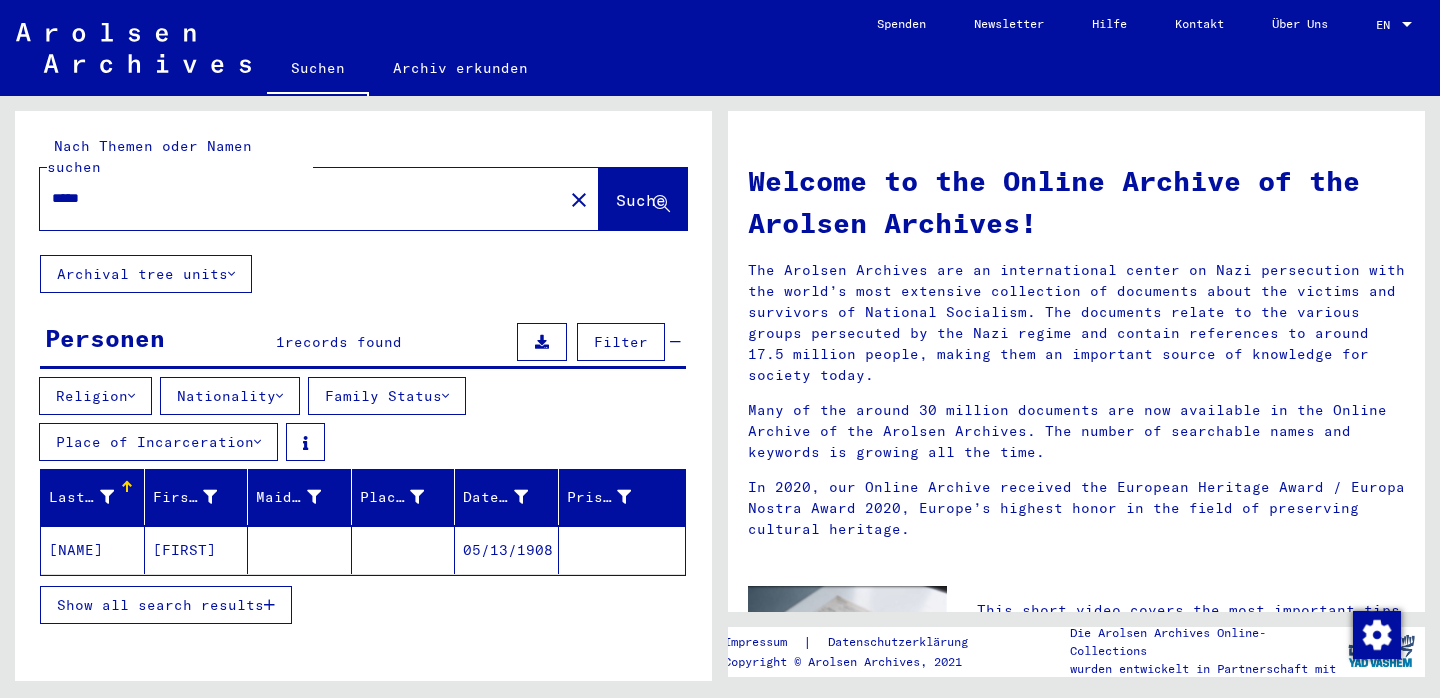 click on "Show all search results" at bounding box center [166, 605] 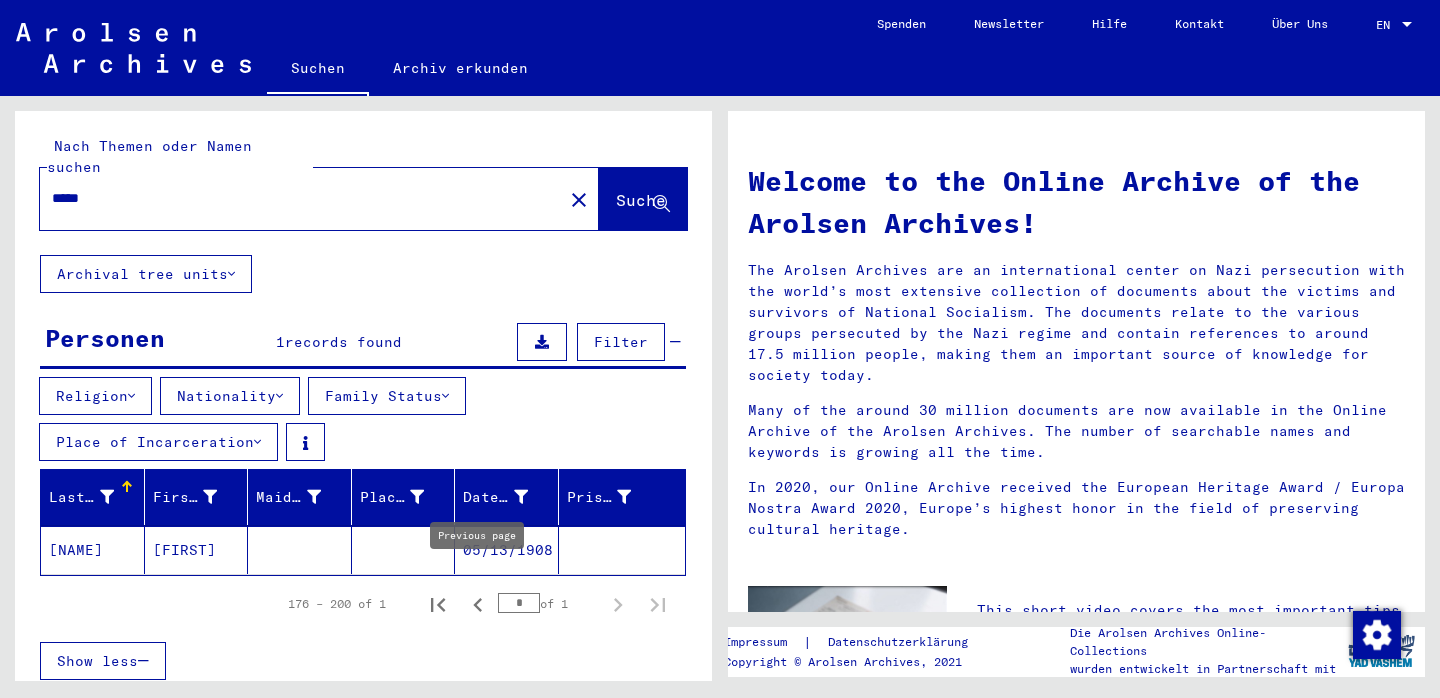 click 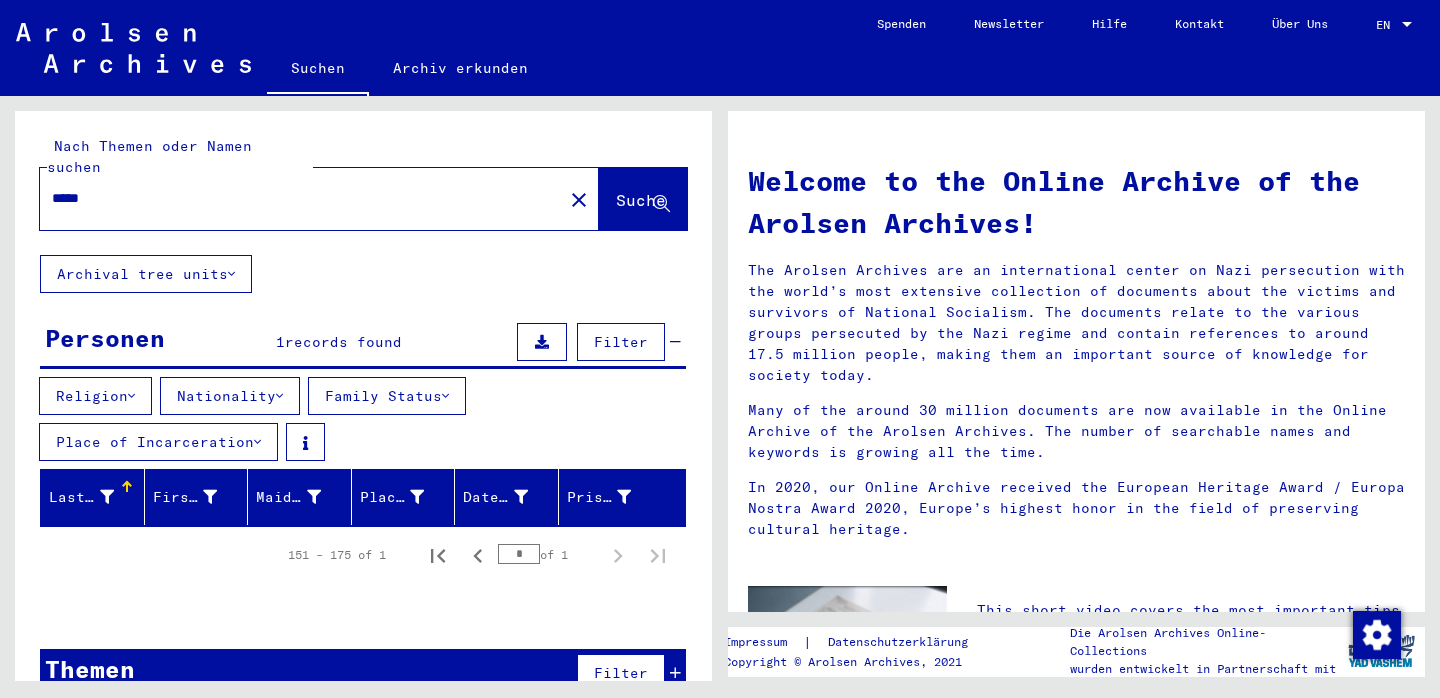 scroll, scrollTop: 19, scrollLeft: 0, axis: vertical 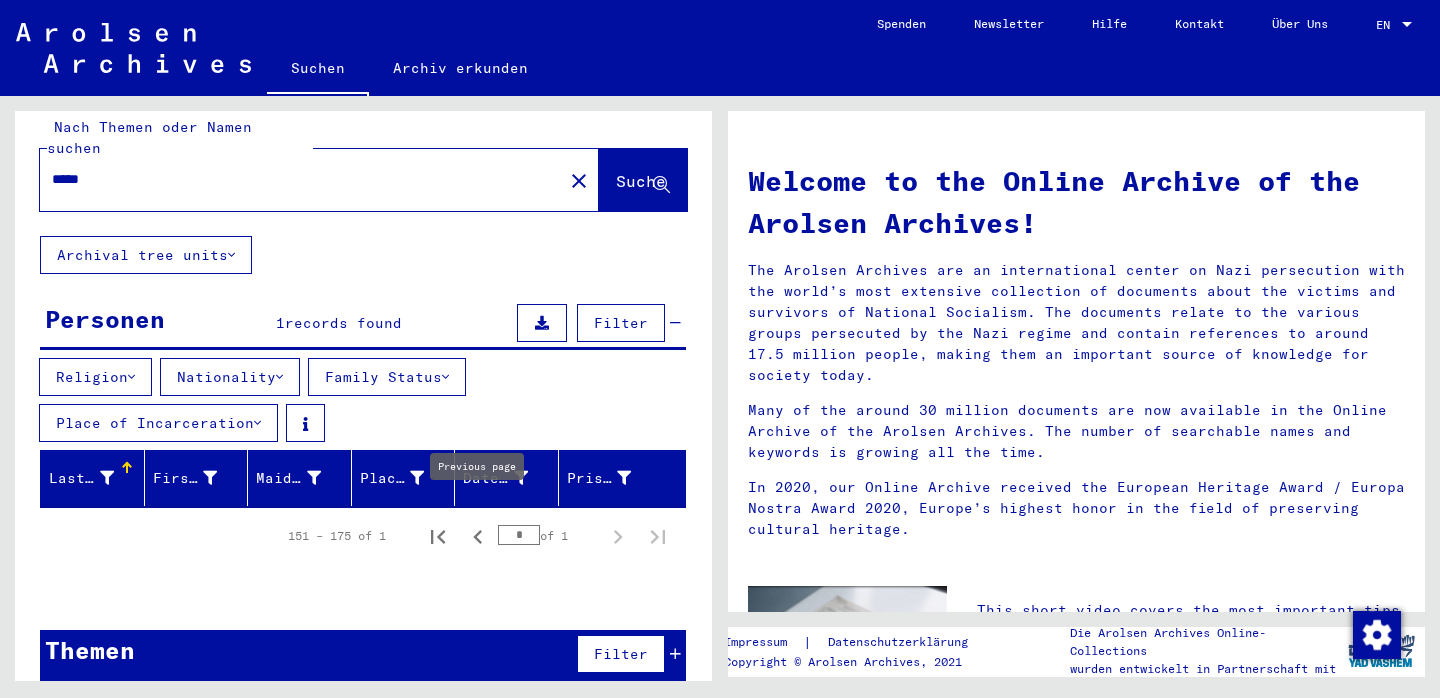 click 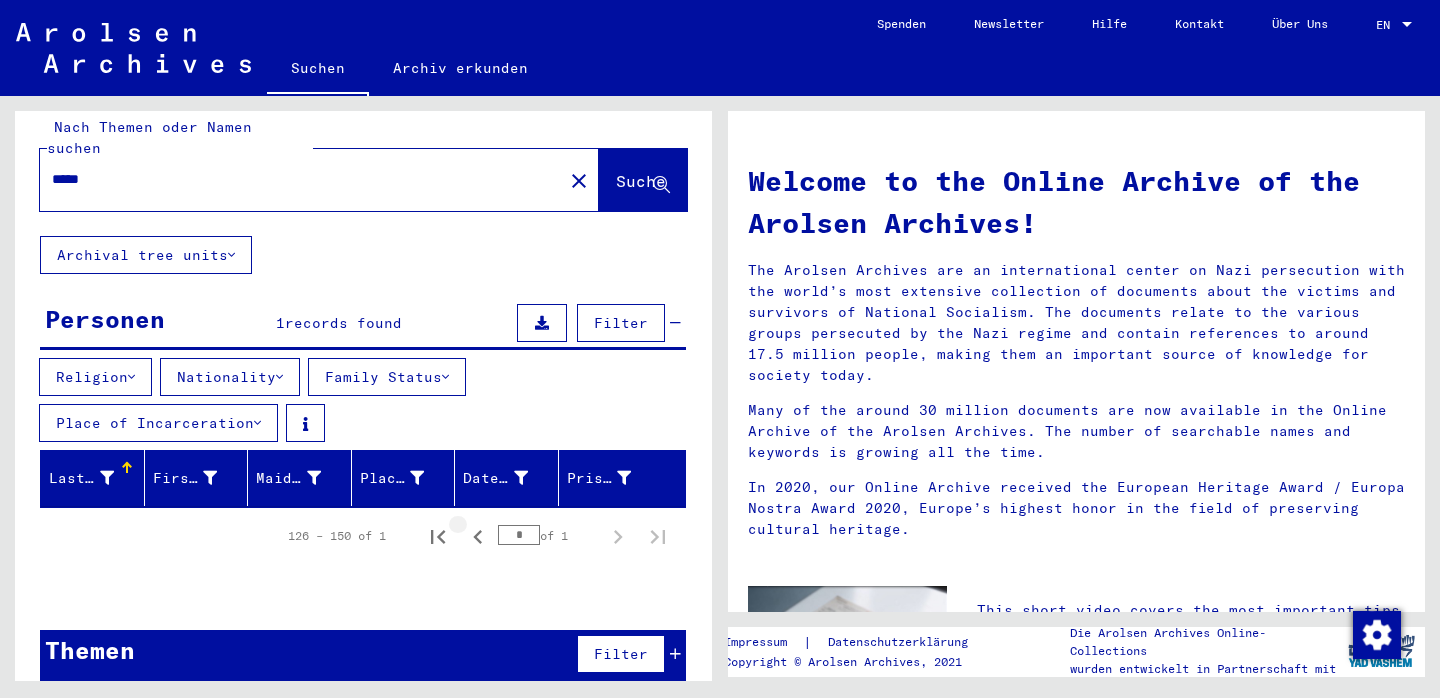 click 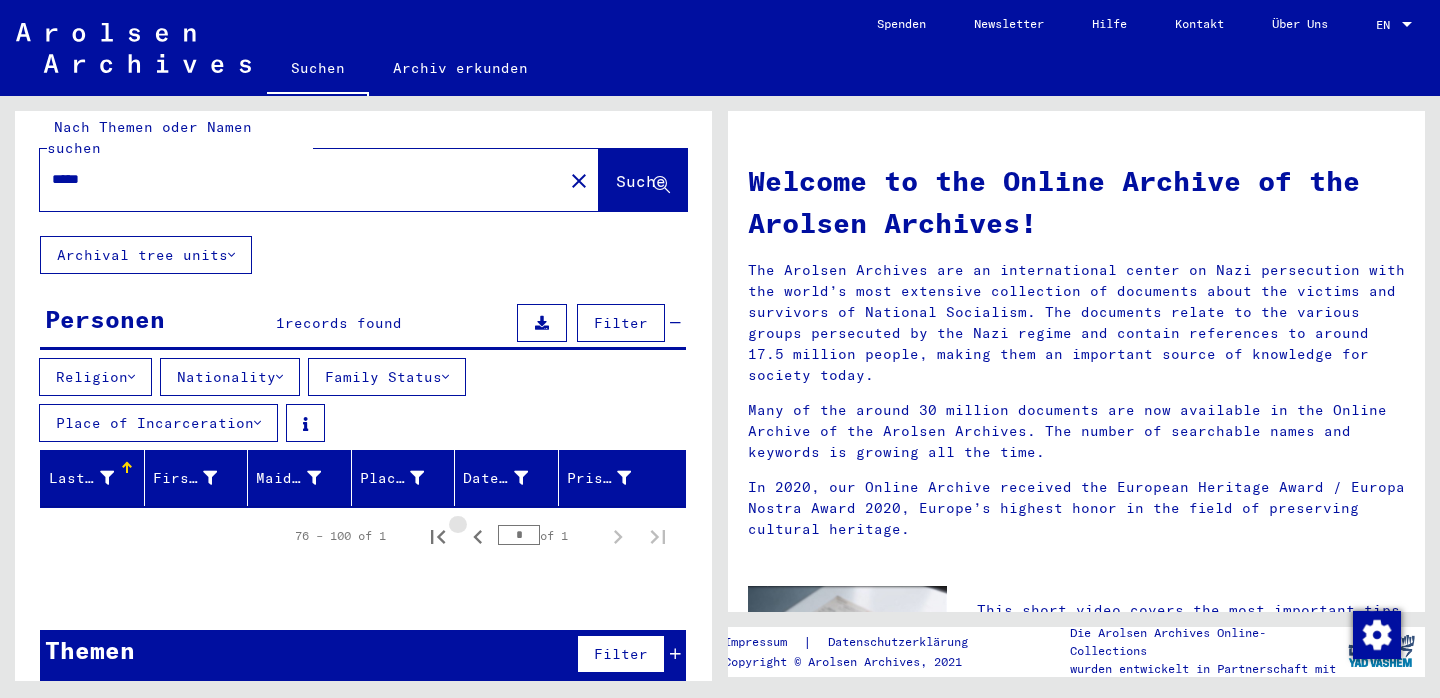 click 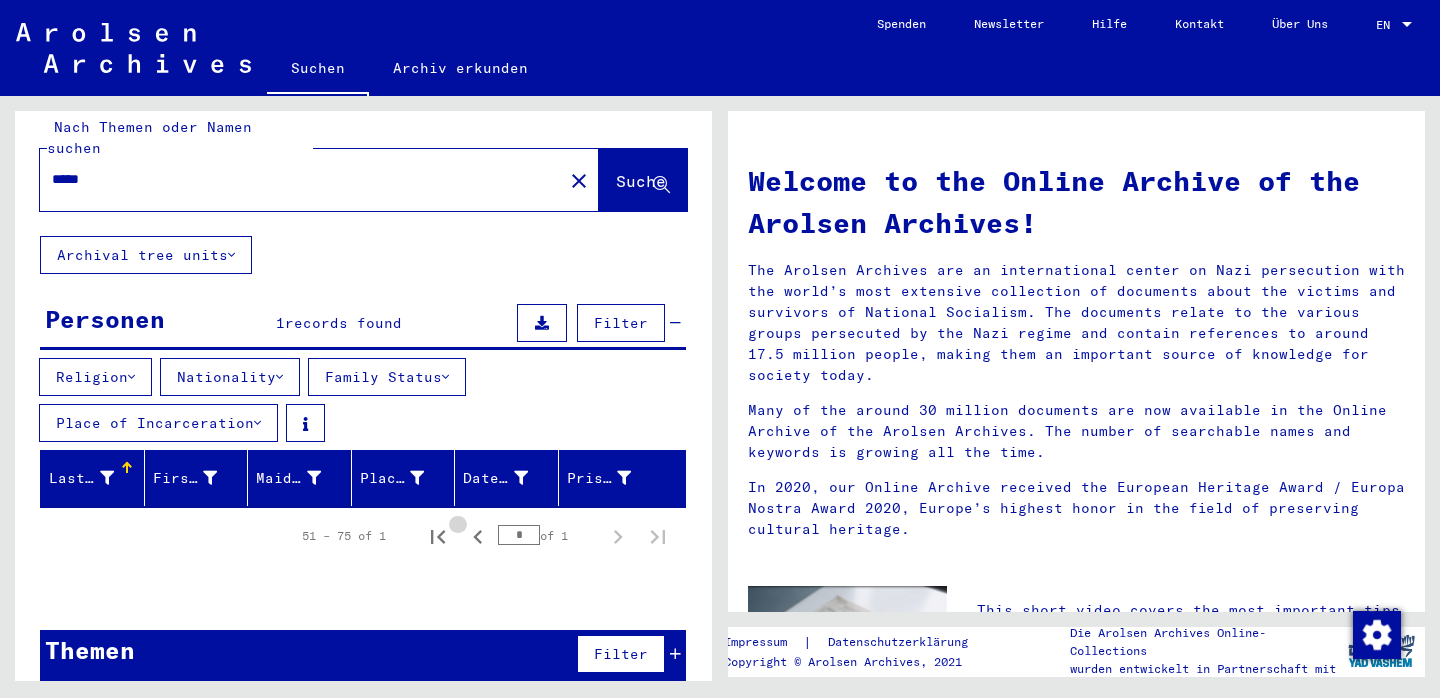 click 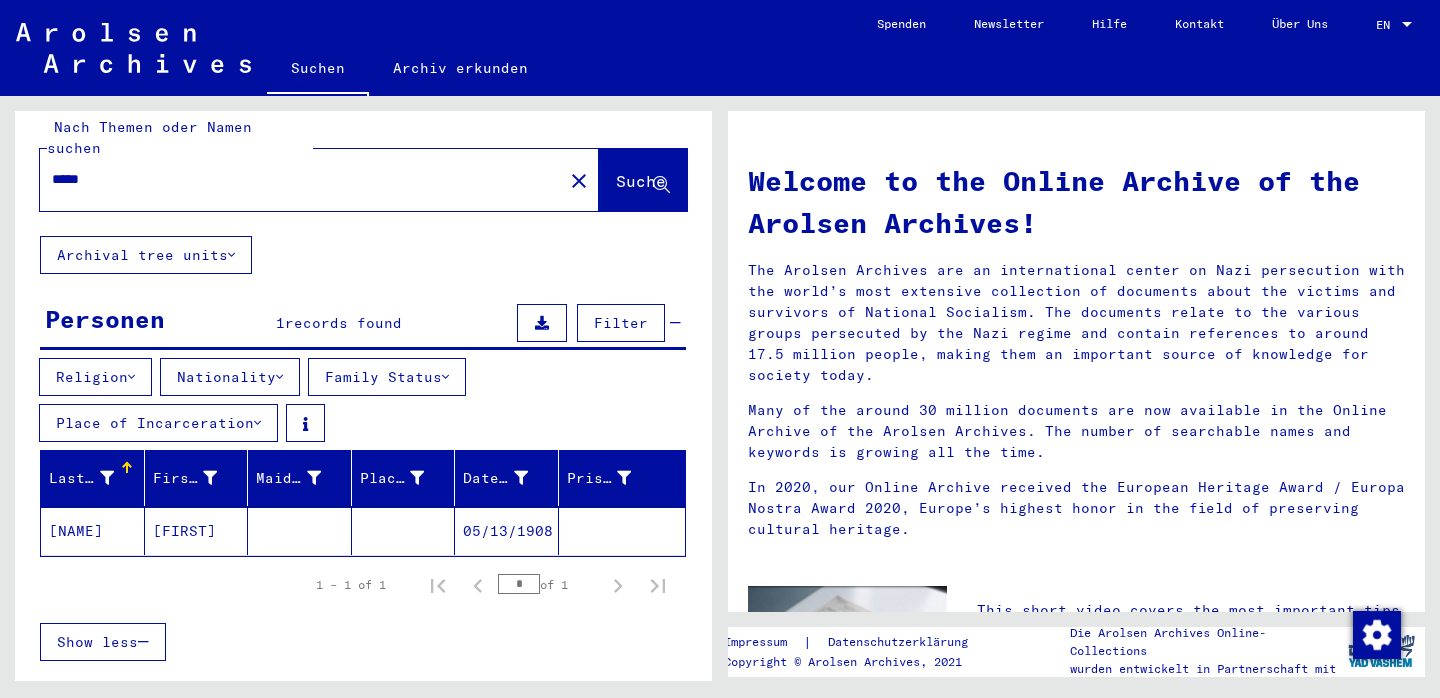 click on "05/13/1908" 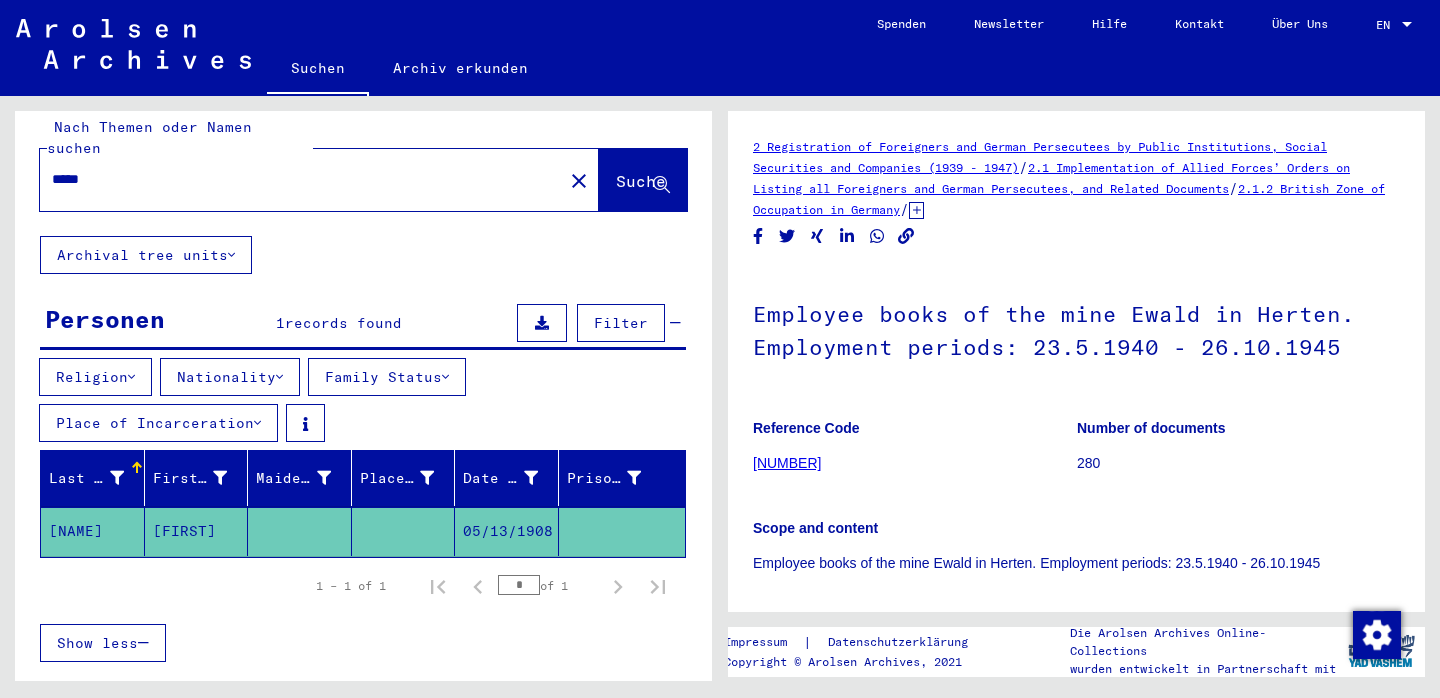scroll, scrollTop: 0, scrollLeft: 0, axis: both 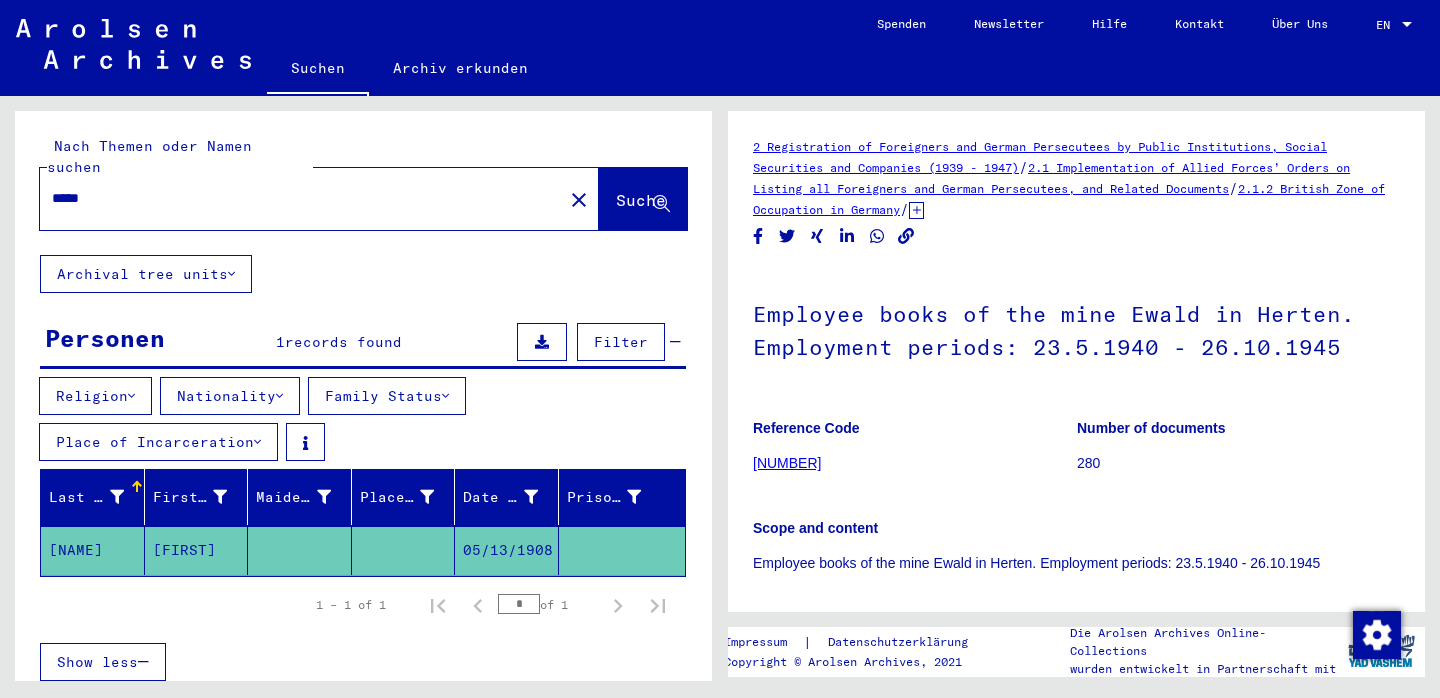 click on "Place of Incarceration" at bounding box center [158, 442] 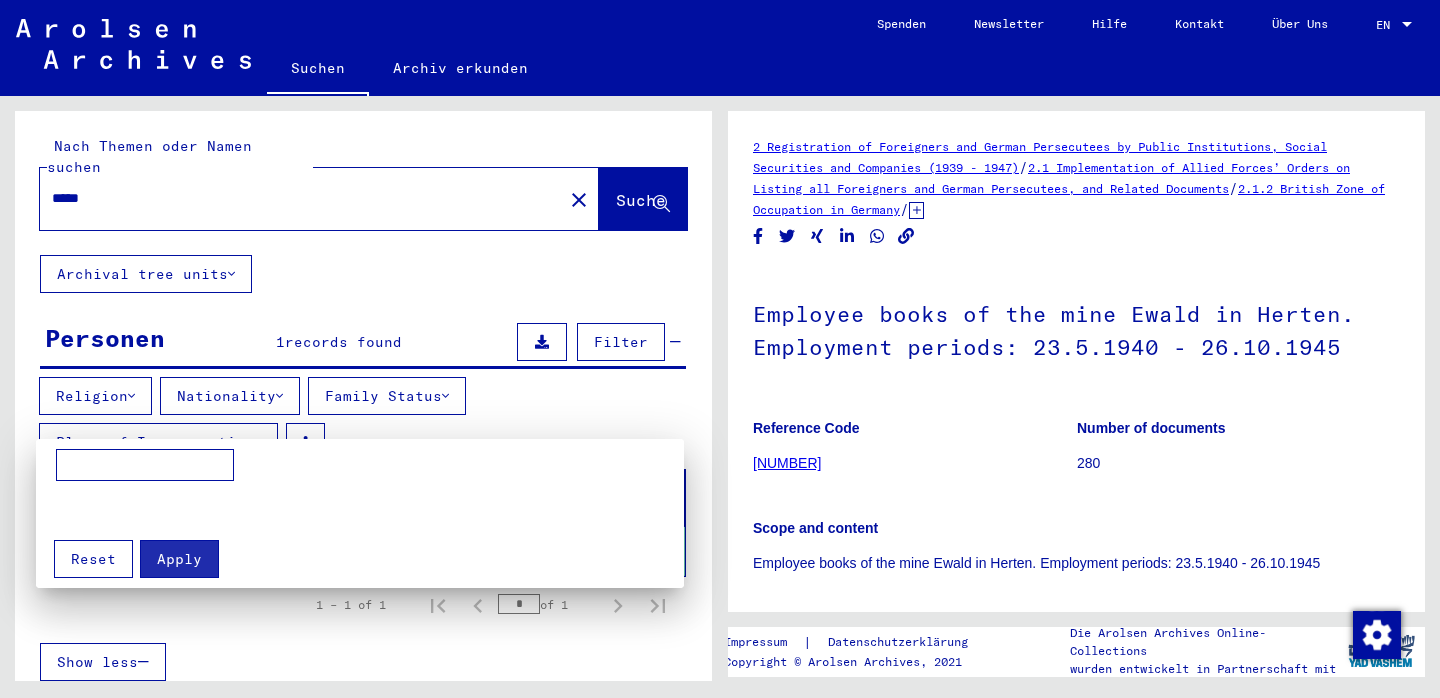 click at bounding box center (720, 349) 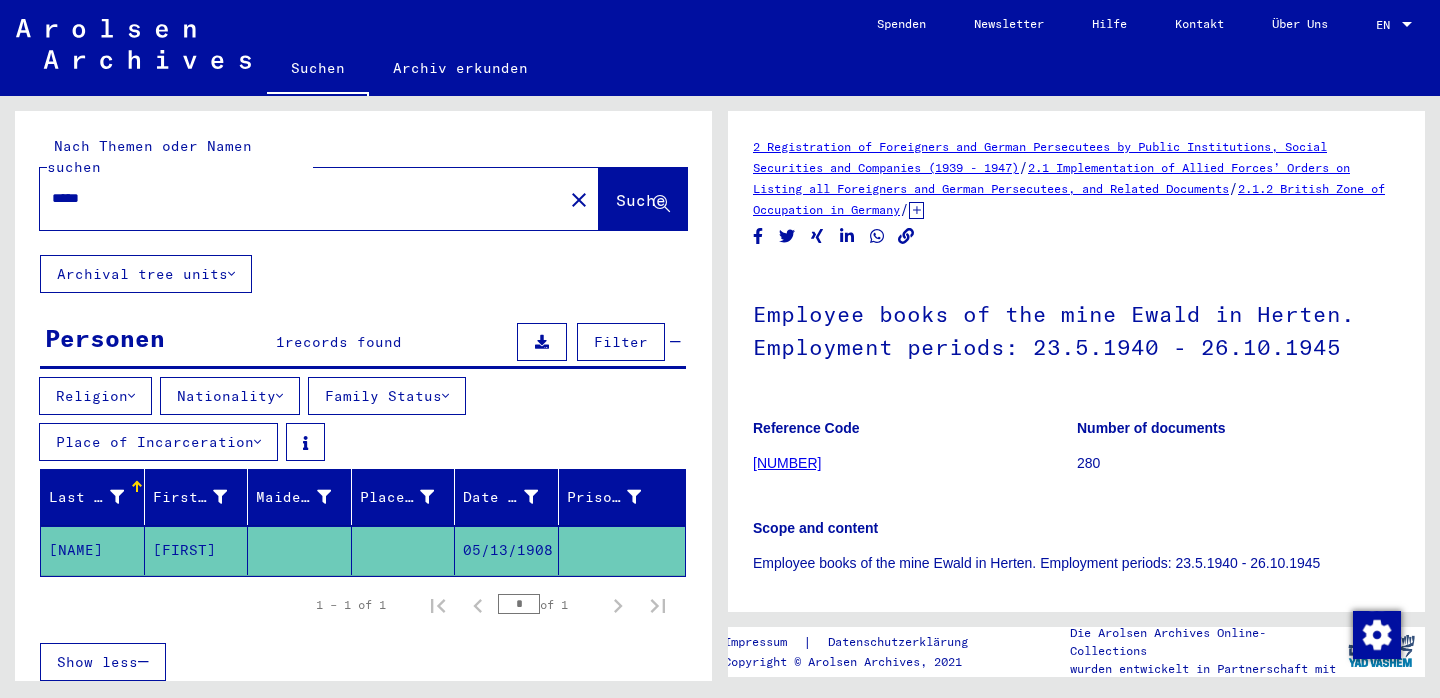 click on "close" 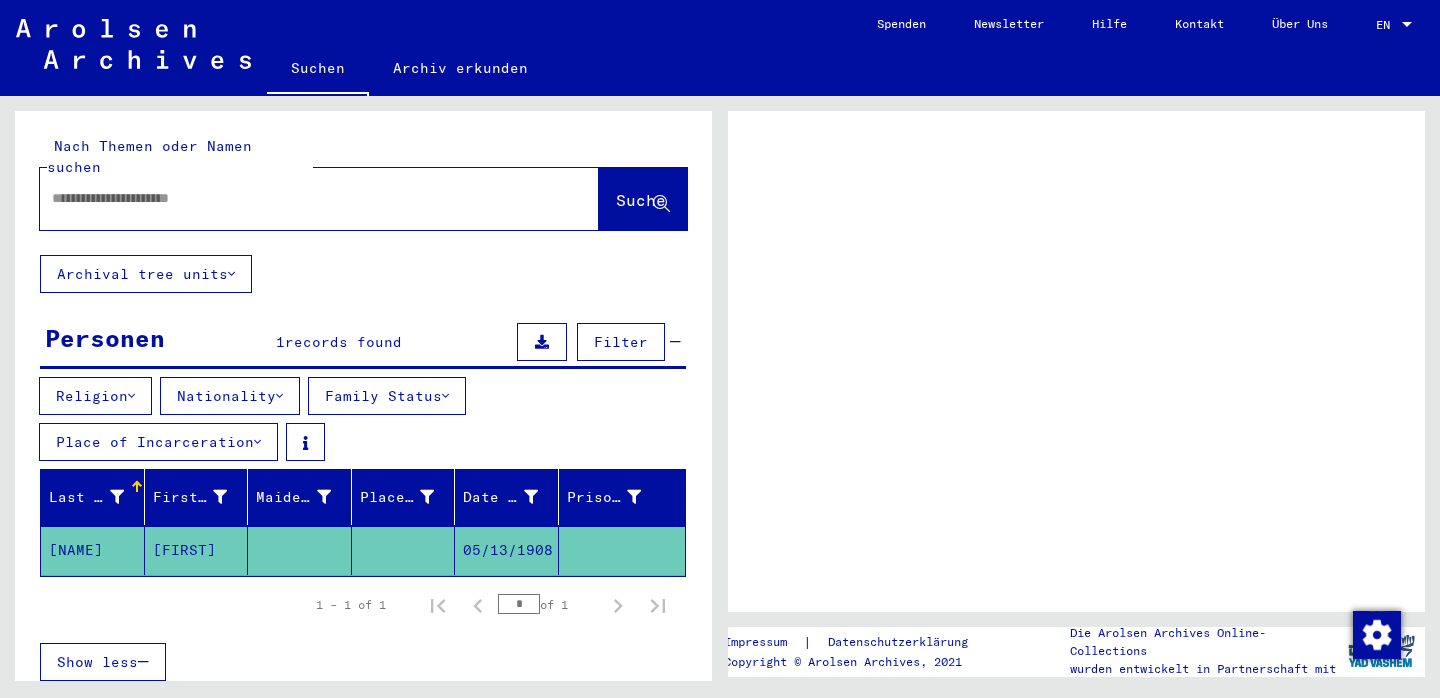 scroll, scrollTop: 0, scrollLeft: 0, axis: both 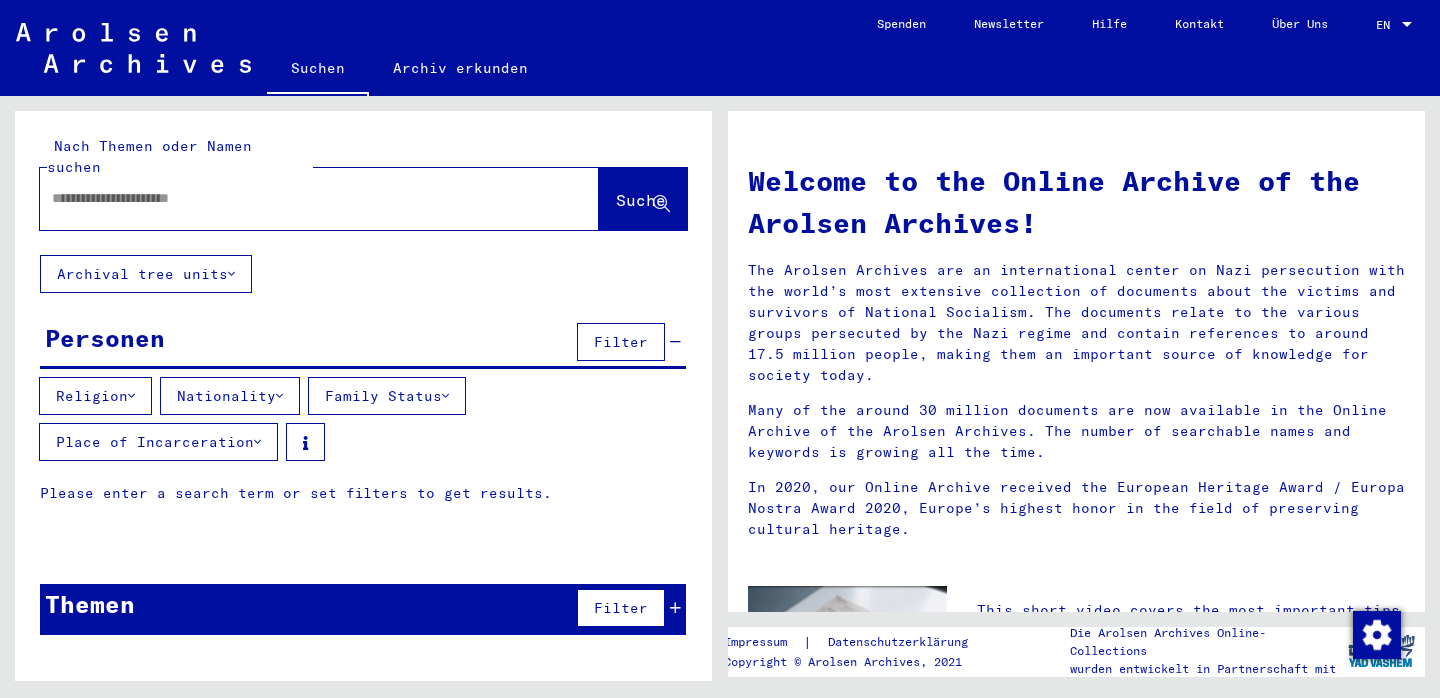 click on "Filter" at bounding box center (621, 342) 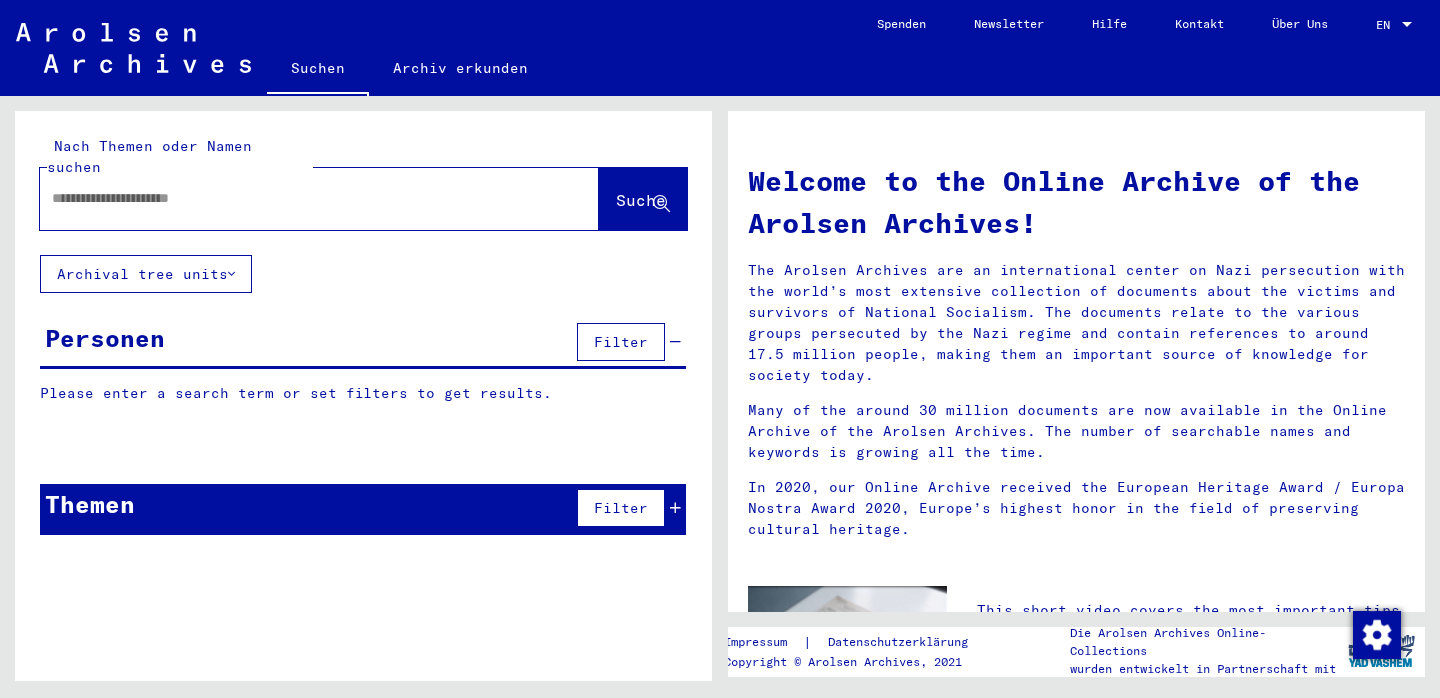 click on "Filter" at bounding box center (621, 342) 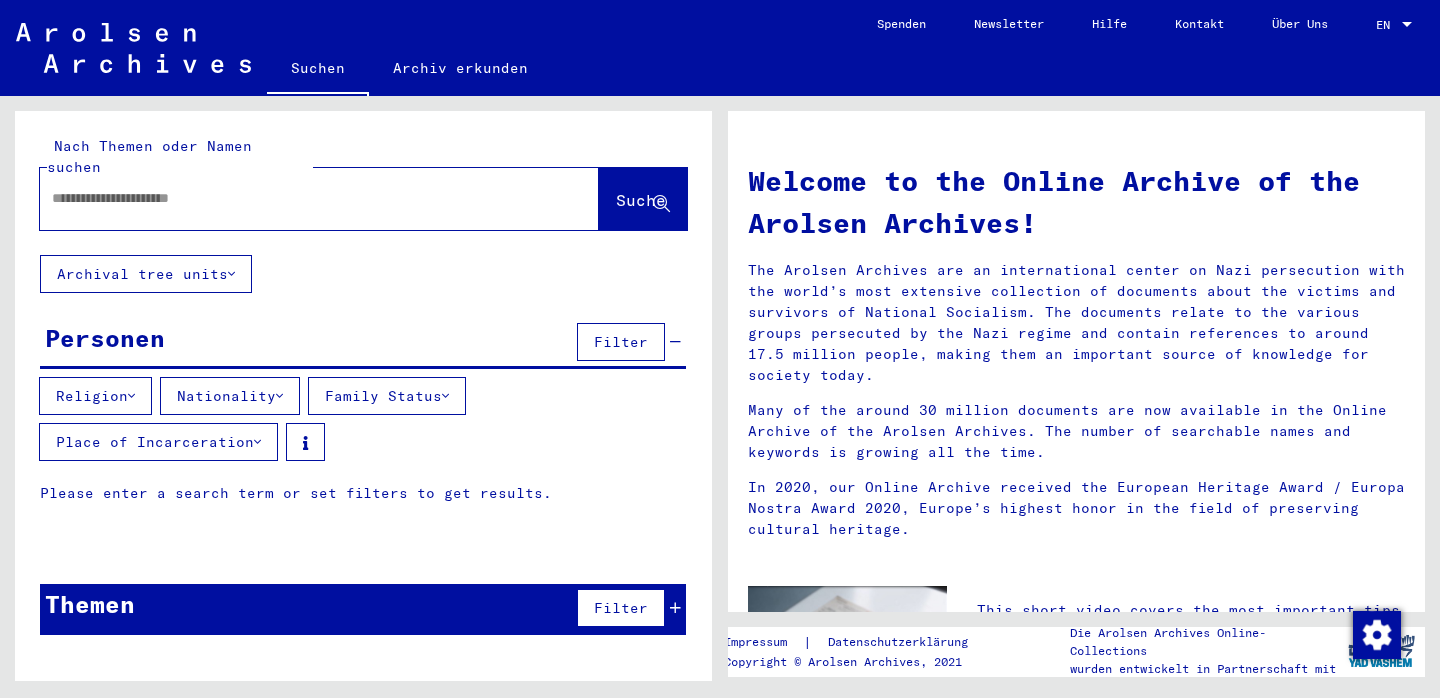 click on "Place of Incarceration" at bounding box center [158, 442] 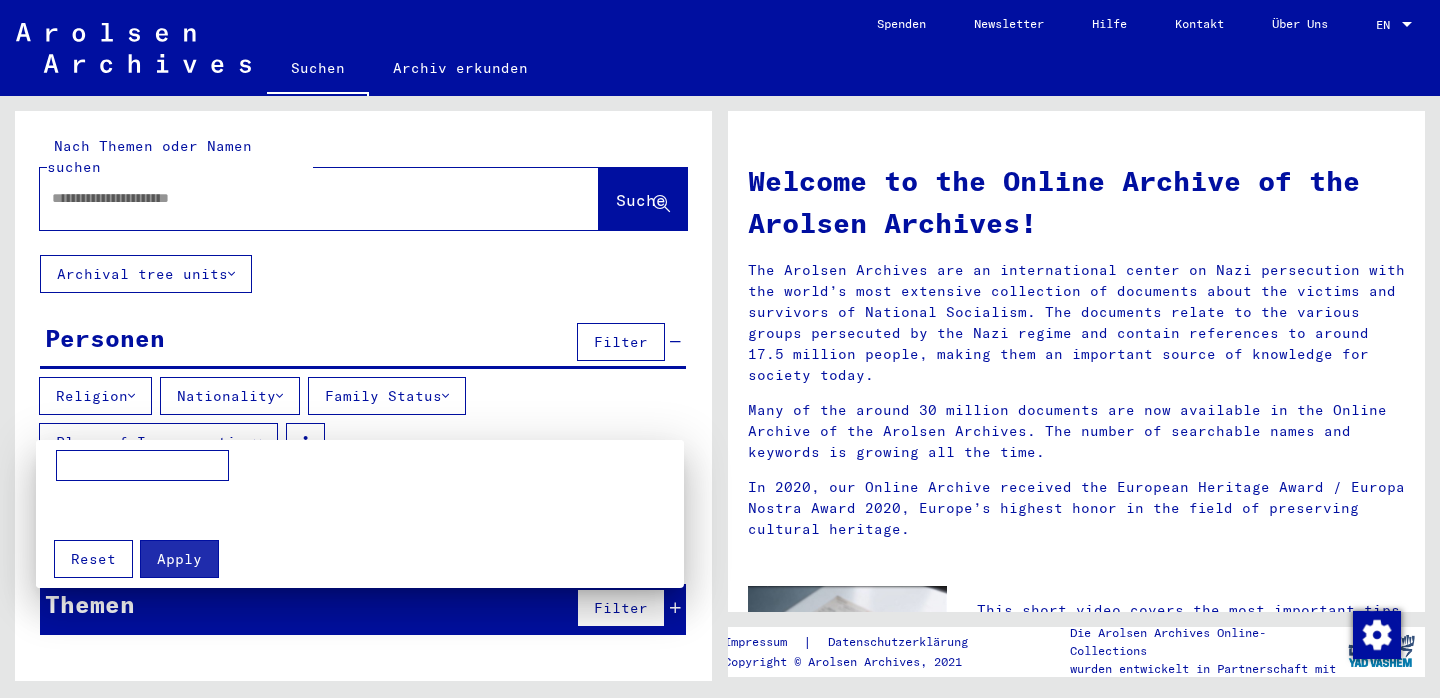 click at bounding box center [720, 349] 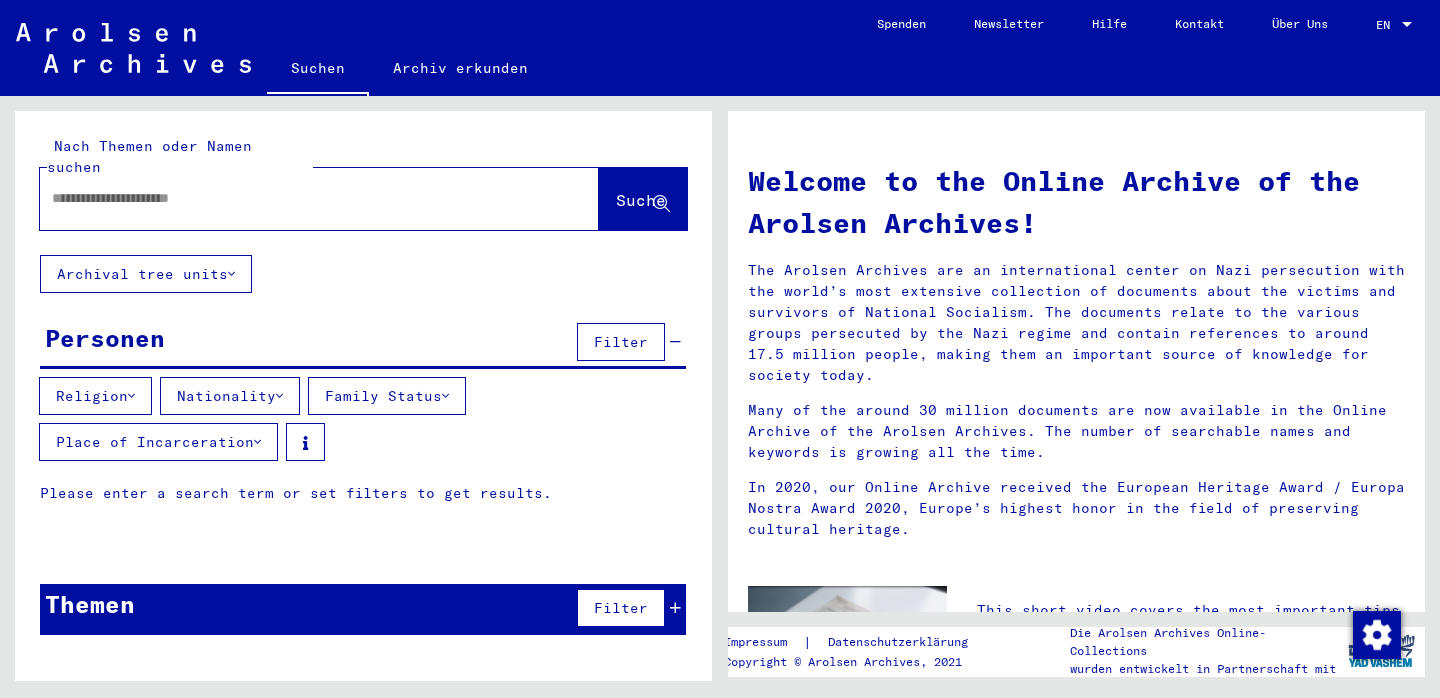 click at bounding box center (295, 198) 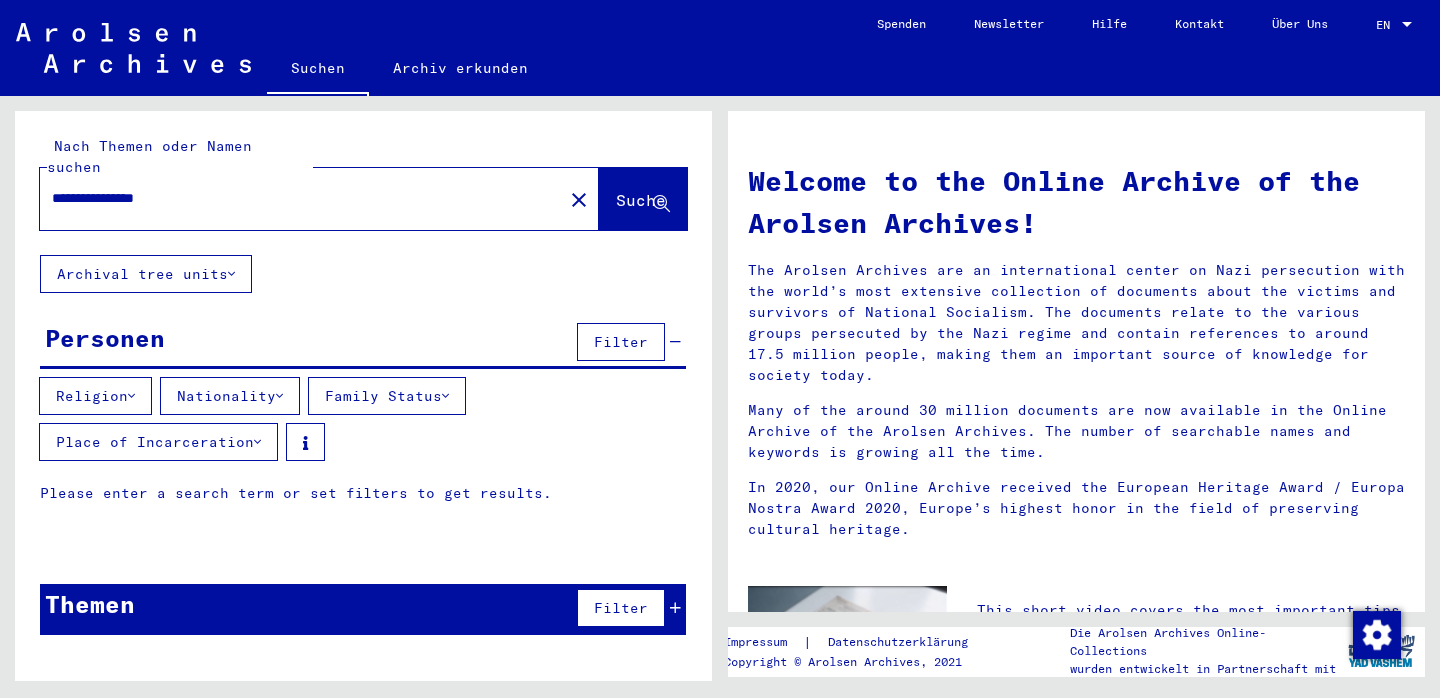 click on "Suche" 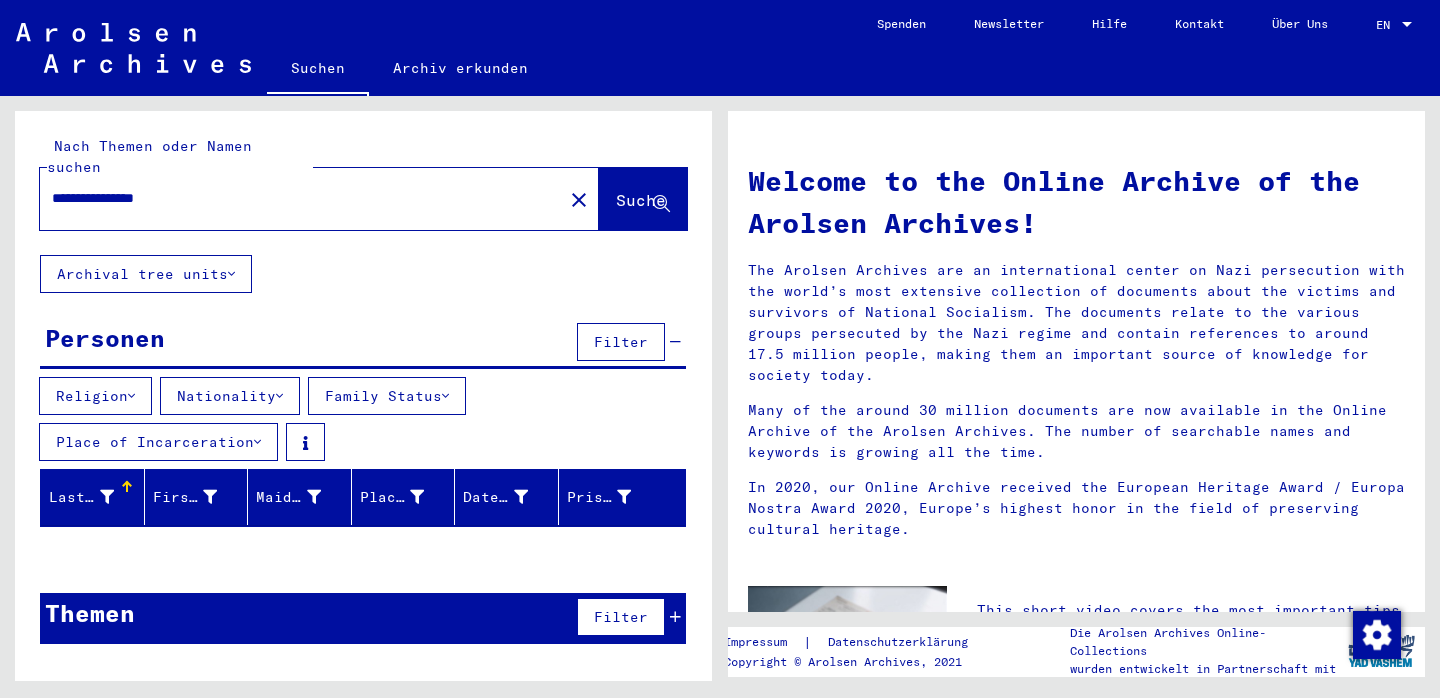 click on "**********" at bounding box center (295, 198) 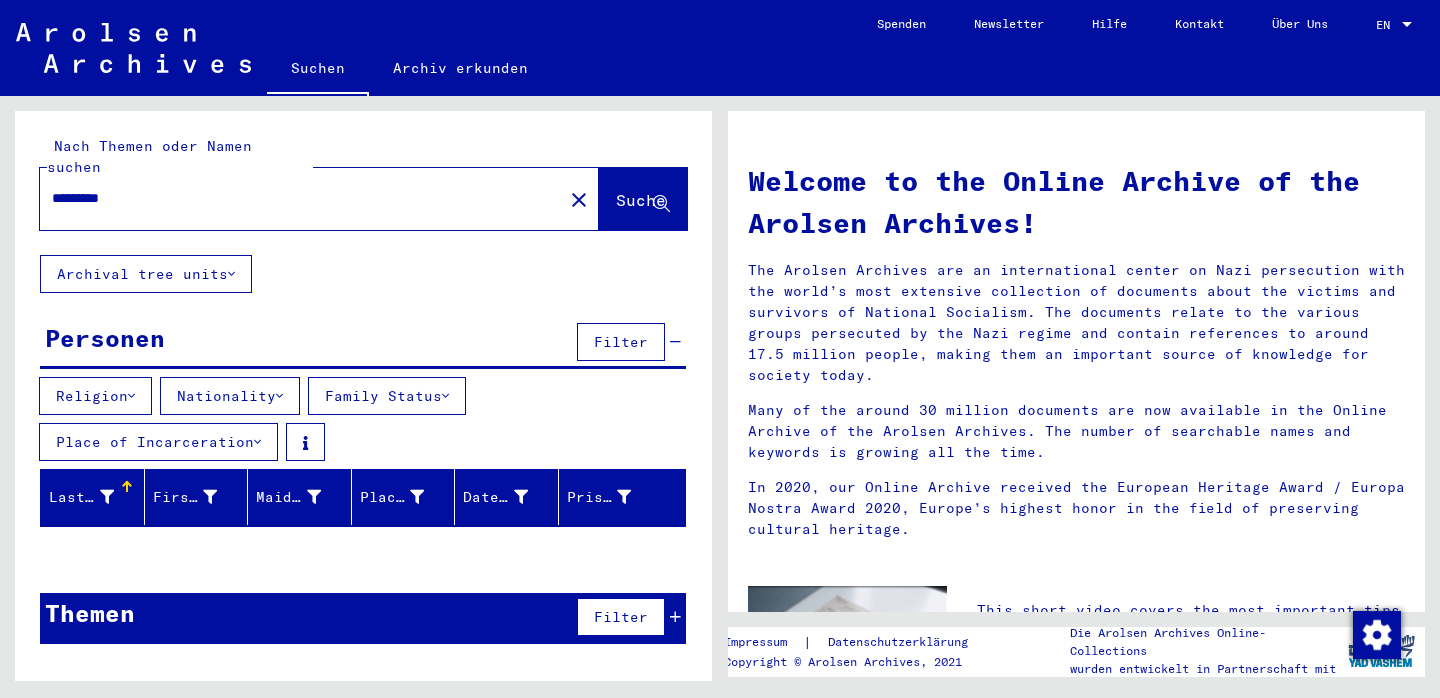 click on "Suche" 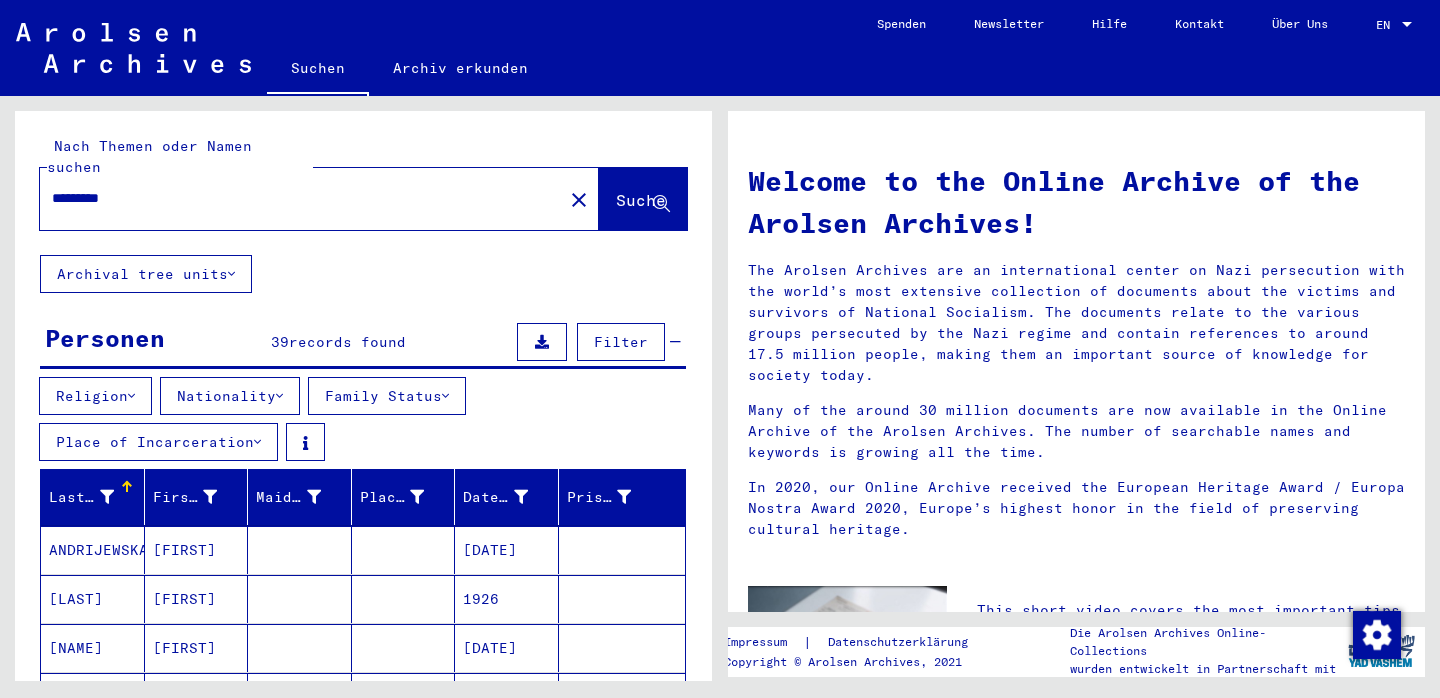 click on "*********" at bounding box center [295, 198] 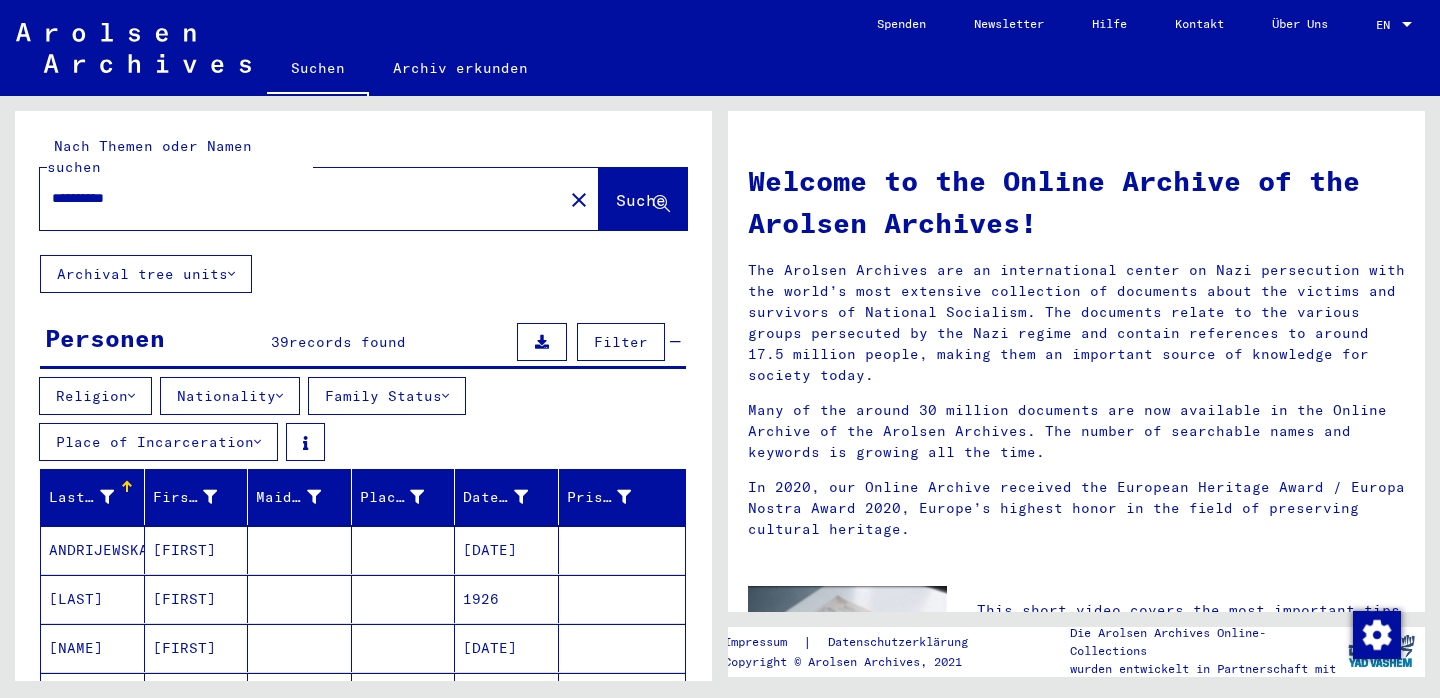 paste on "******" 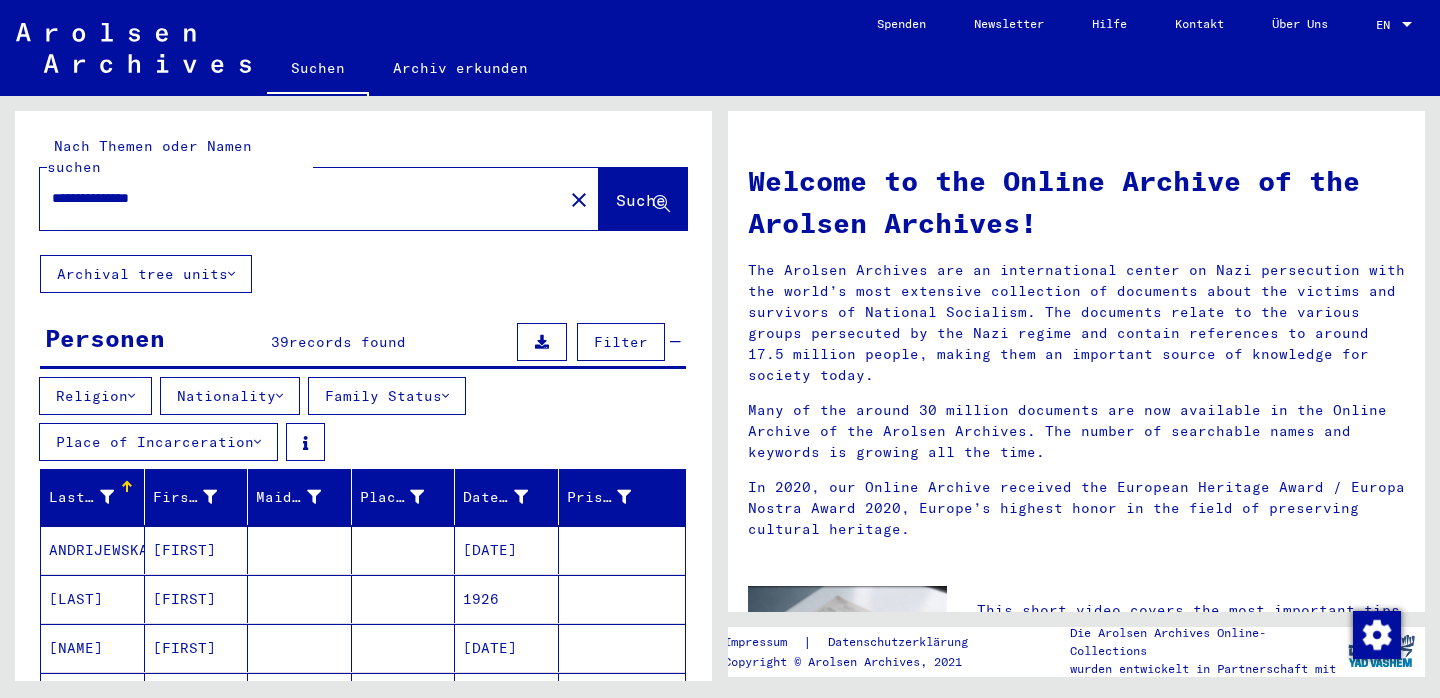 click on "Suche" 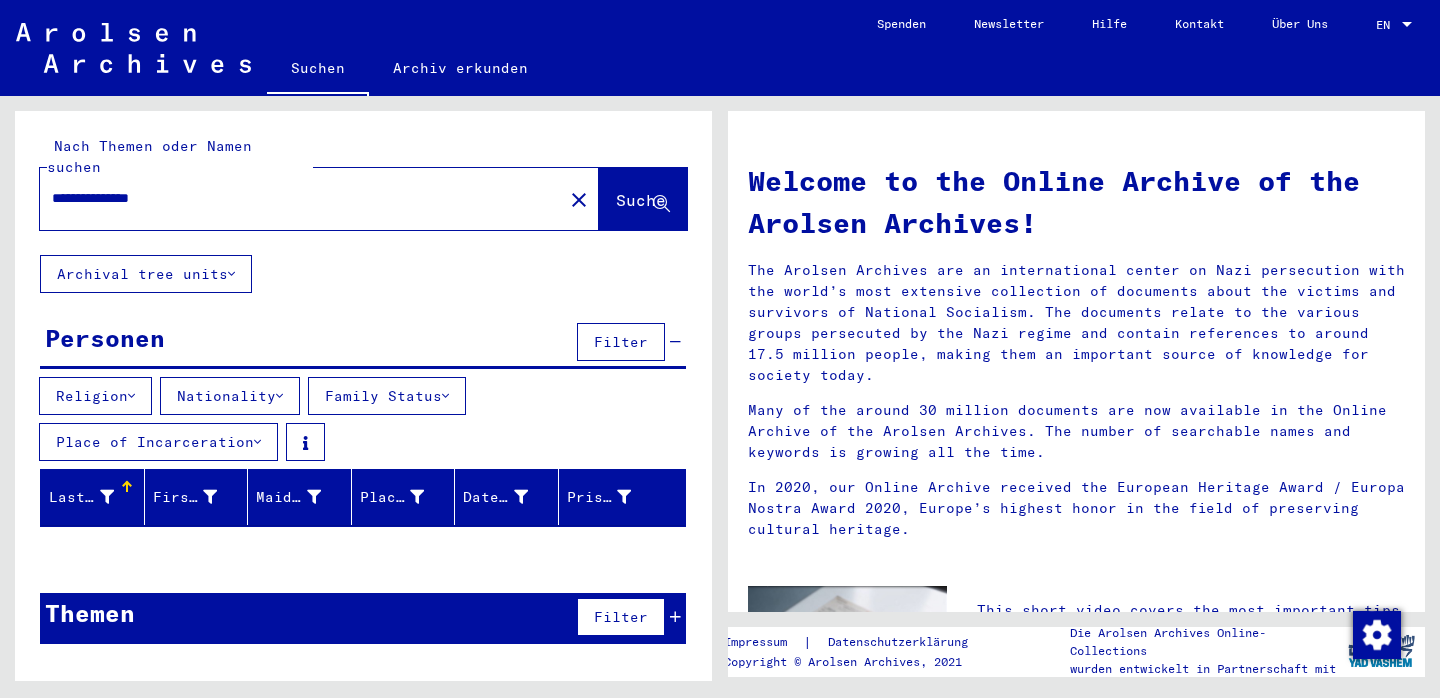 click on "**********" at bounding box center (295, 198) 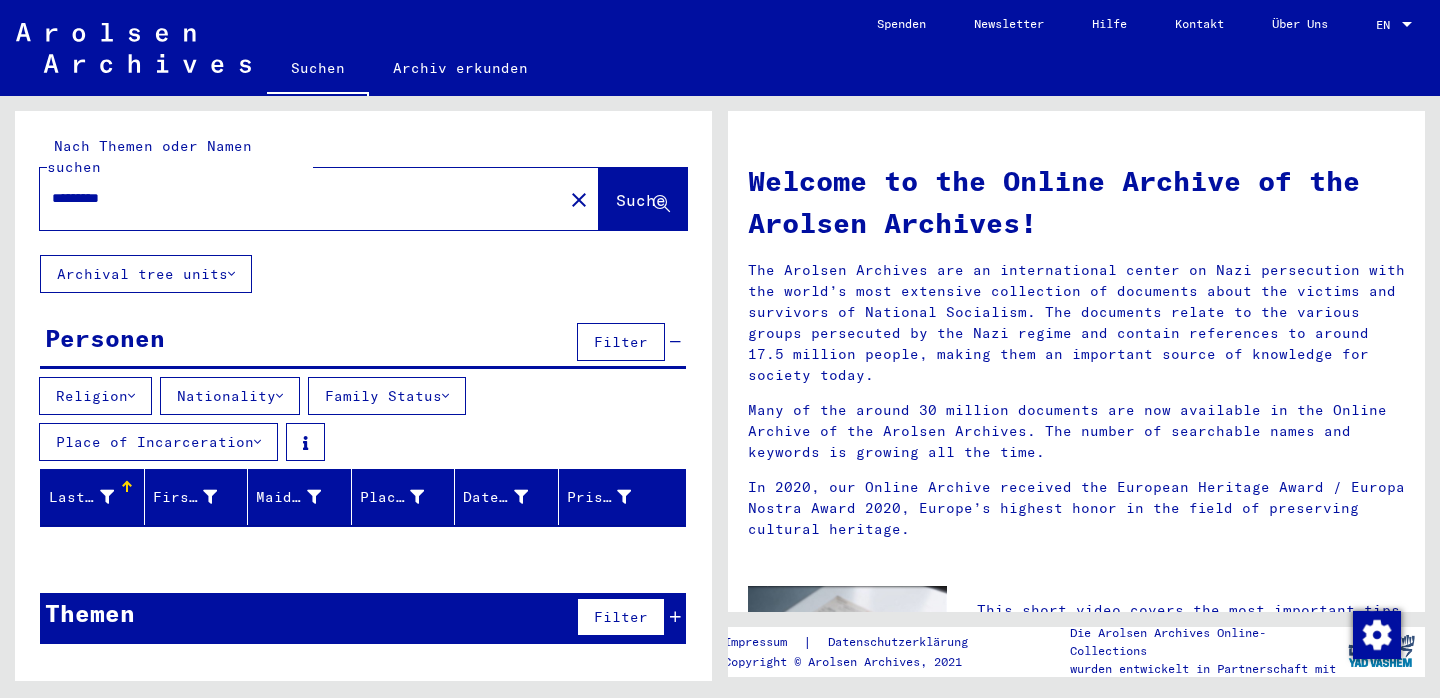 type on "*********" 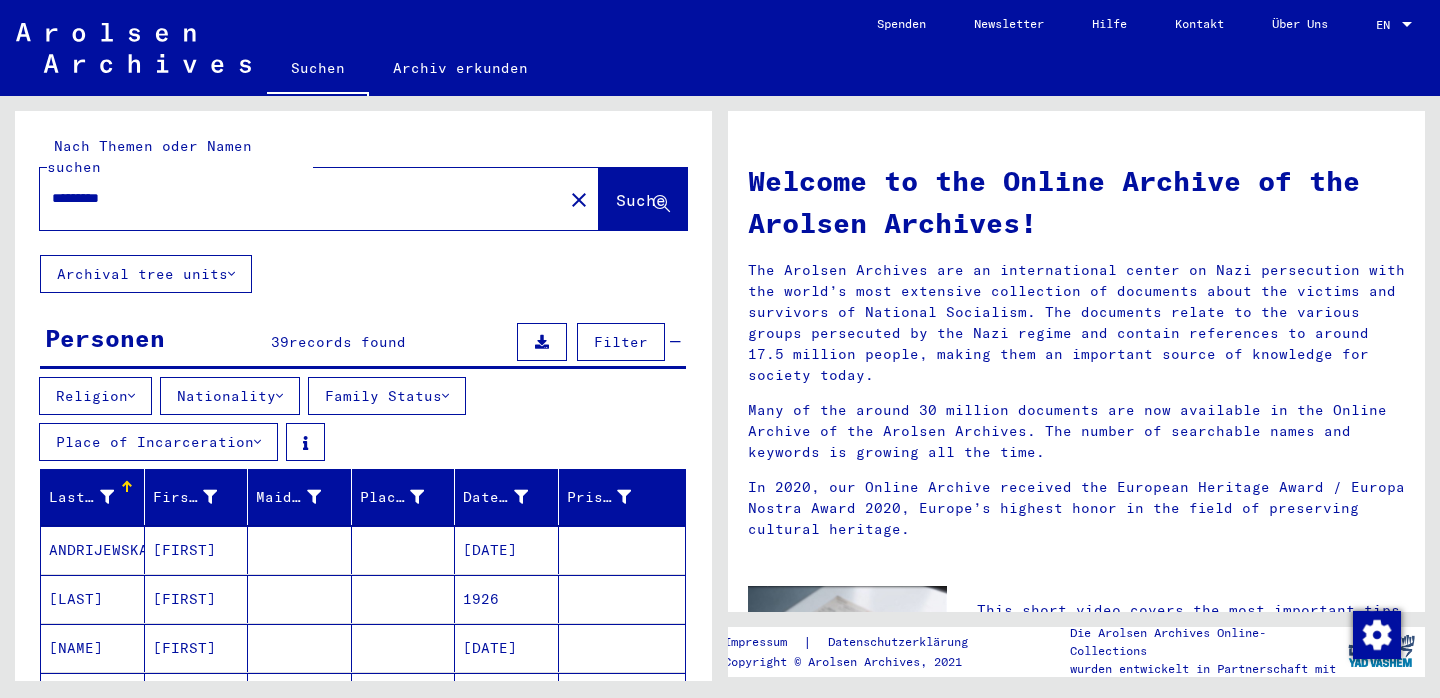 click on "Place of Incarceration" at bounding box center (158, 442) 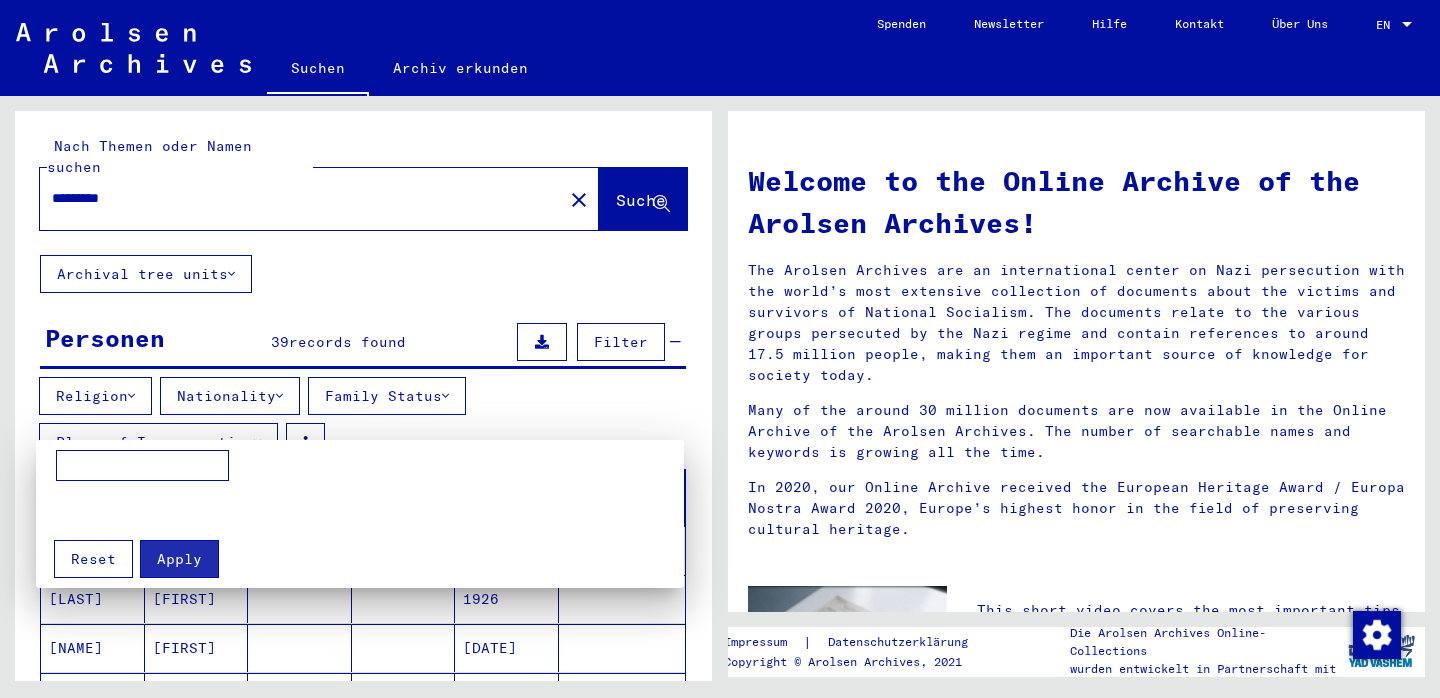 click at bounding box center (720, 349) 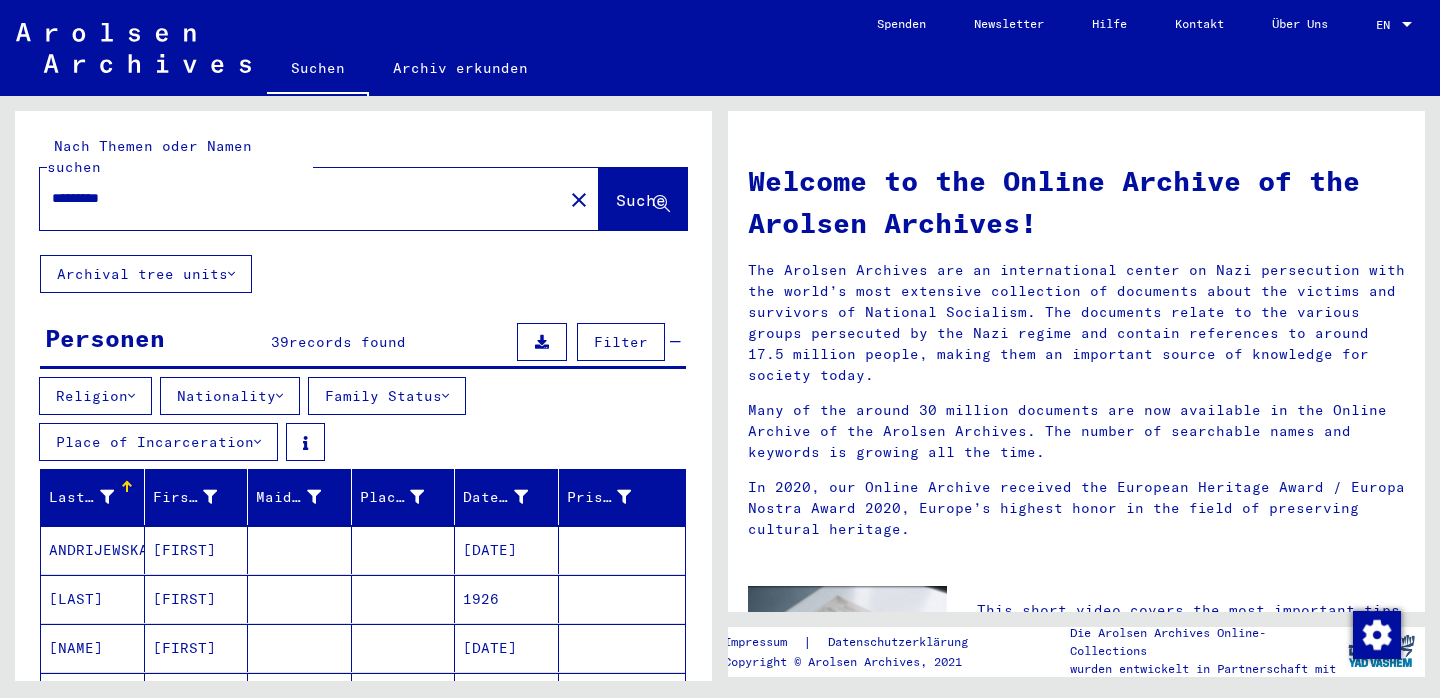 click on "Family Status" at bounding box center (387, 396) 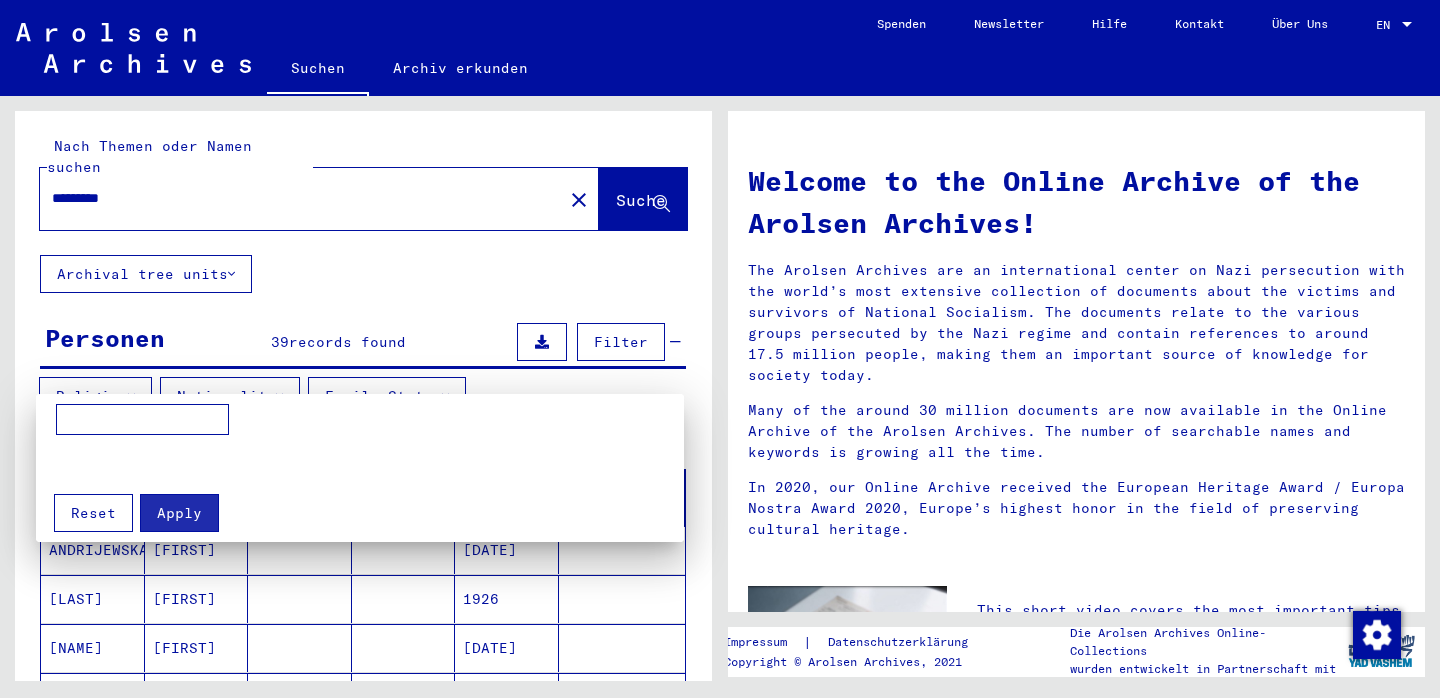 click at bounding box center [142, 420] 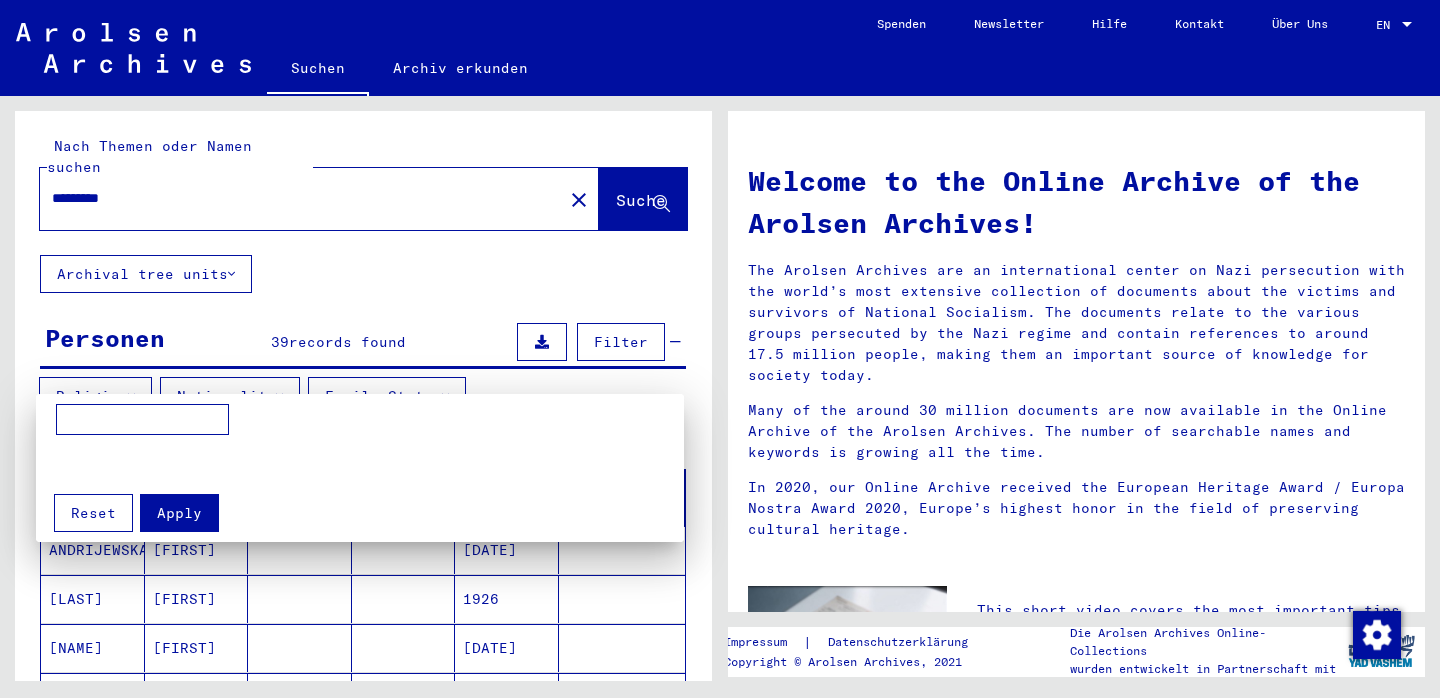 click at bounding box center [720, 349] 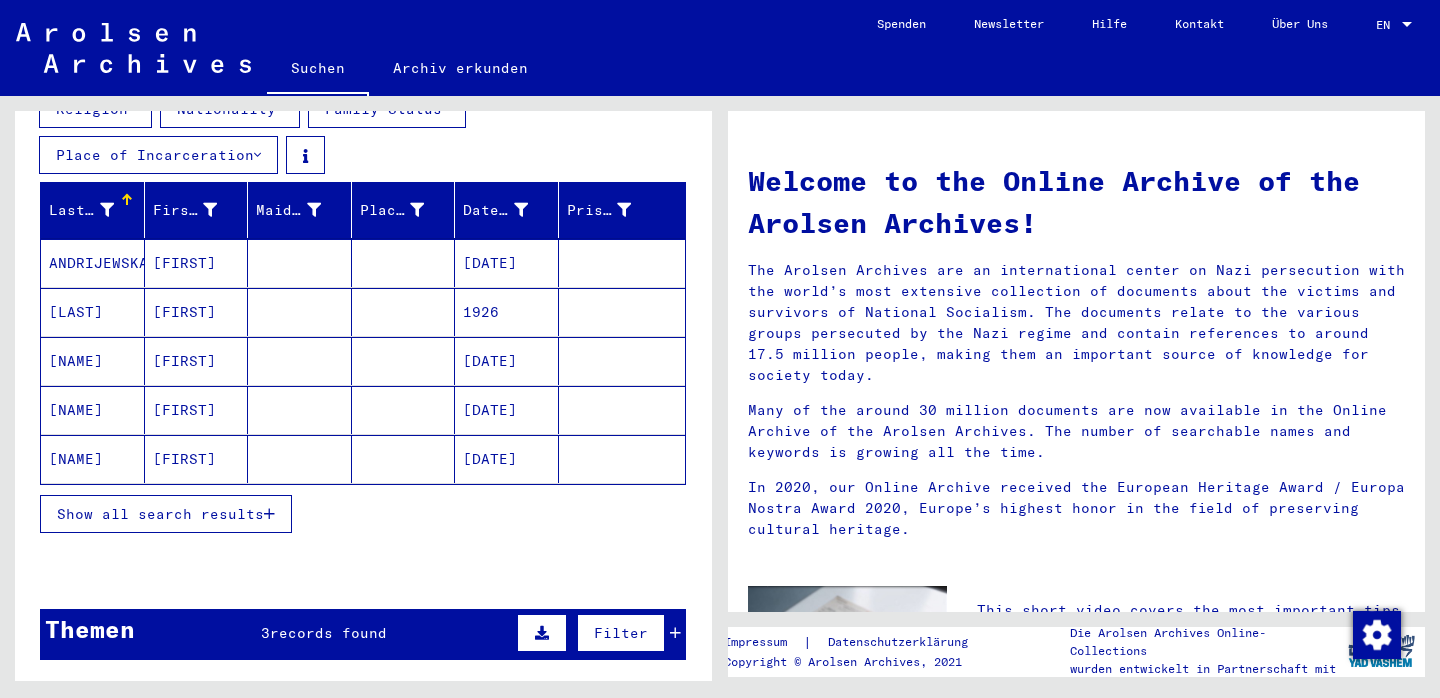 scroll, scrollTop: 286, scrollLeft: 0, axis: vertical 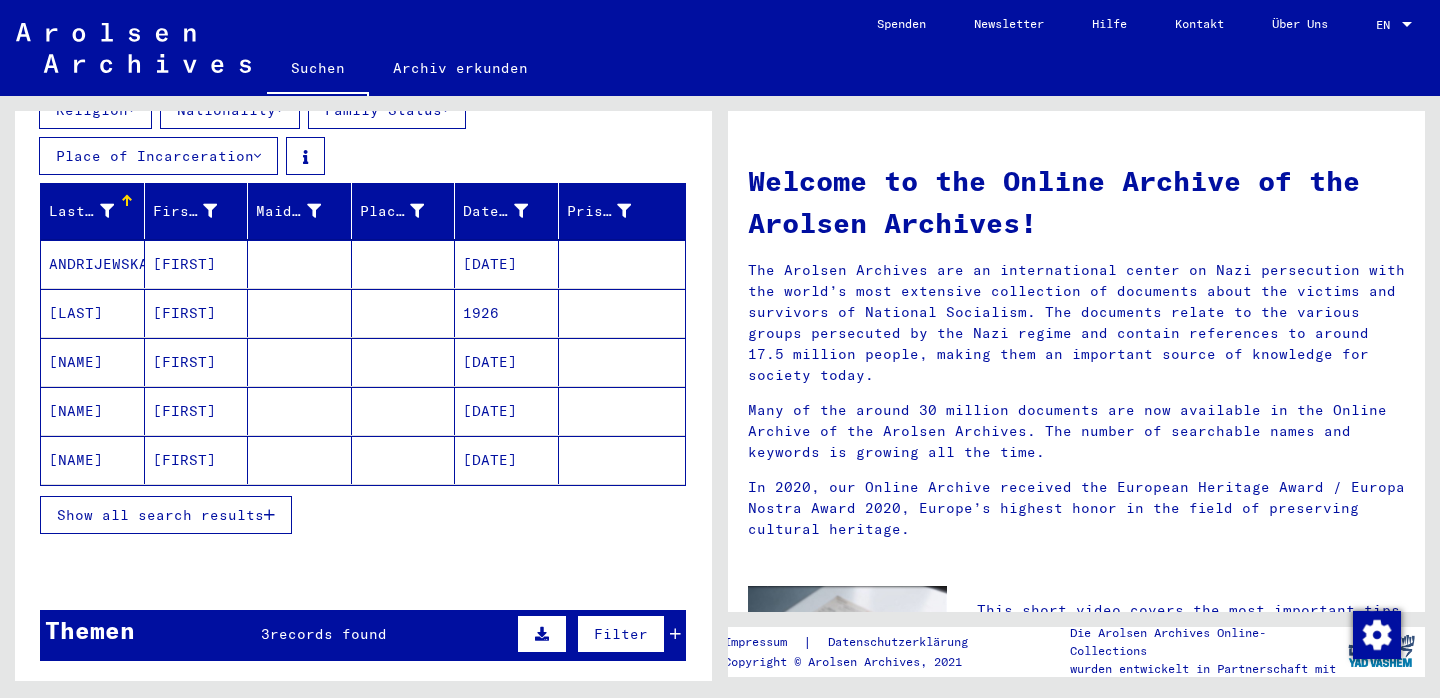 click on "Prisoner #" at bounding box center [599, 211] 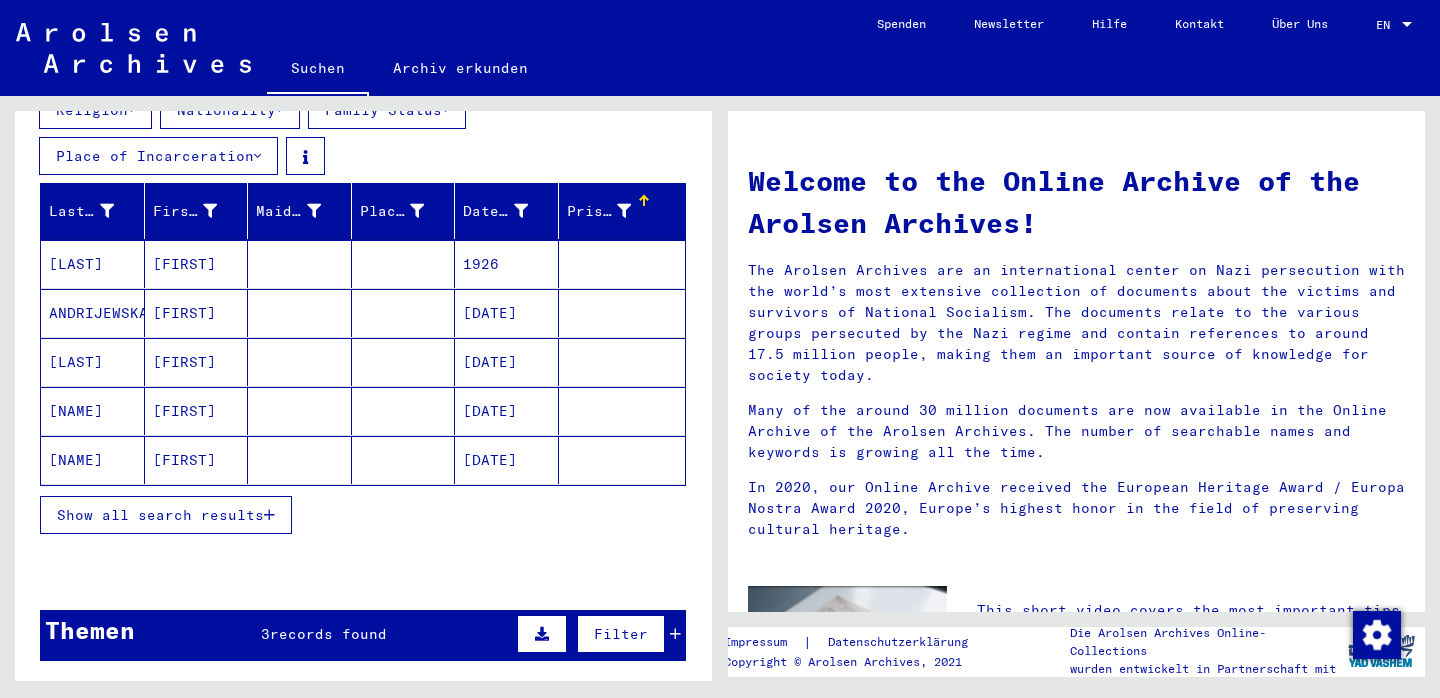 scroll, scrollTop: 277, scrollLeft: 0, axis: vertical 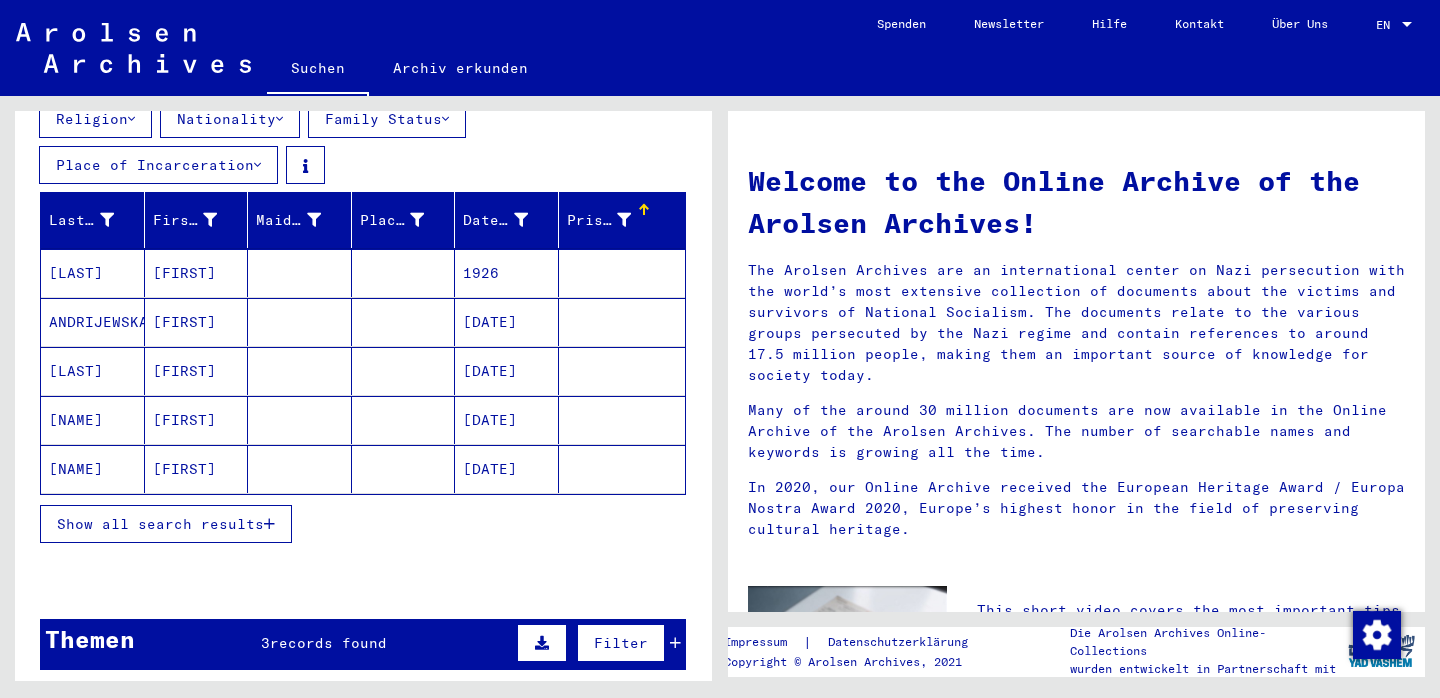 click on "Show all search results" at bounding box center (160, 524) 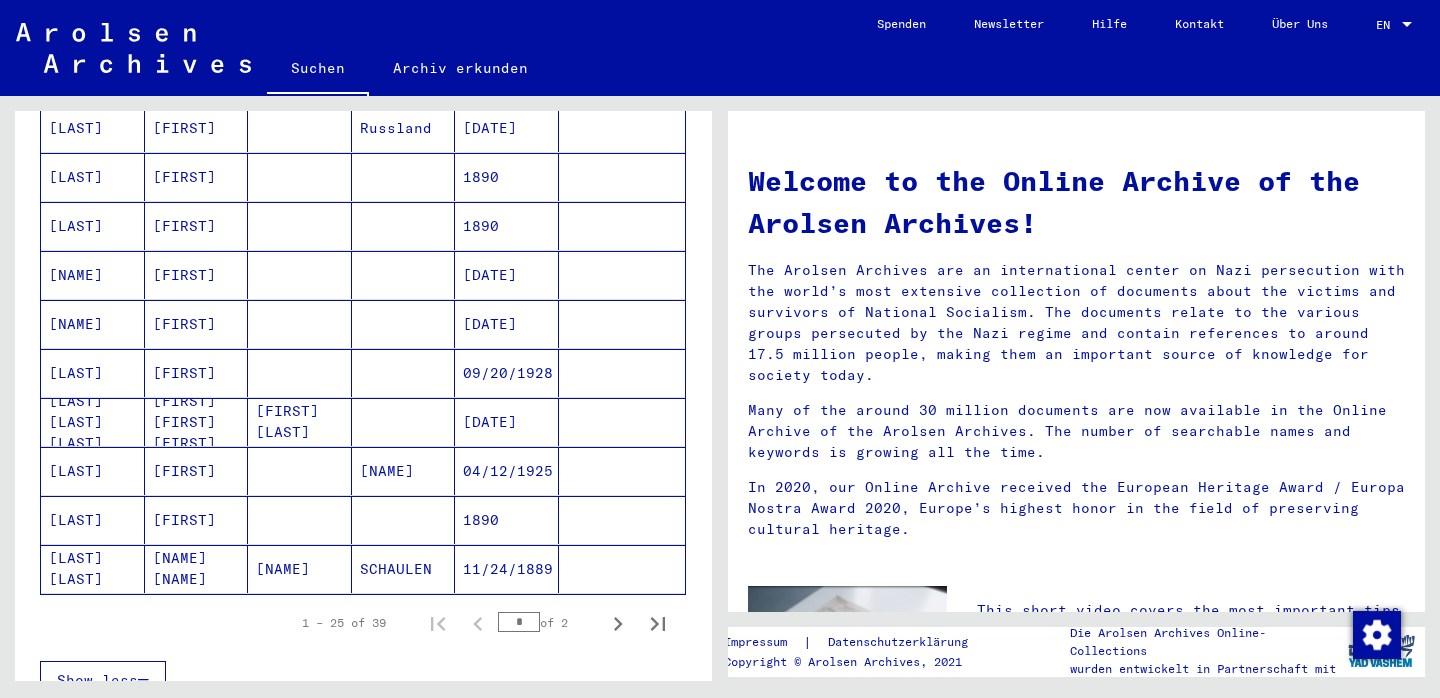 scroll, scrollTop: 1160, scrollLeft: 0, axis: vertical 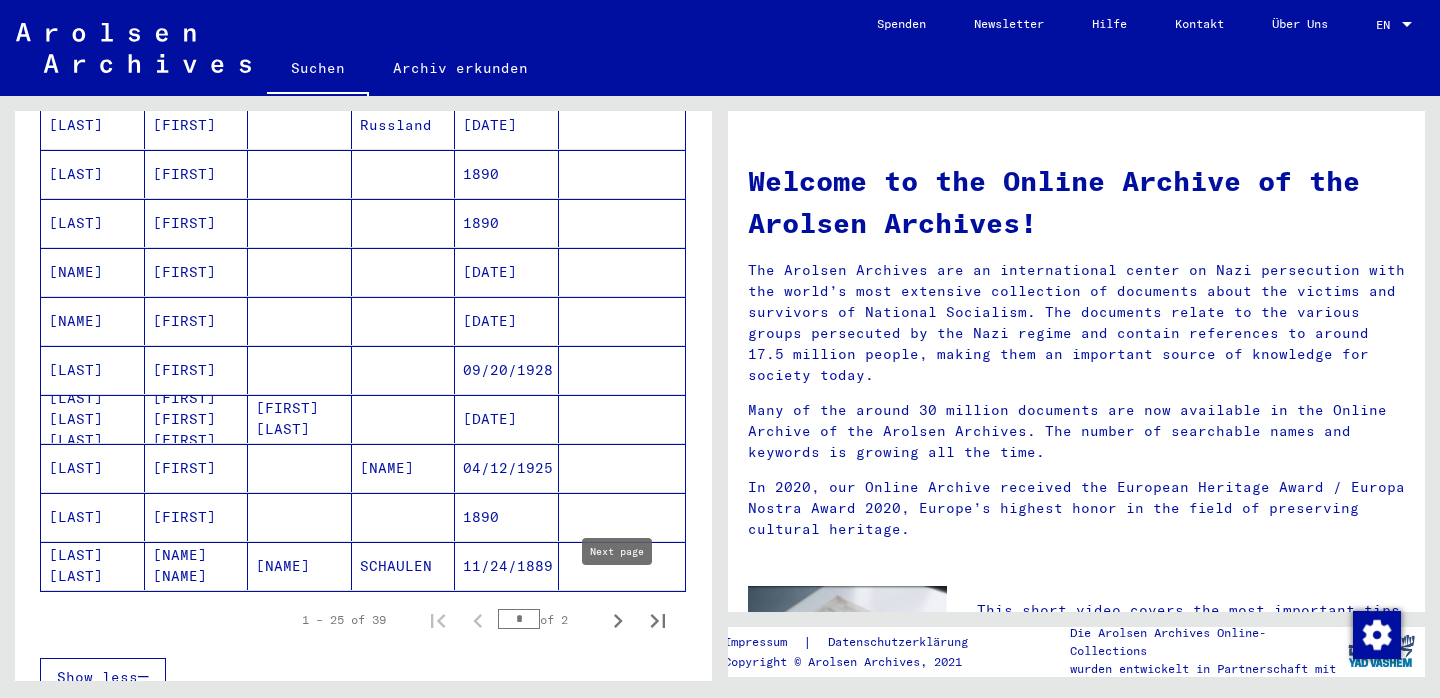 click 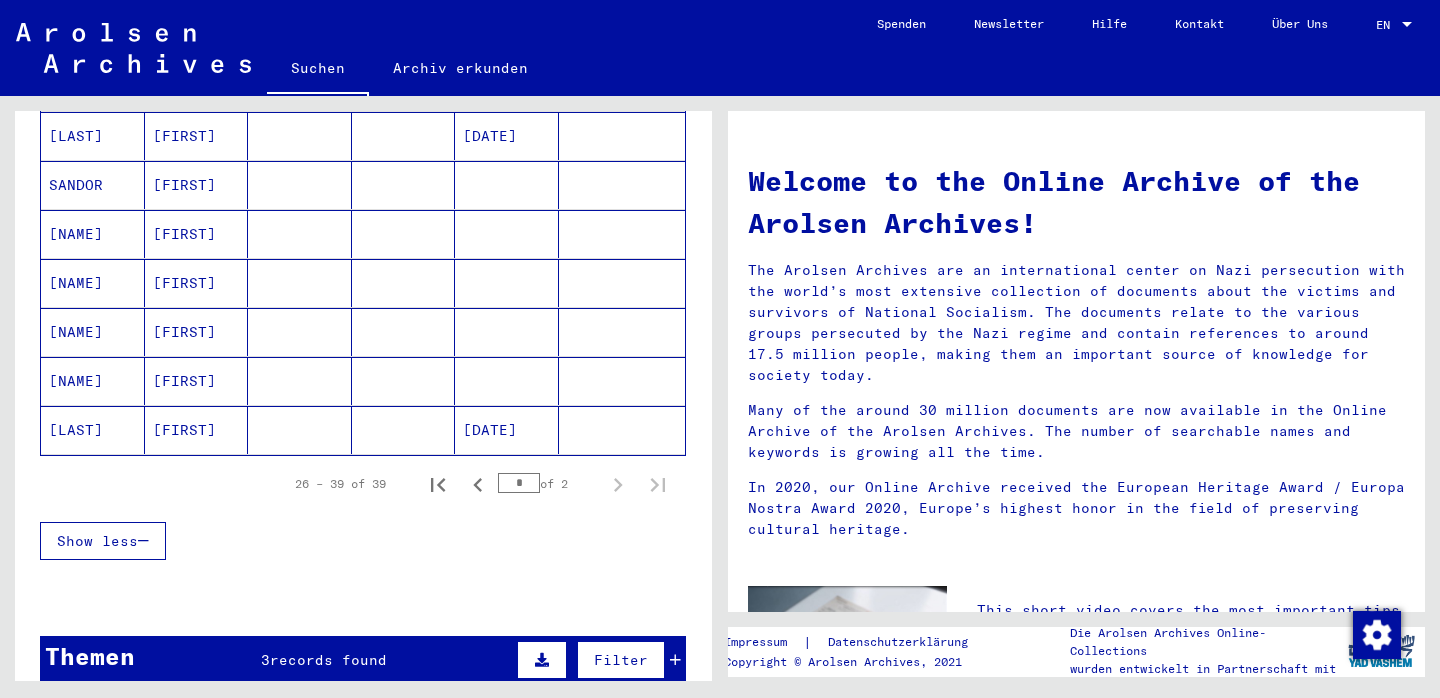 scroll, scrollTop: 1018, scrollLeft: 0, axis: vertical 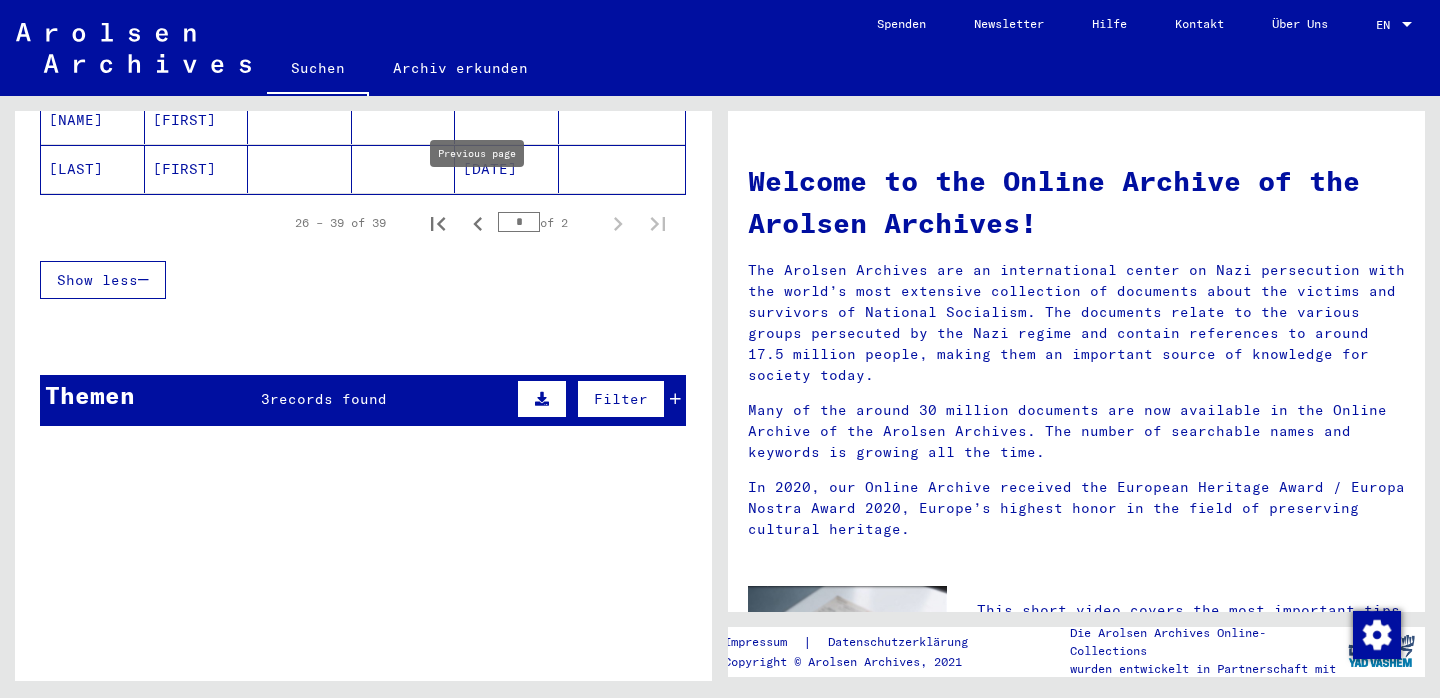 click 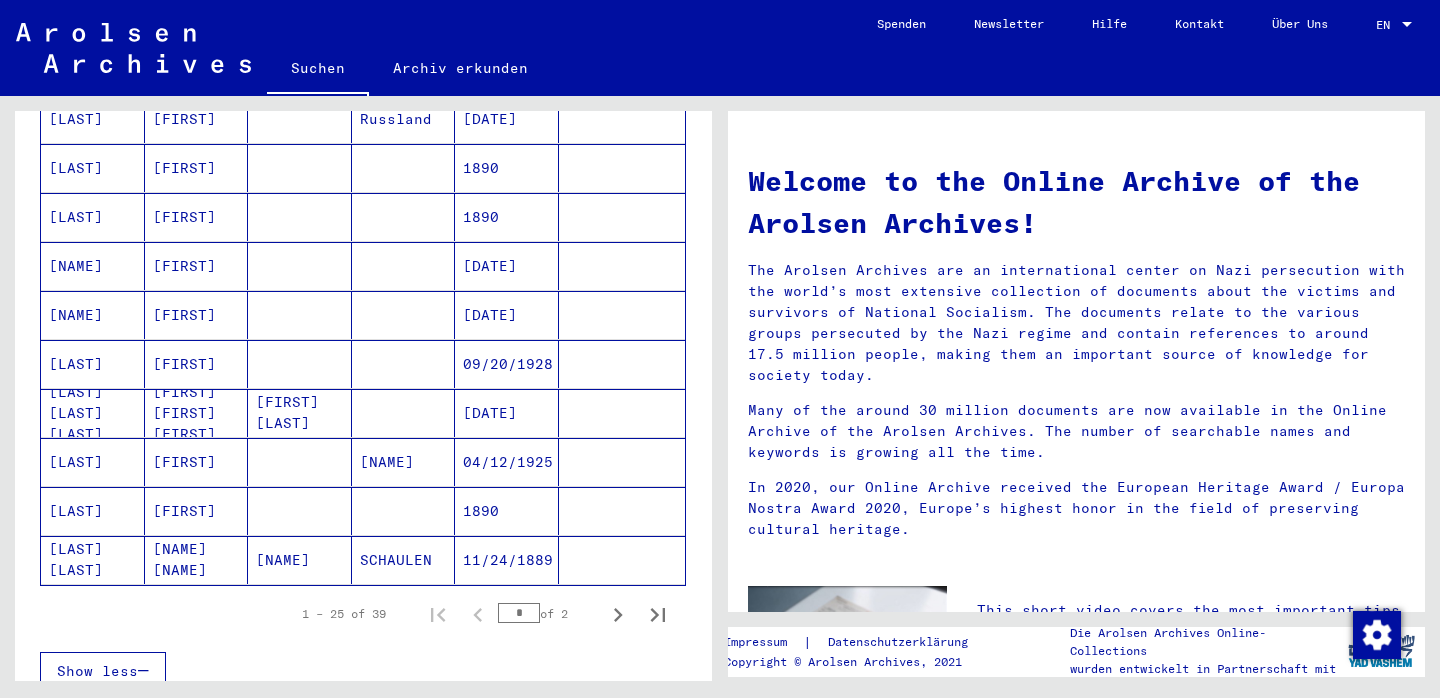 scroll, scrollTop: 0, scrollLeft: 0, axis: both 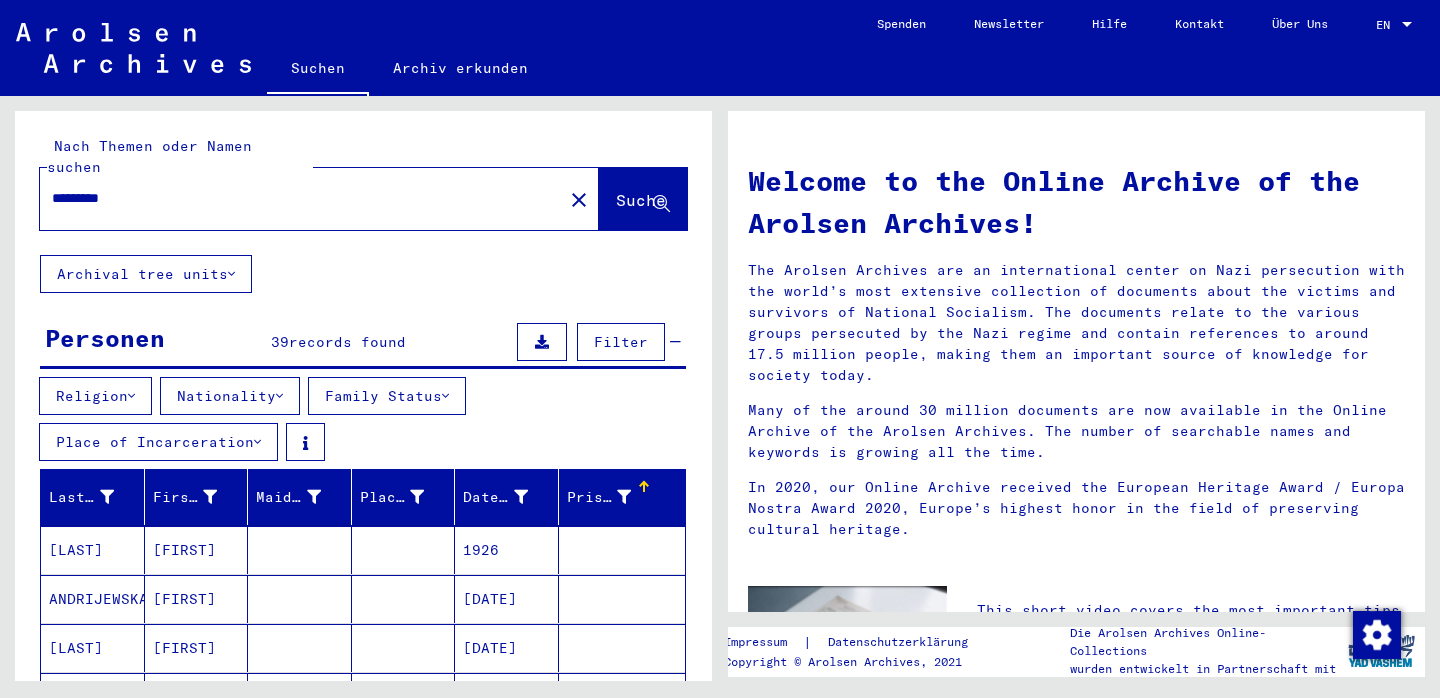 click on "*********" at bounding box center [295, 198] 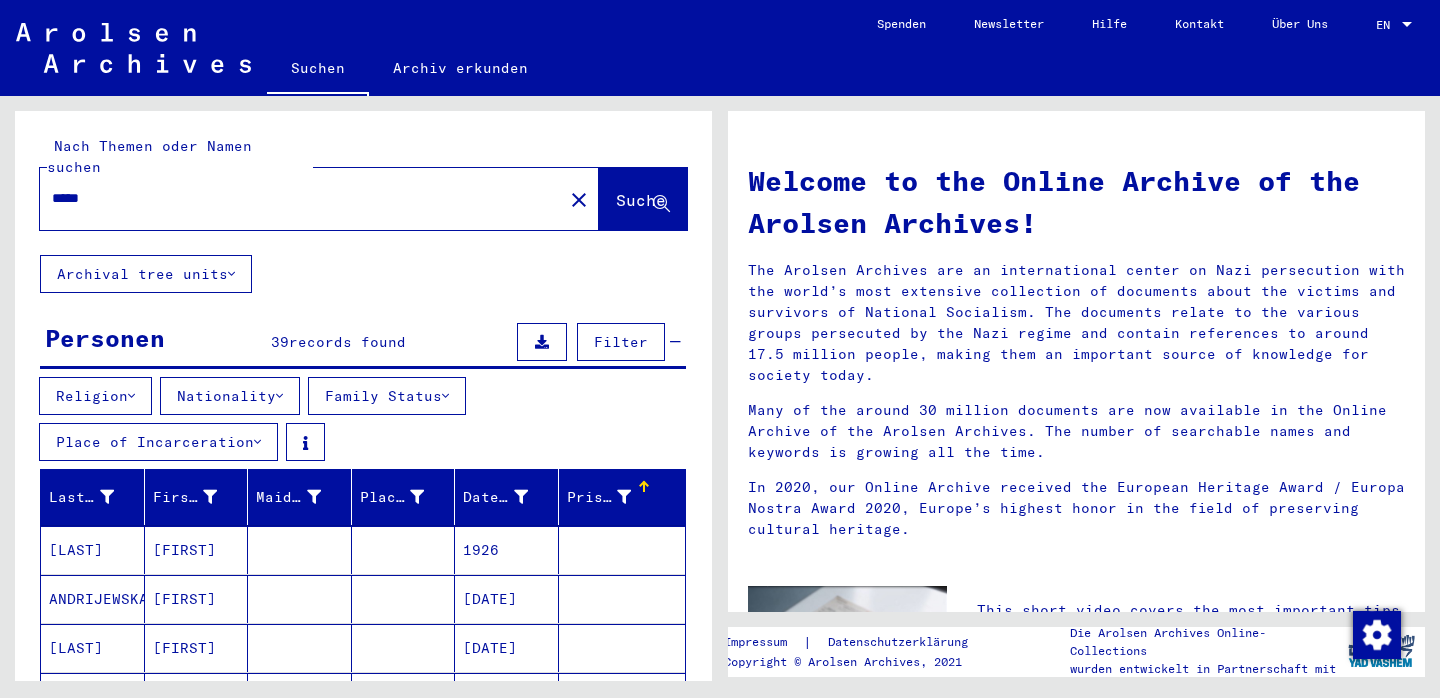 type on "*****" 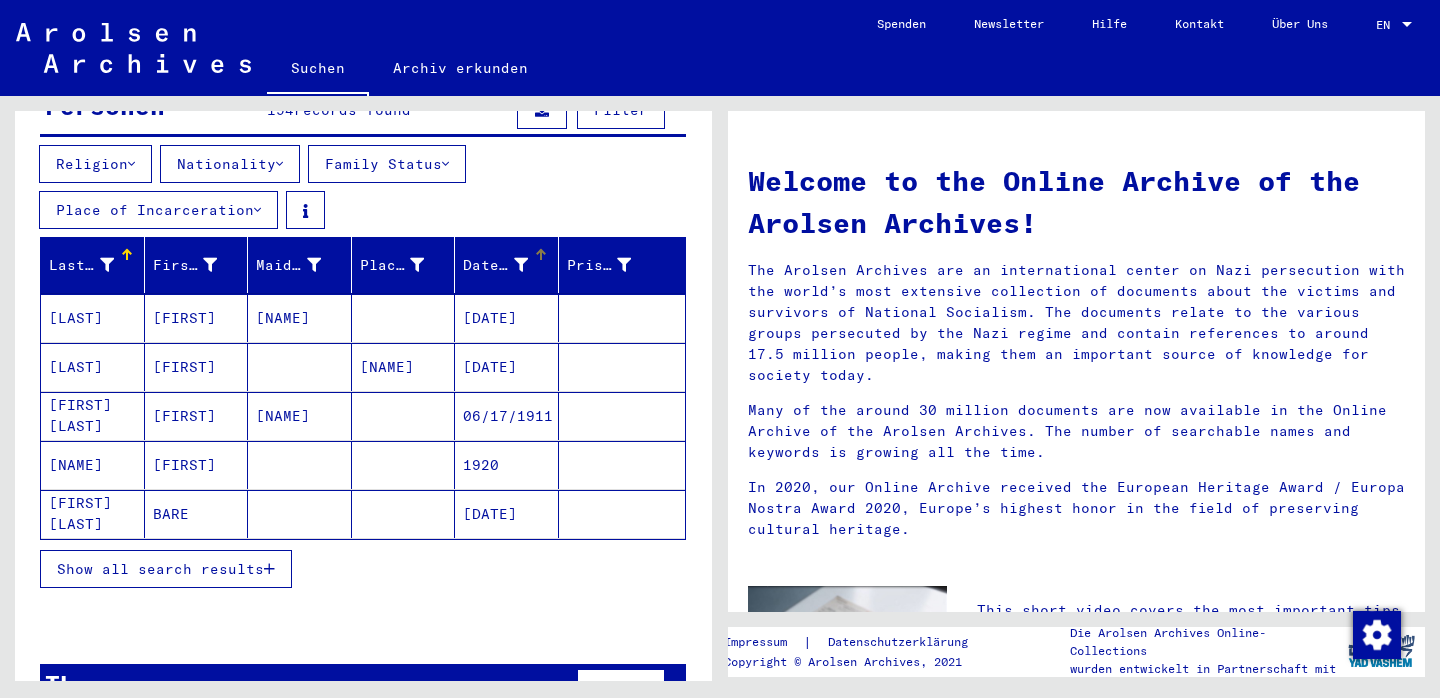 scroll, scrollTop: 266, scrollLeft: 0, axis: vertical 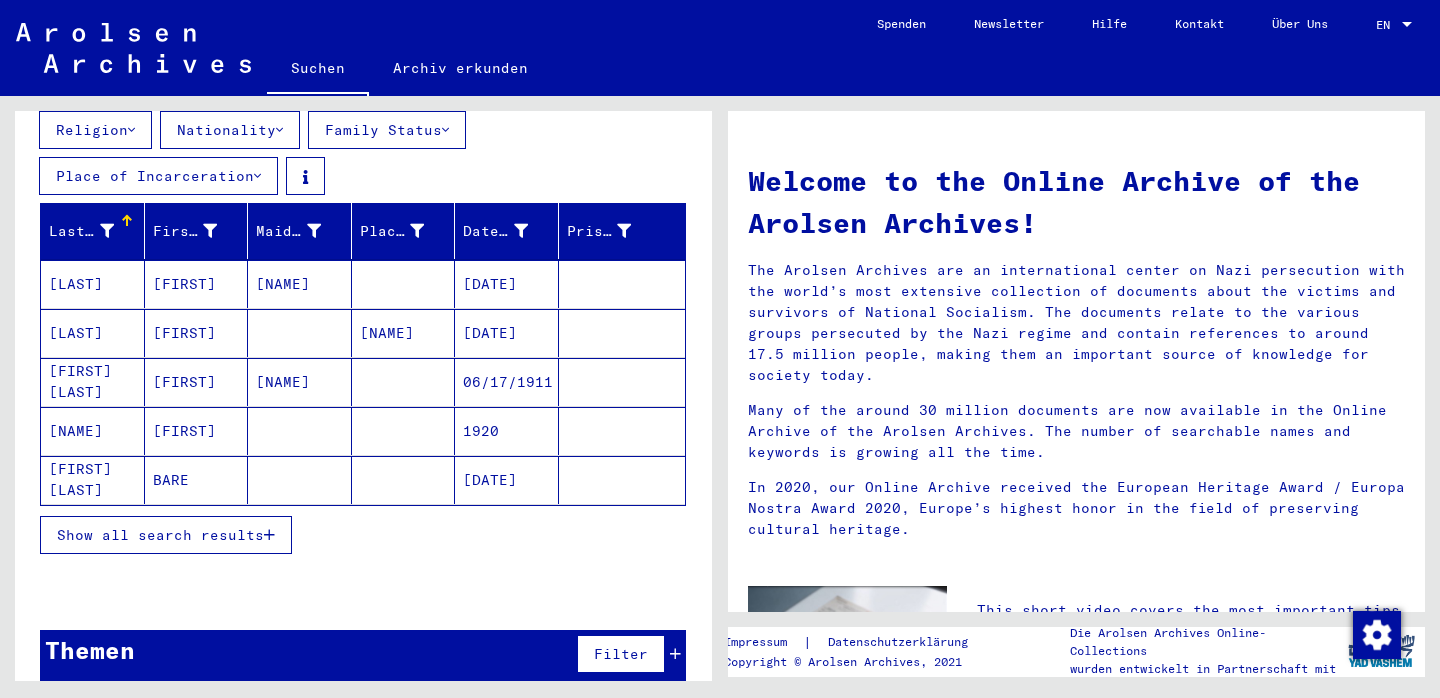 click on "Show all search results" at bounding box center [160, 535] 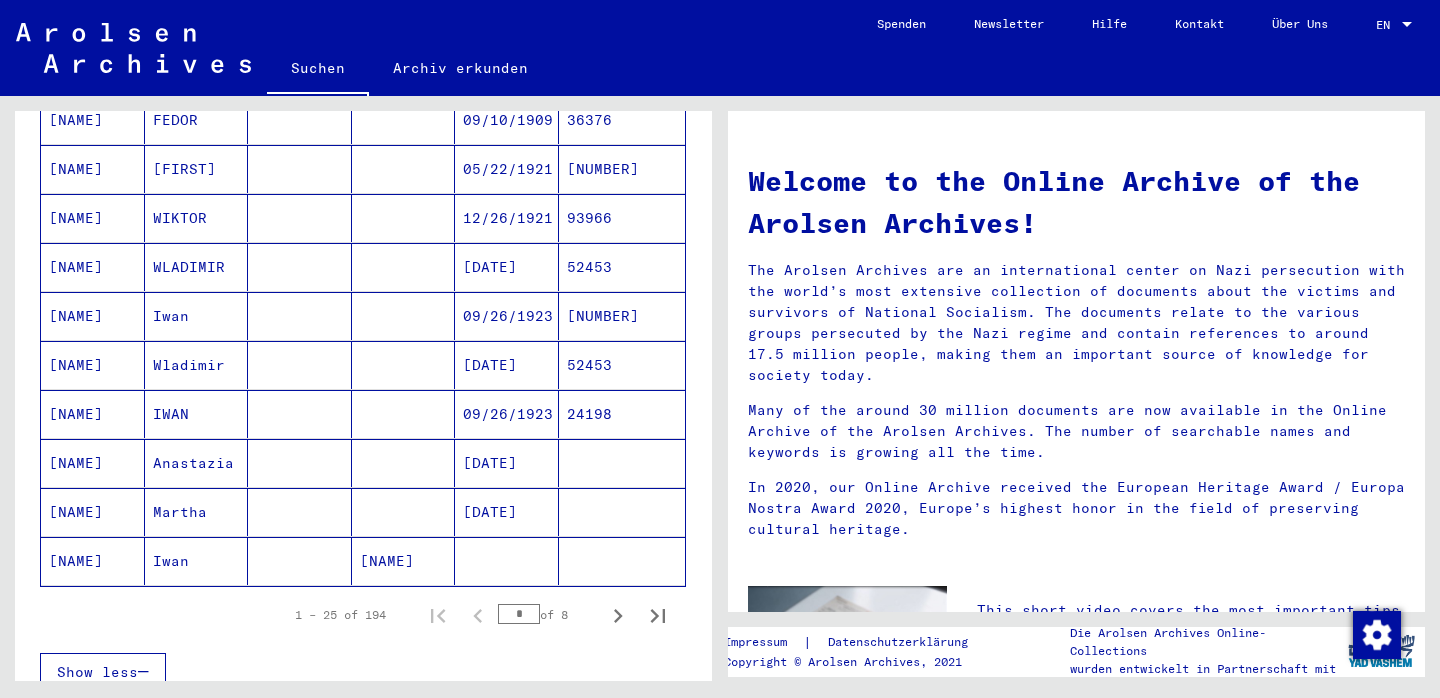 scroll, scrollTop: 1167, scrollLeft: 0, axis: vertical 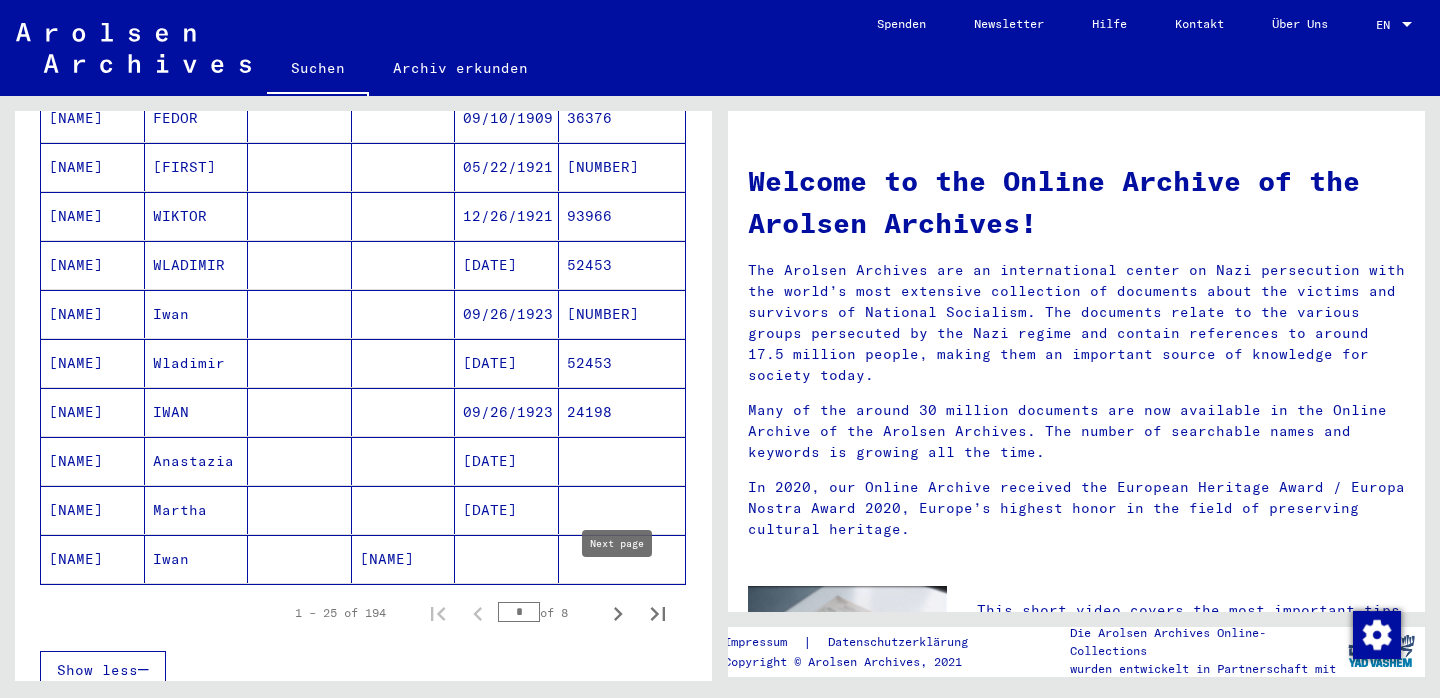 click 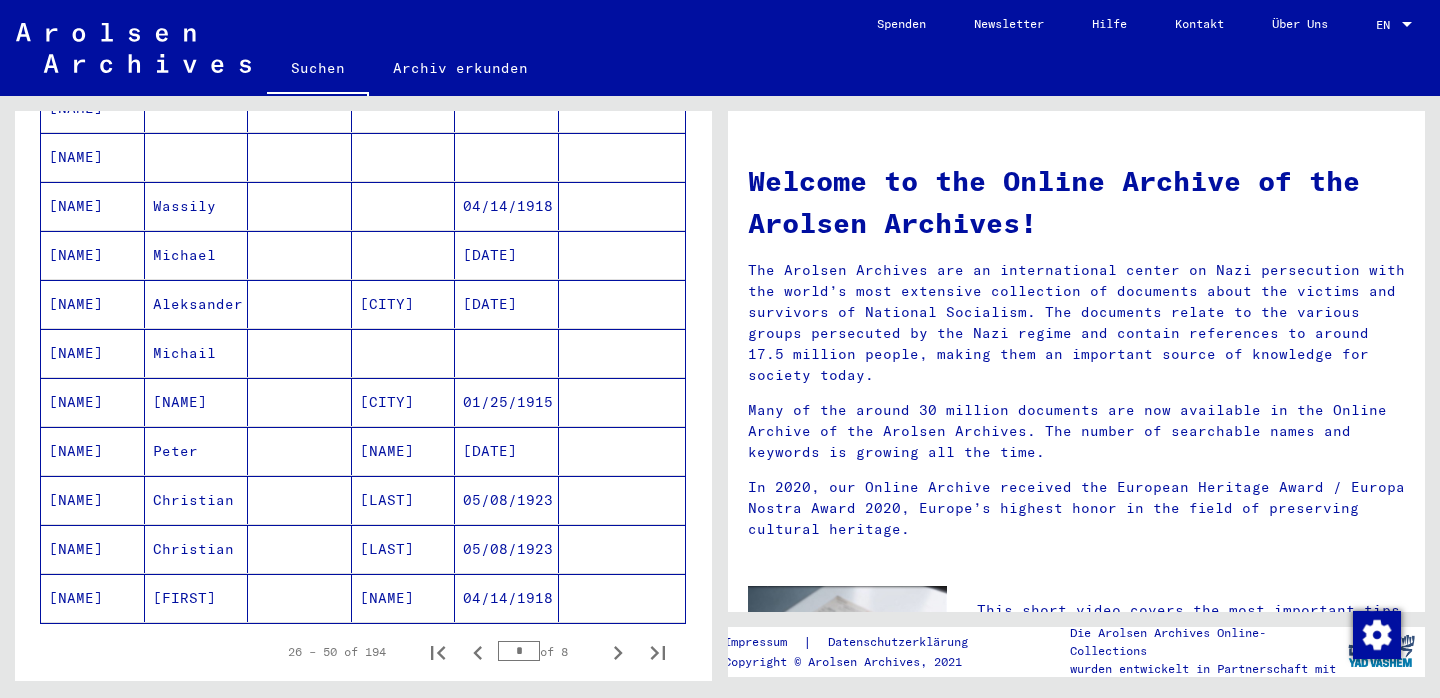 scroll, scrollTop: 1125, scrollLeft: 0, axis: vertical 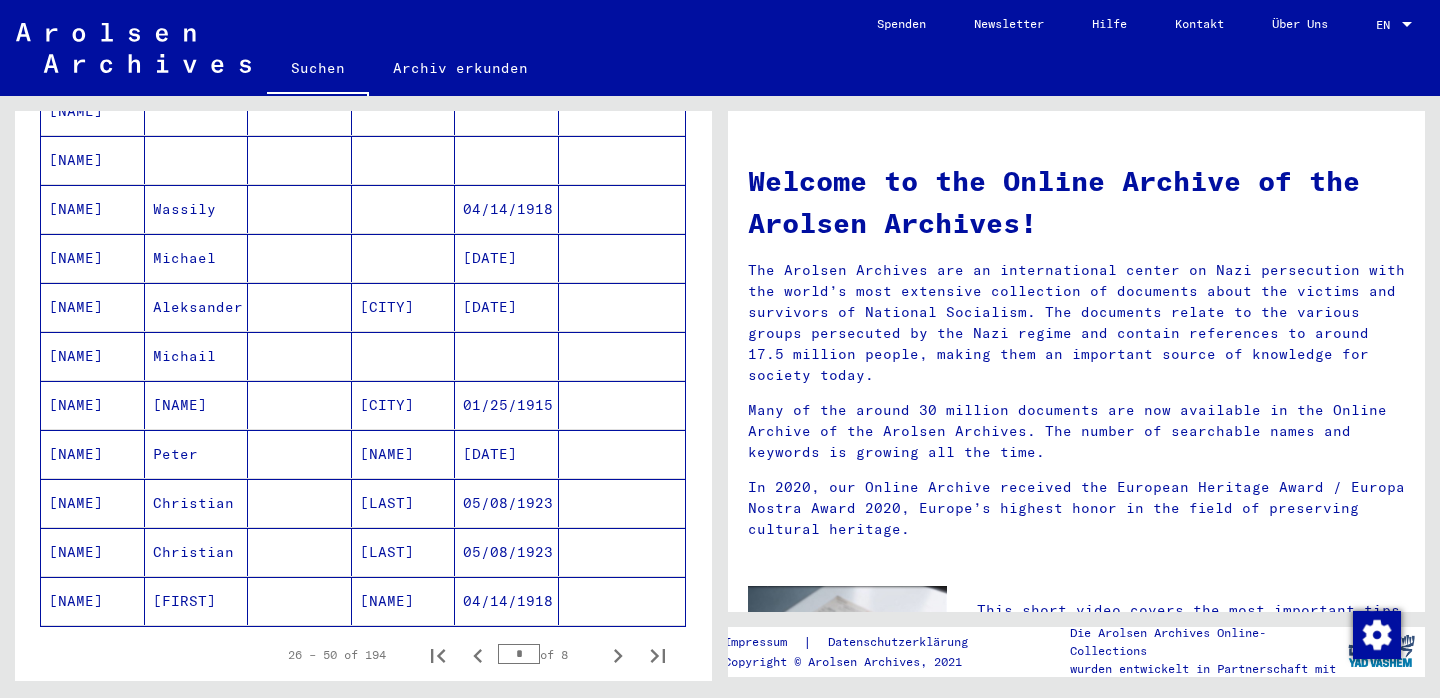 click on "Christian" at bounding box center [197, 552] 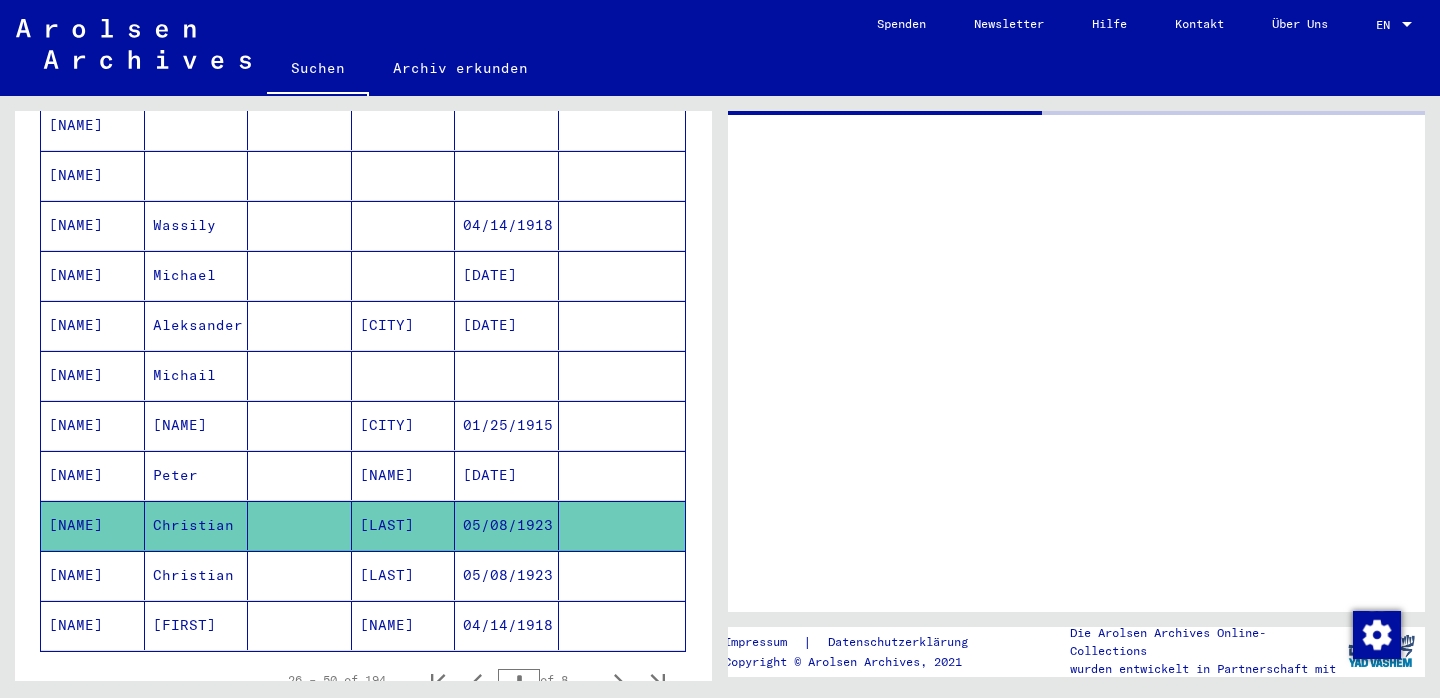 scroll, scrollTop: 1139, scrollLeft: 0, axis: vertical 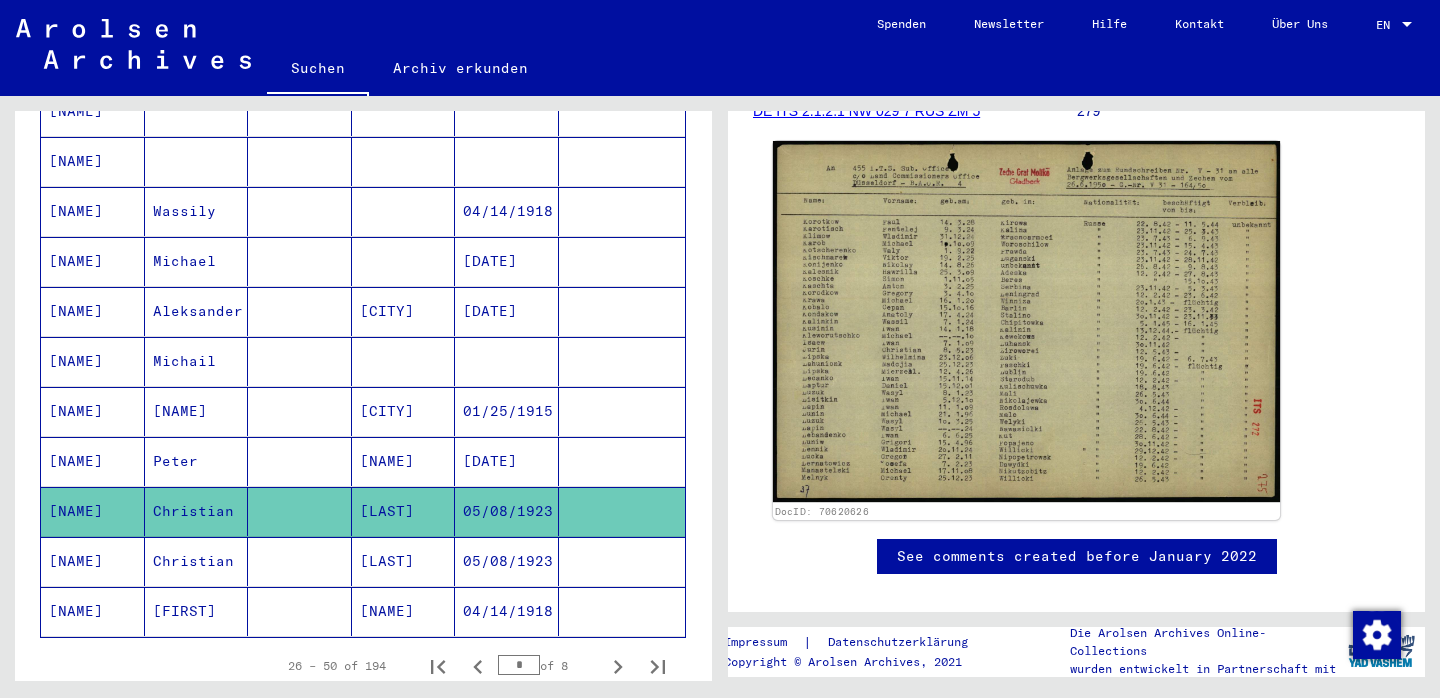 click 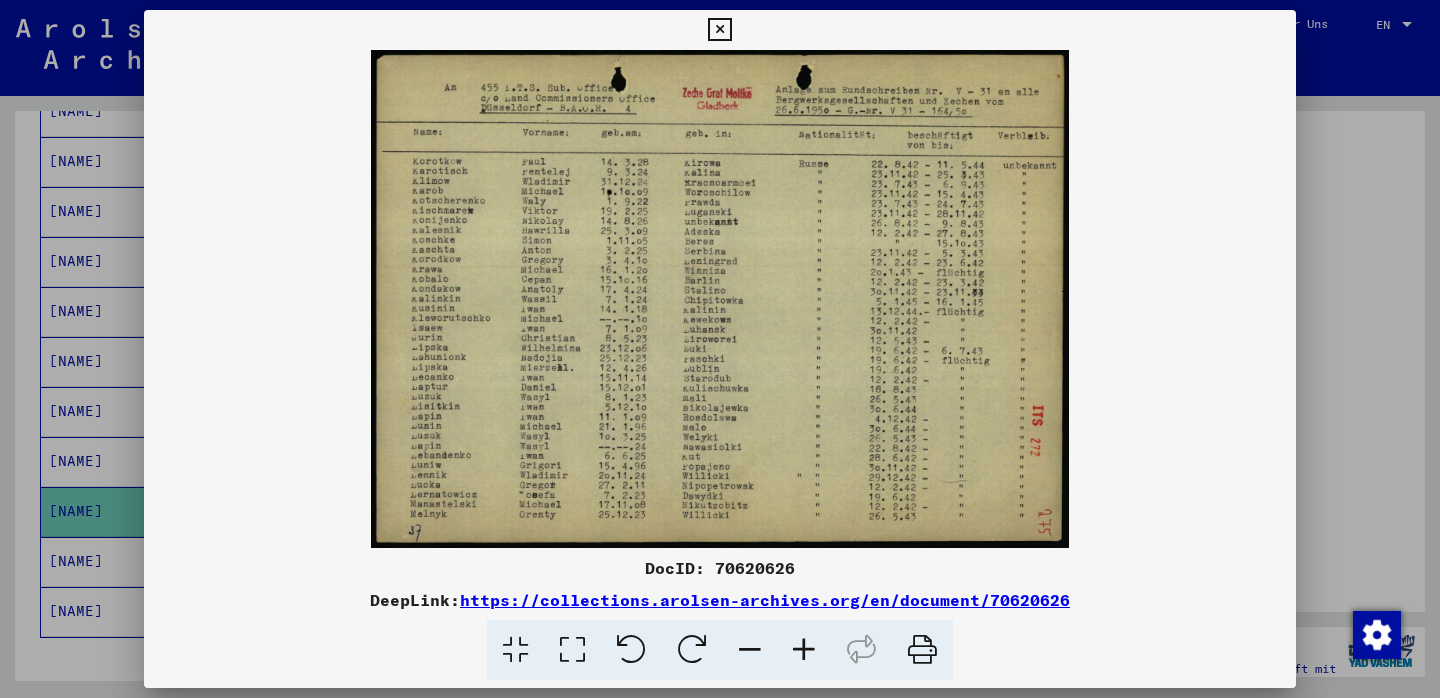click at bounding box center (719, 30) 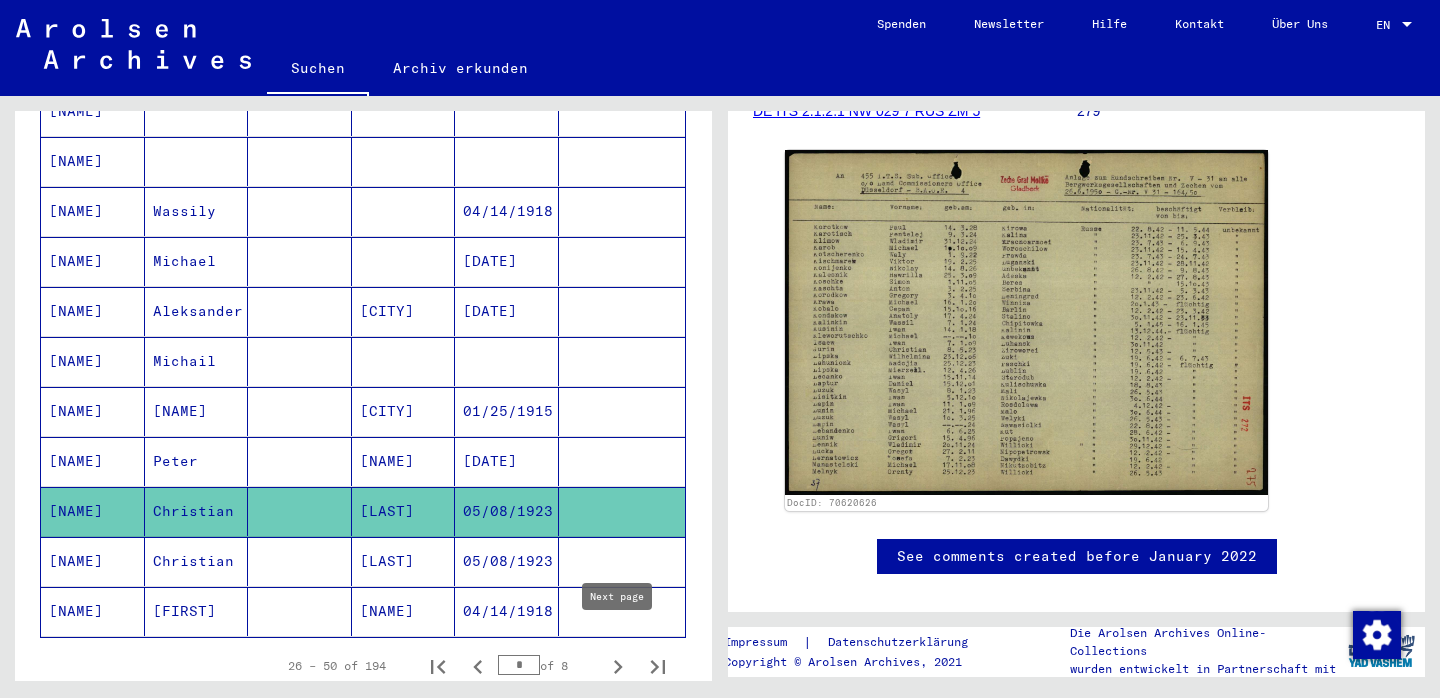 click 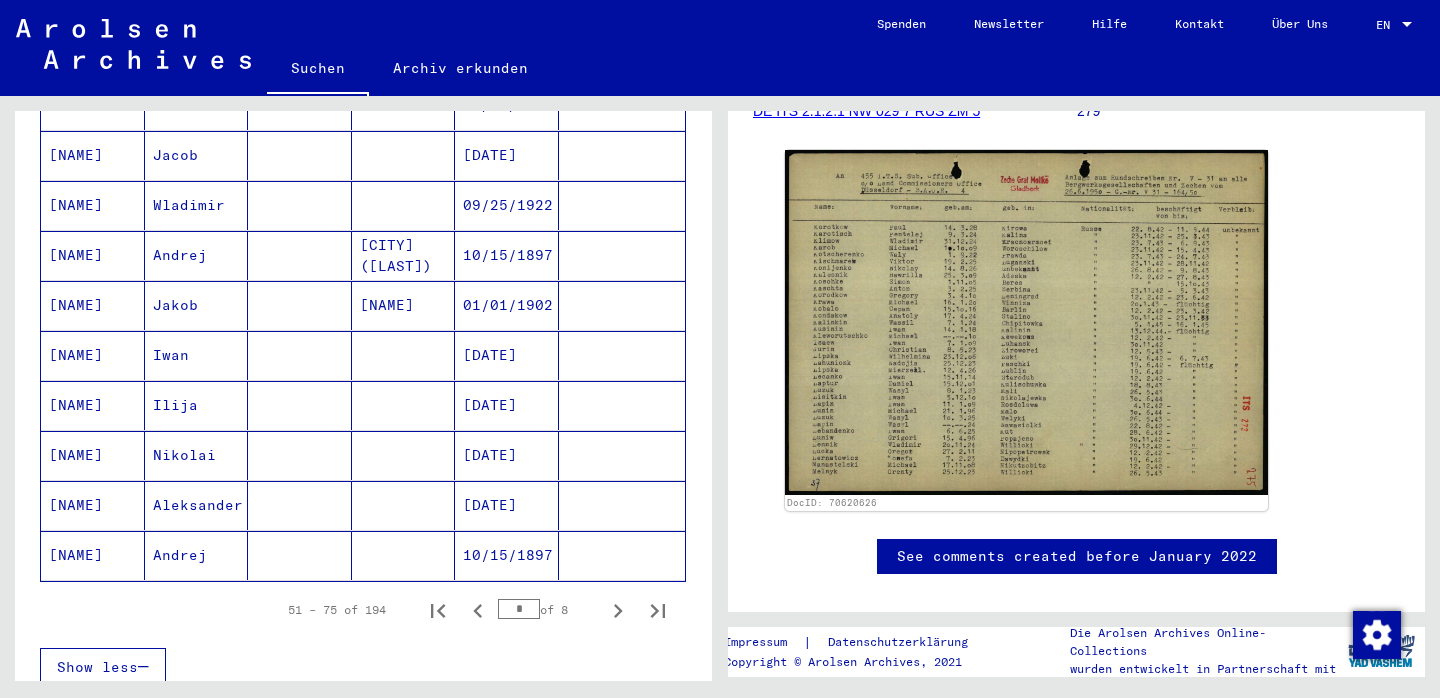 scroll, scrollTop: 1196, scrollLeft: 0, axis: vertical 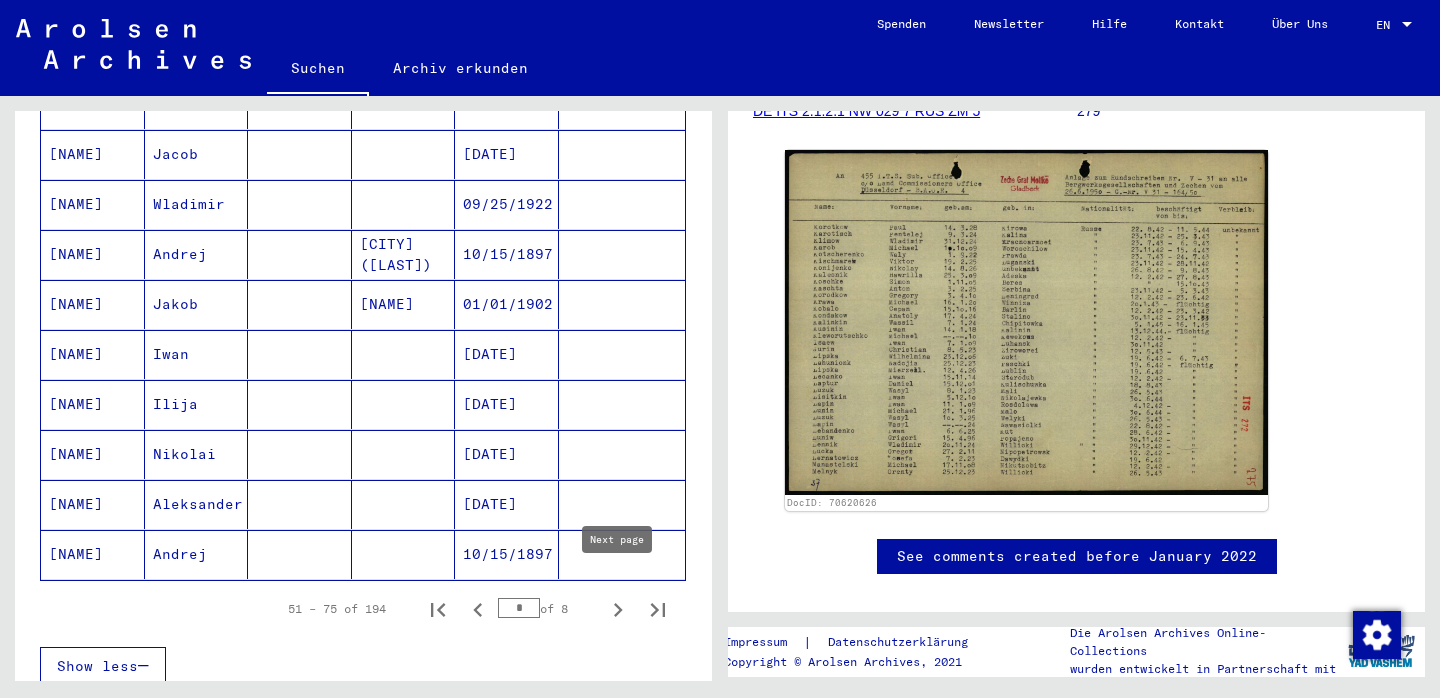click 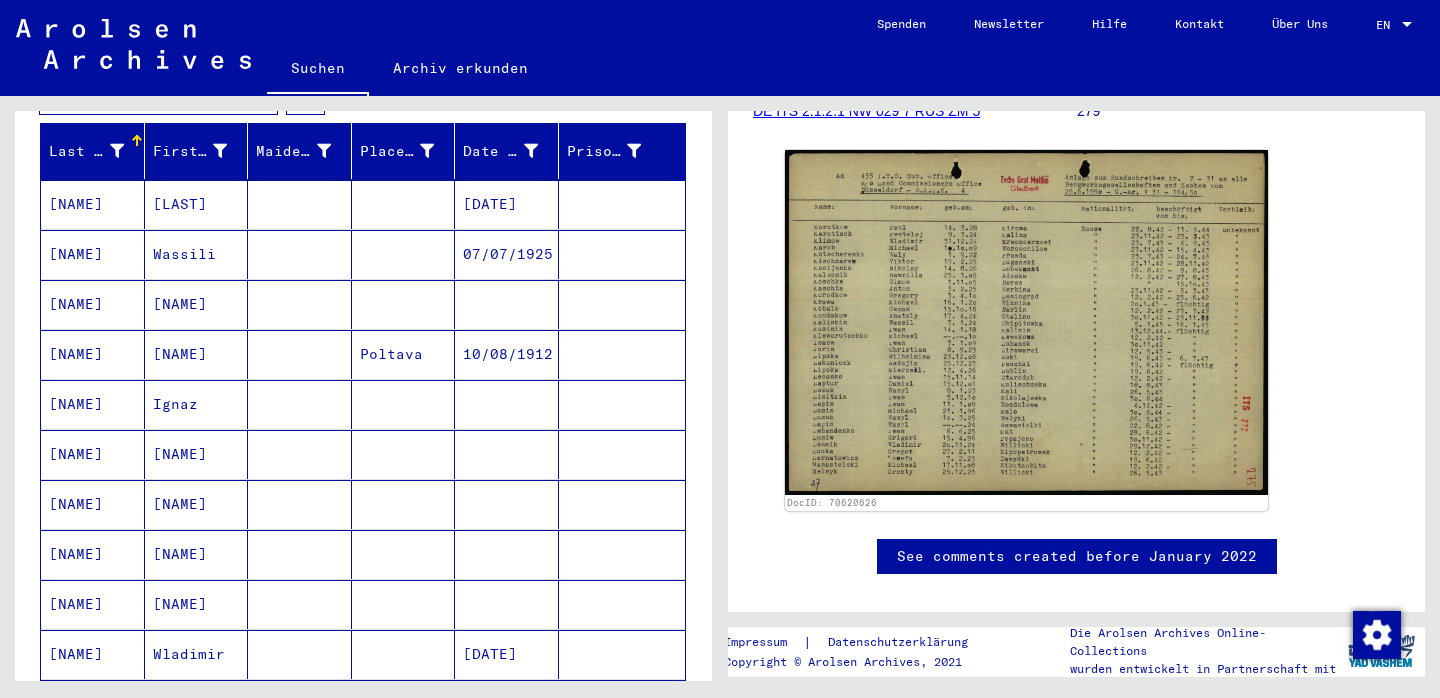 scroll, scrollTop: 350, scrollLeft: 0, axis: vertical 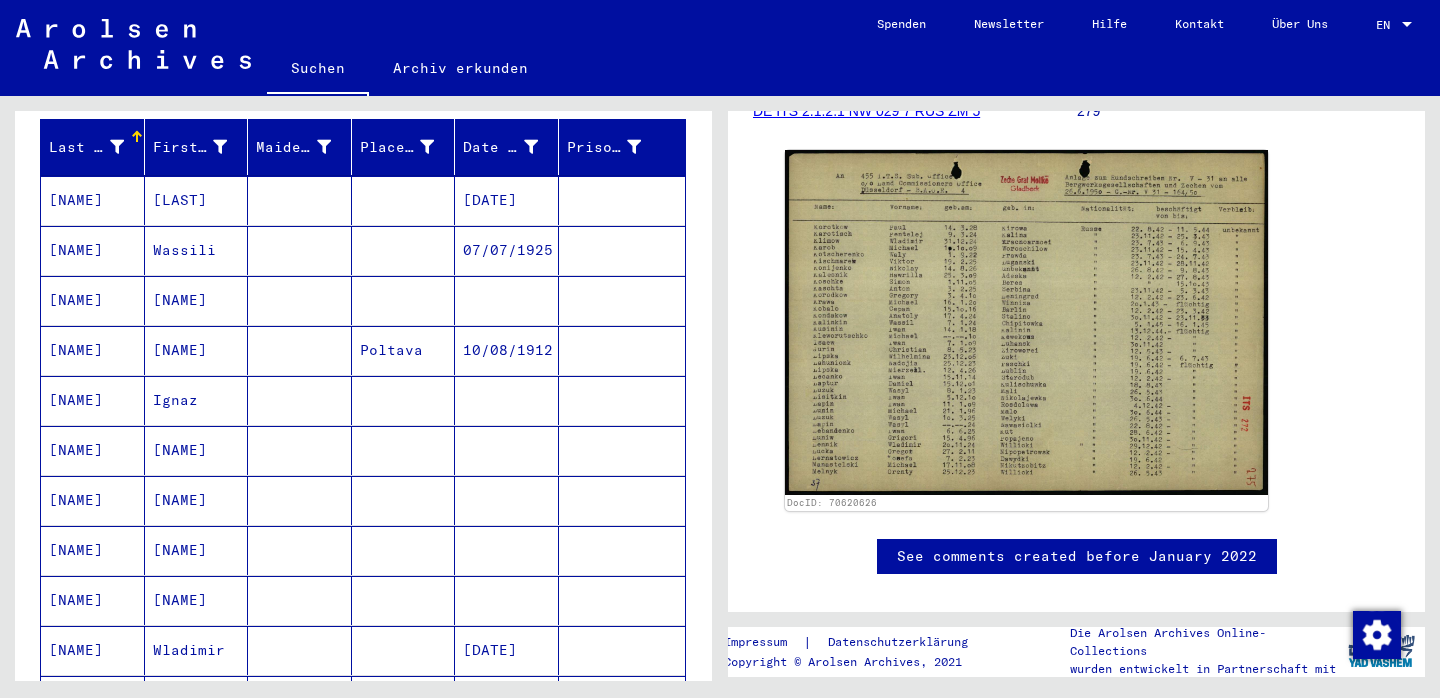click on "[LAST]" at bounding box center (197, 250) 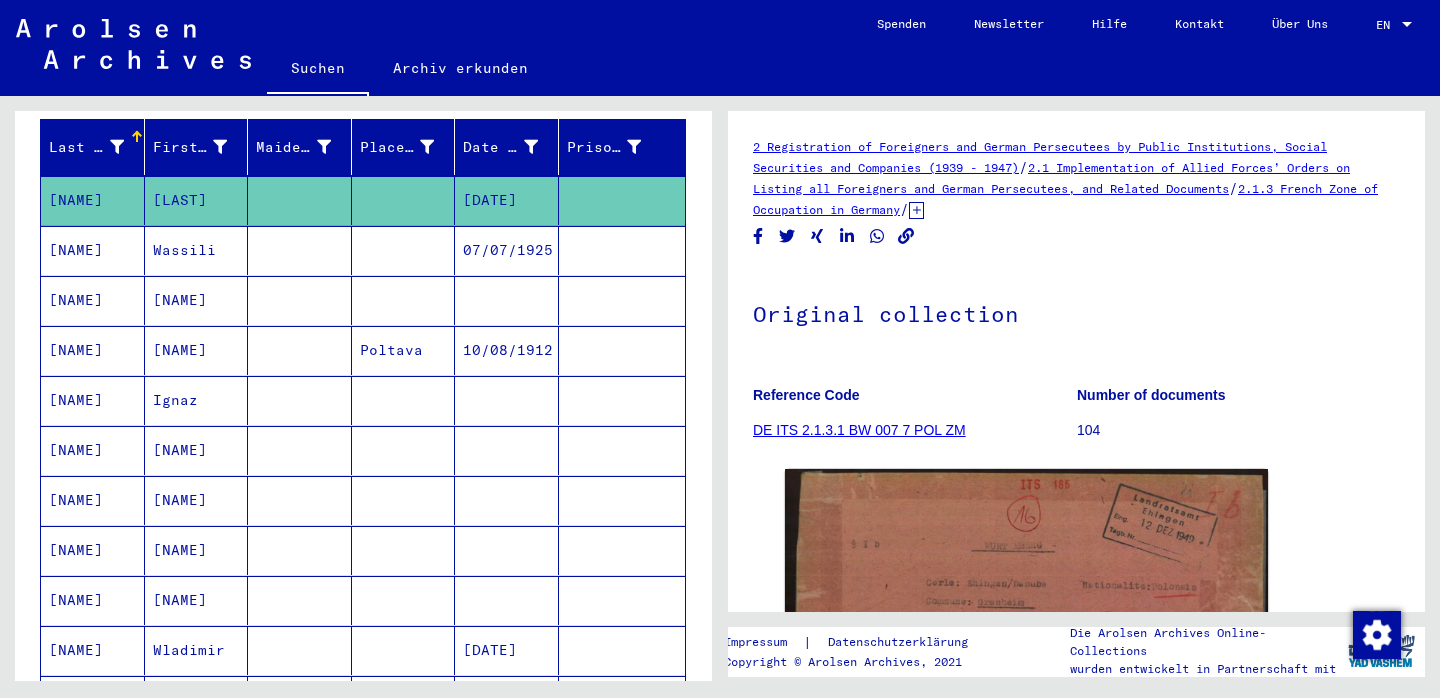scroll, scrollTop: 125, scrollLeft: 0, axis: vertical 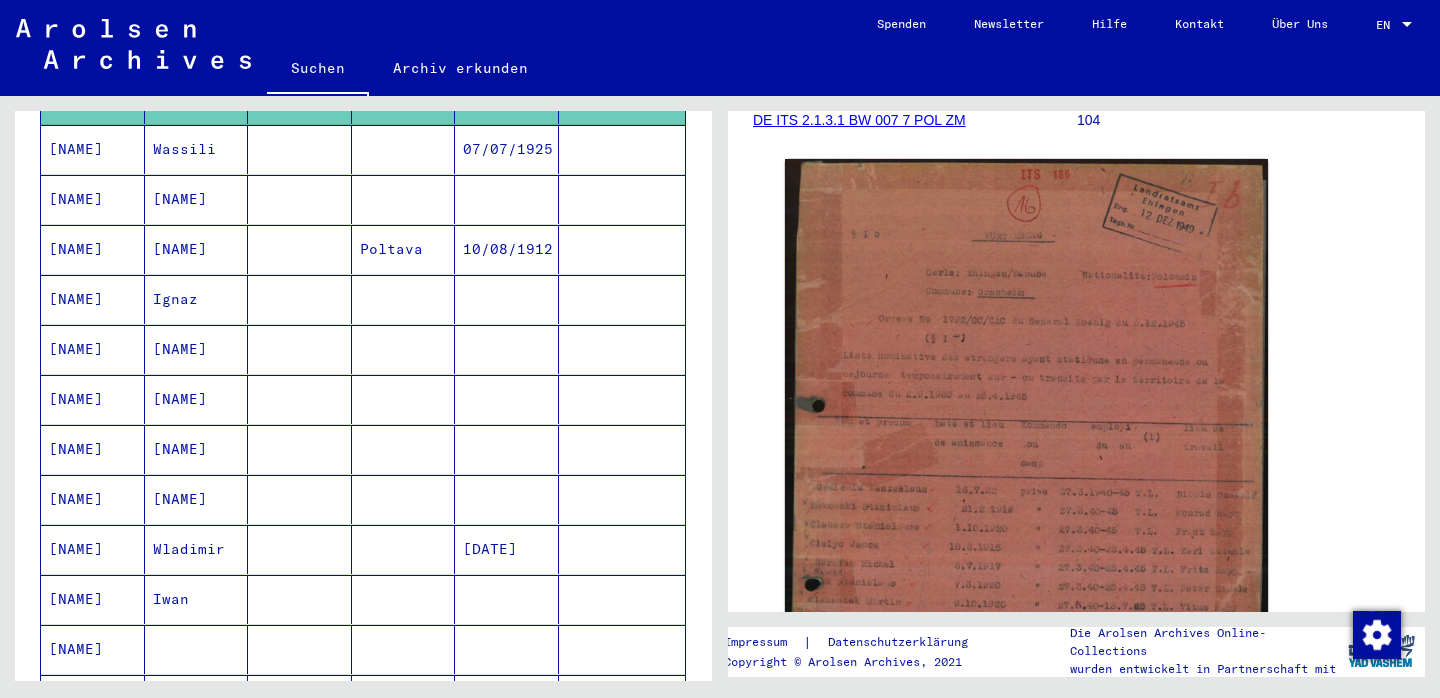click on "[NAME]" at bounding box center [197, 499] 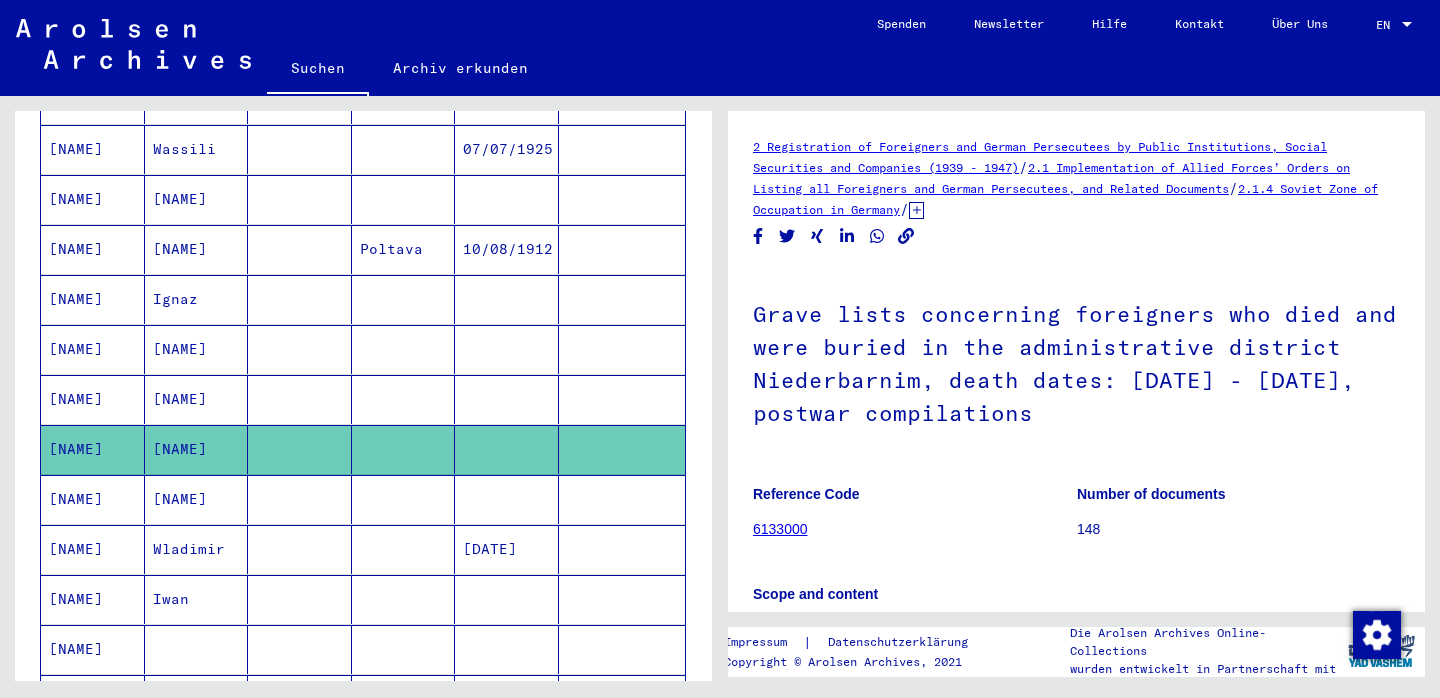 scroll, scrollTop: 367, scrollLeft: 0, axis: vertical 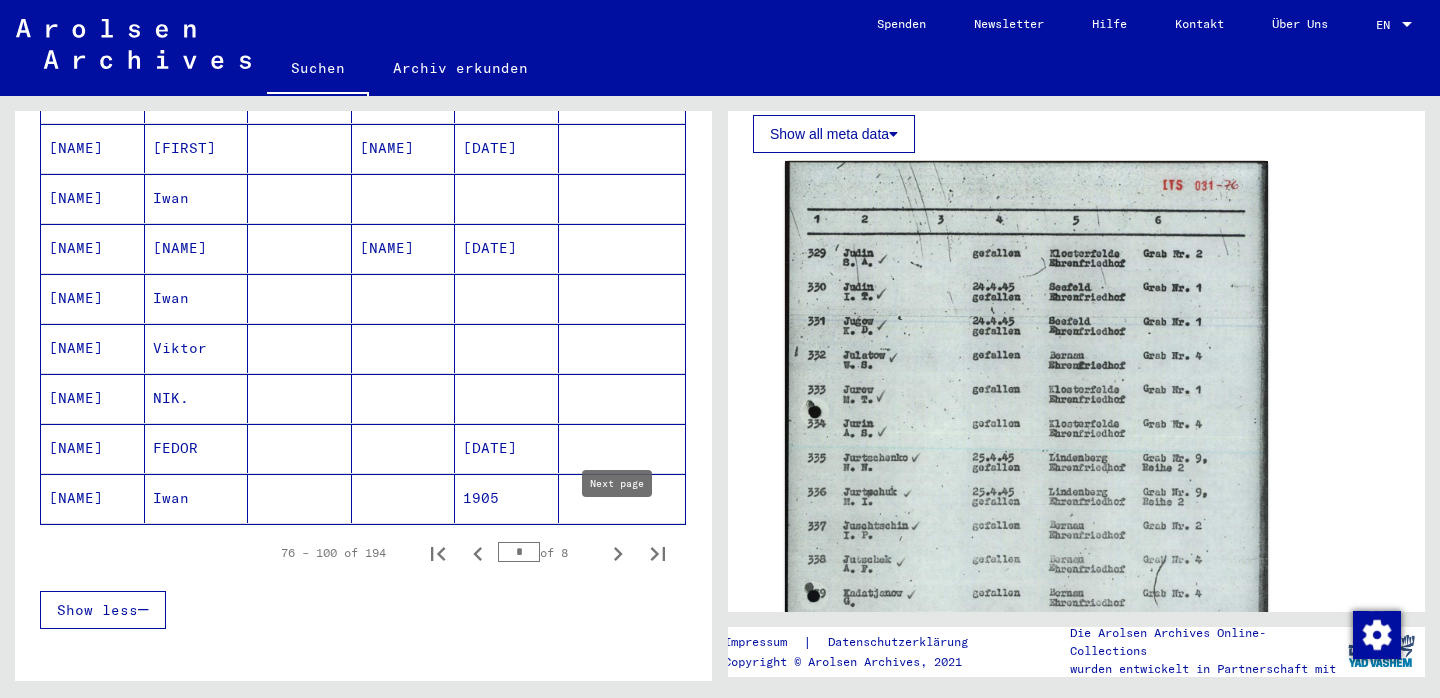 click 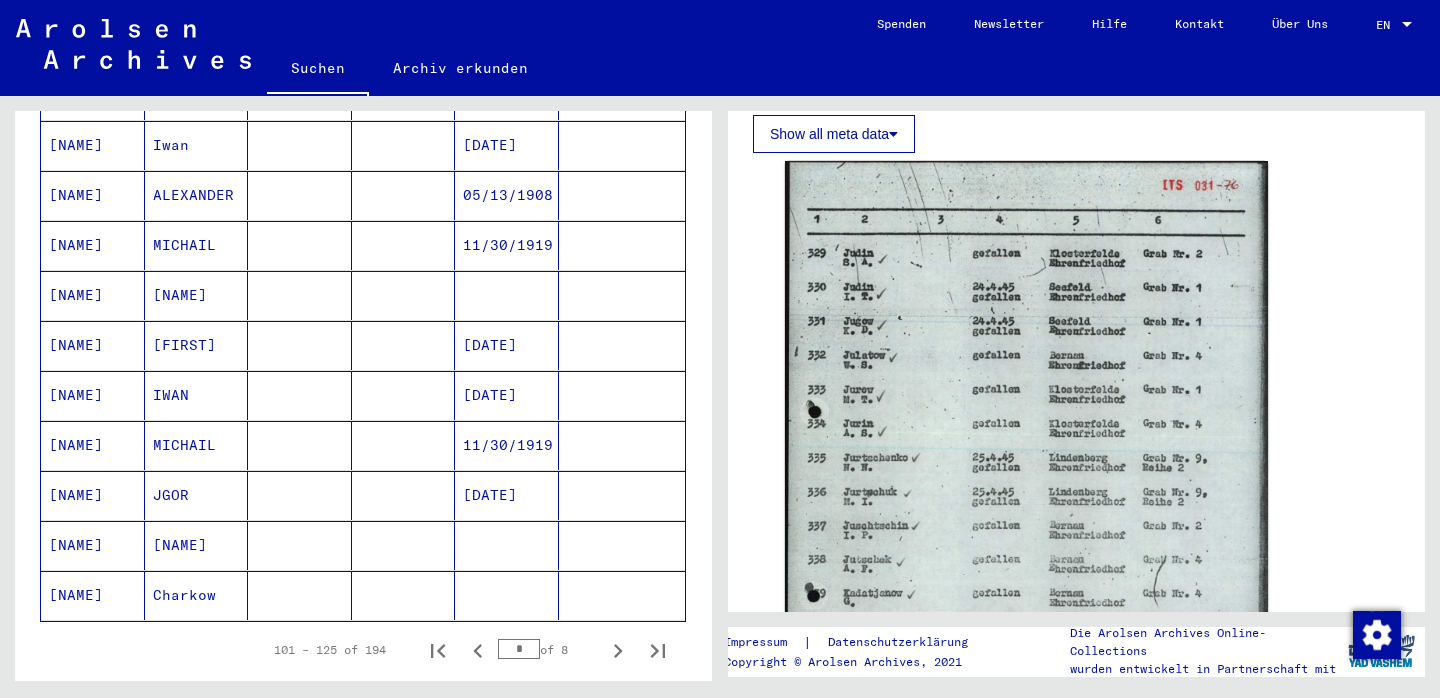 scroll, scrollTop: 1327, scrollLeft: 0, axis: vertical 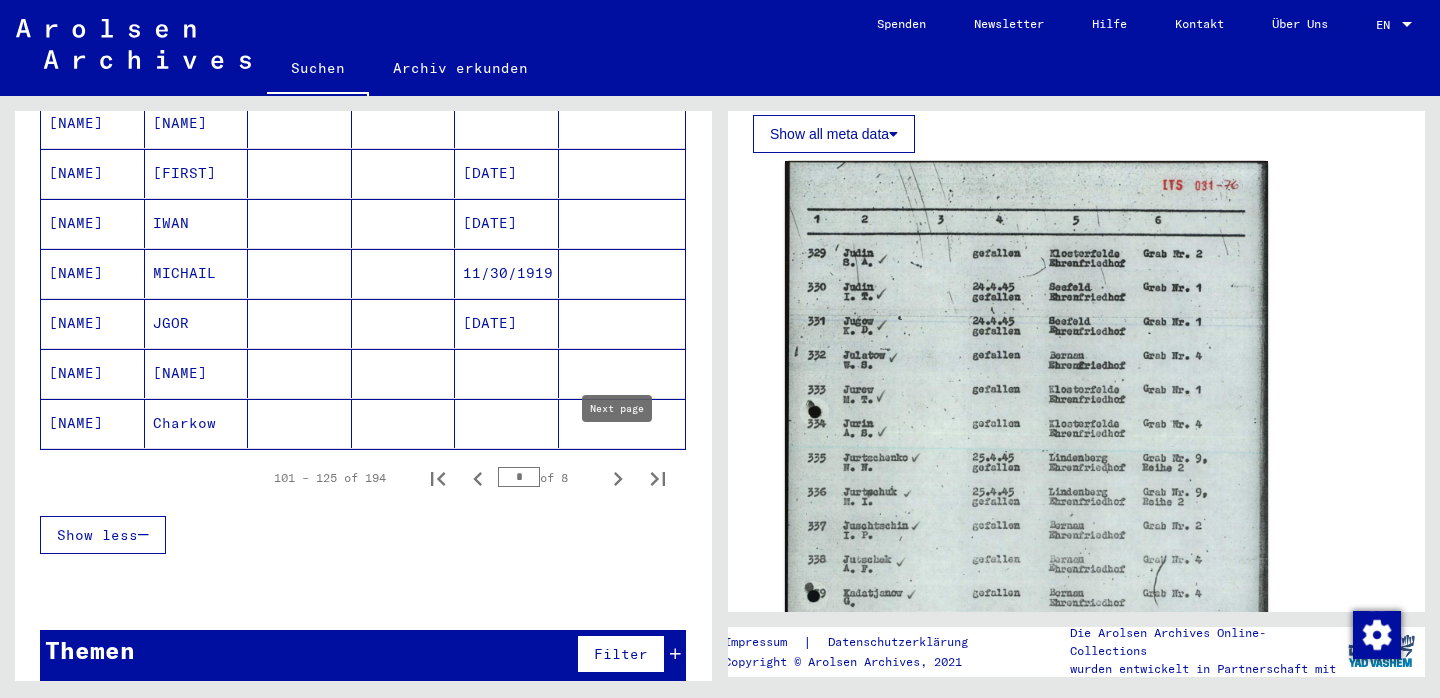 click 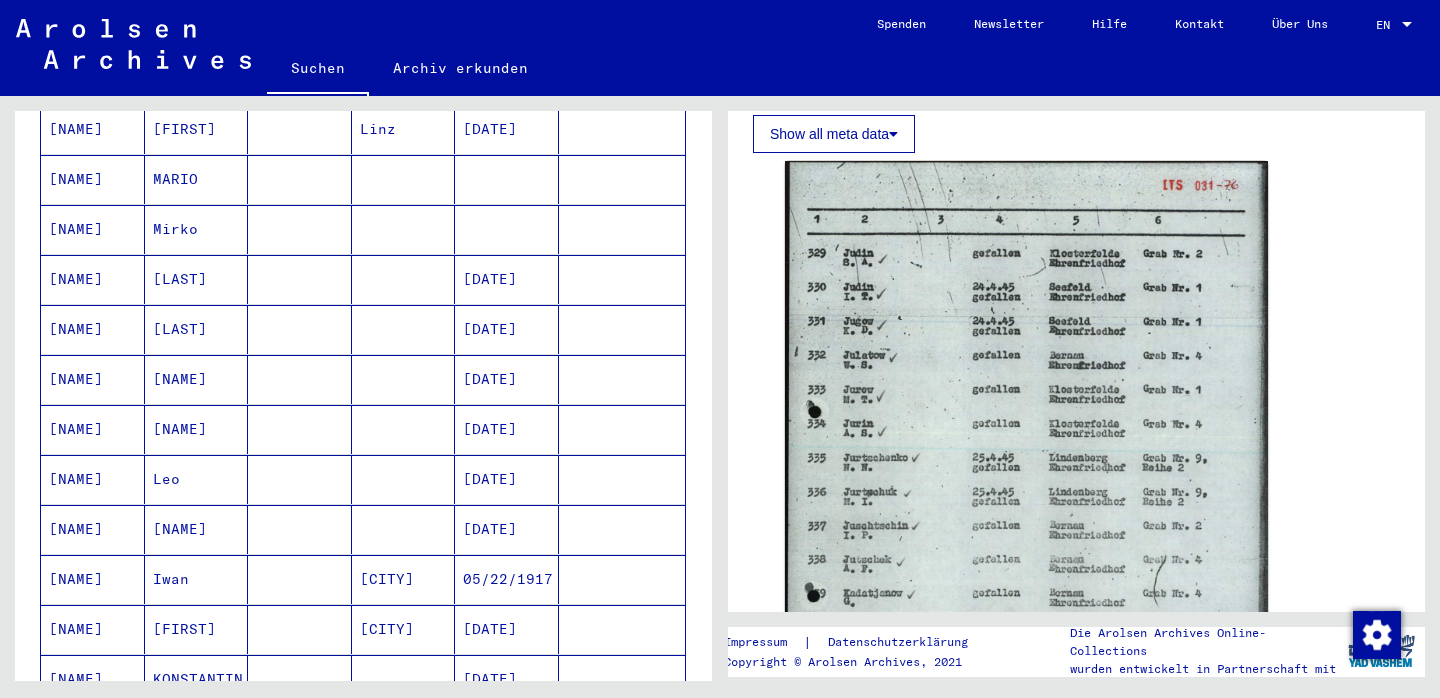 scroll, scrollTop: 816, scrollLeft: 0, axis: vertical 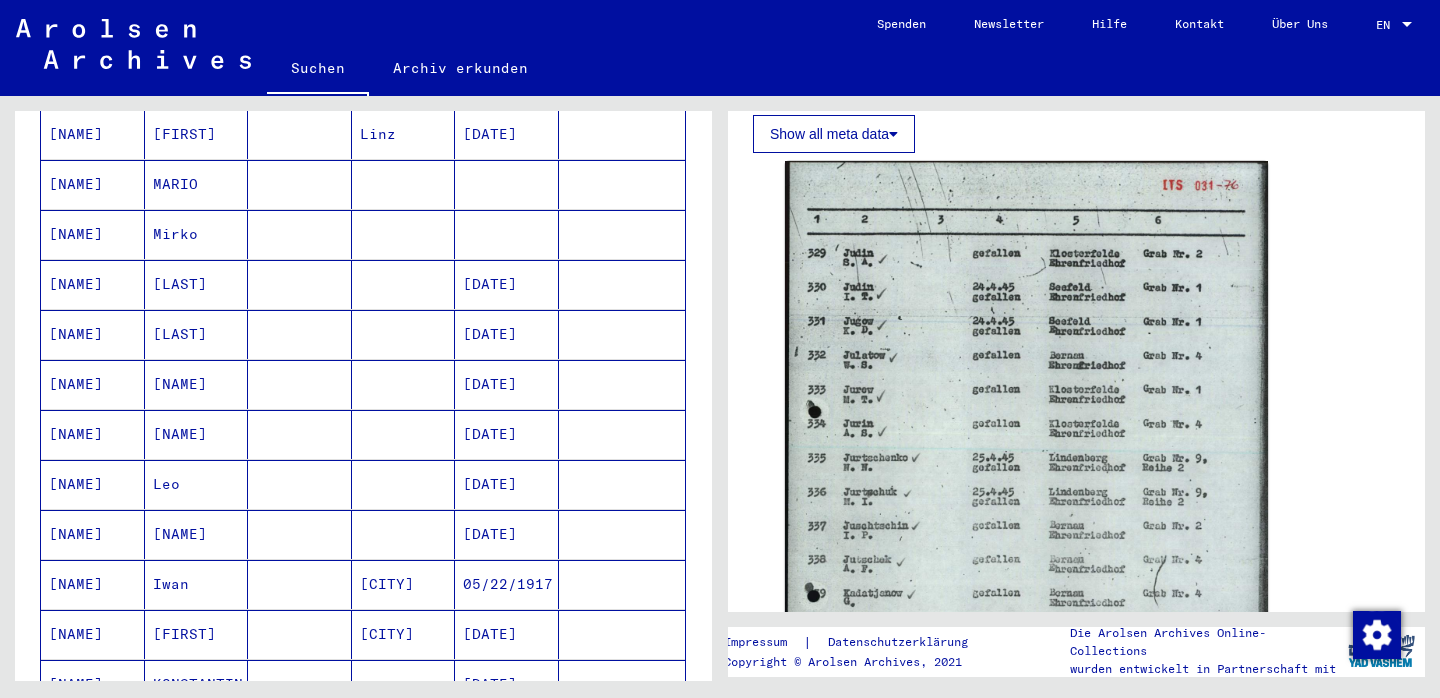 click on "[NAME]" at bounding box center (197, 484) 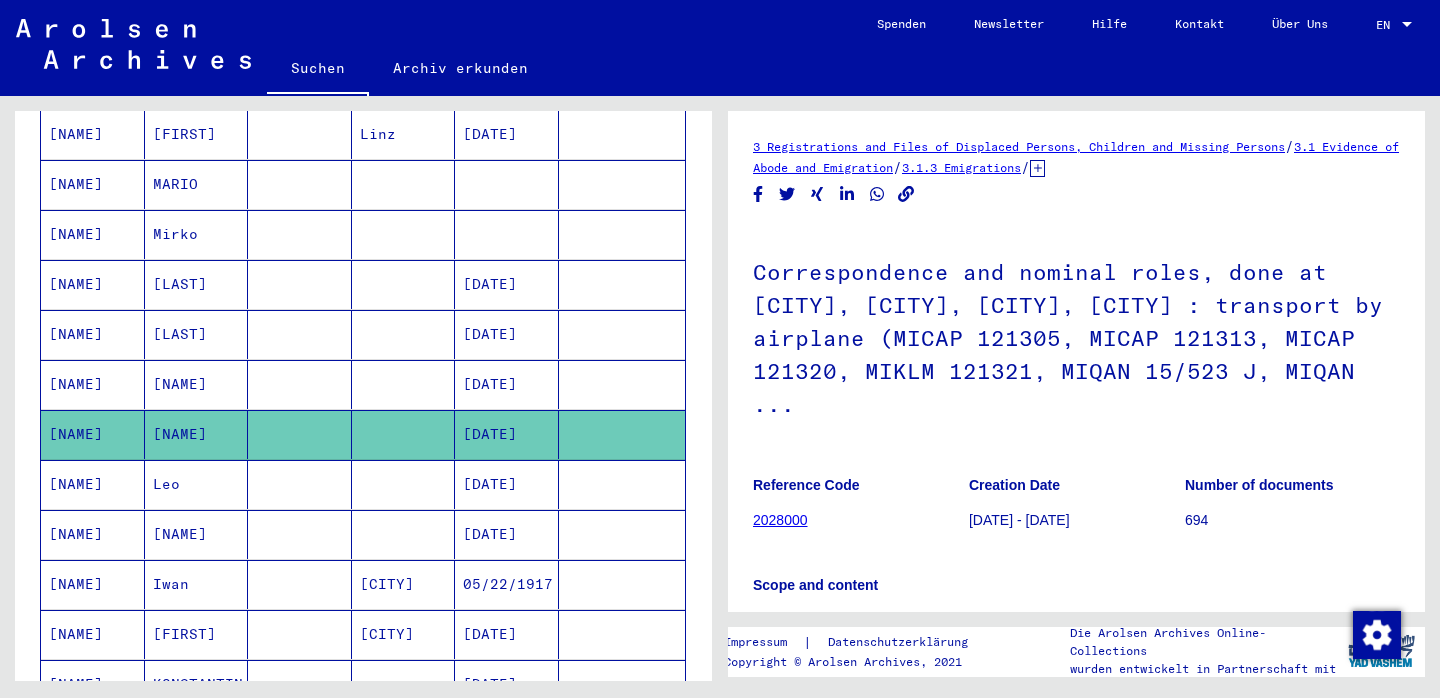 scroll, scrollTop: 399, scrollLeft: 0, axis: vertical 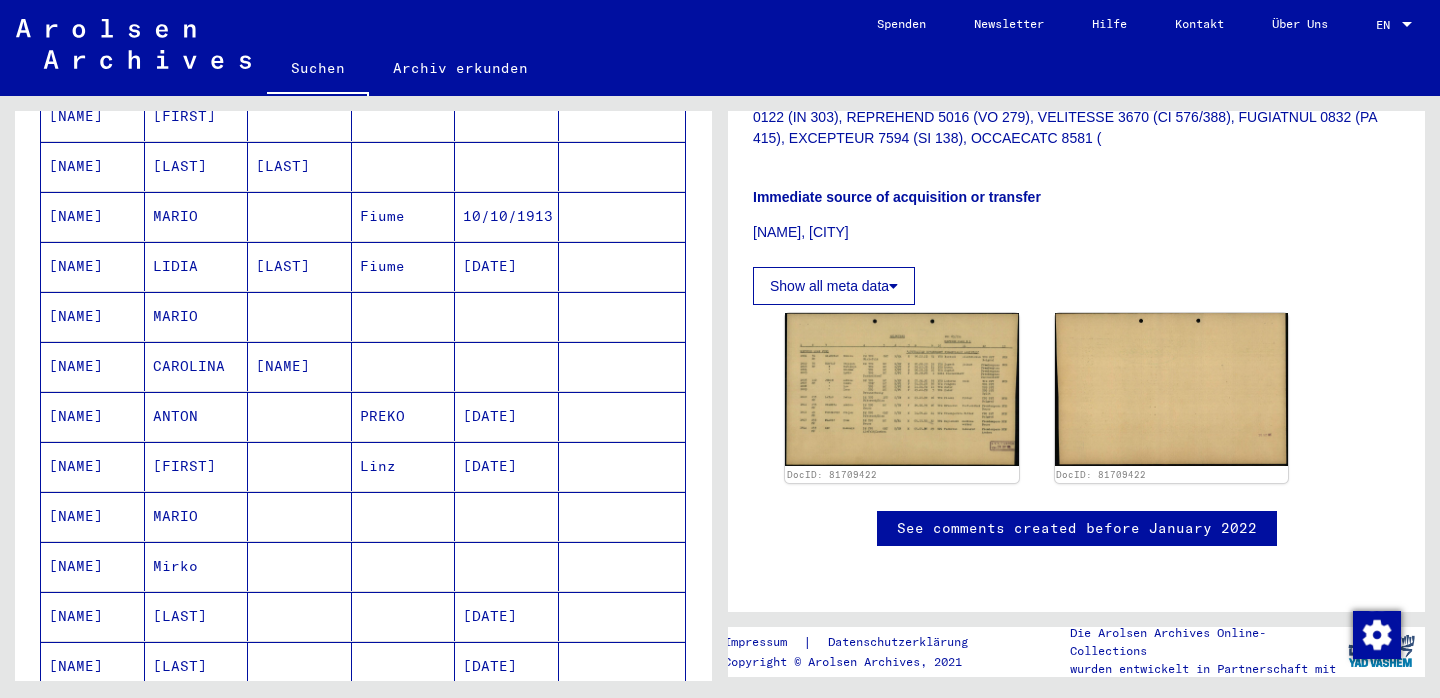 click on "CAROLINA" at bounding box center [197, 416] 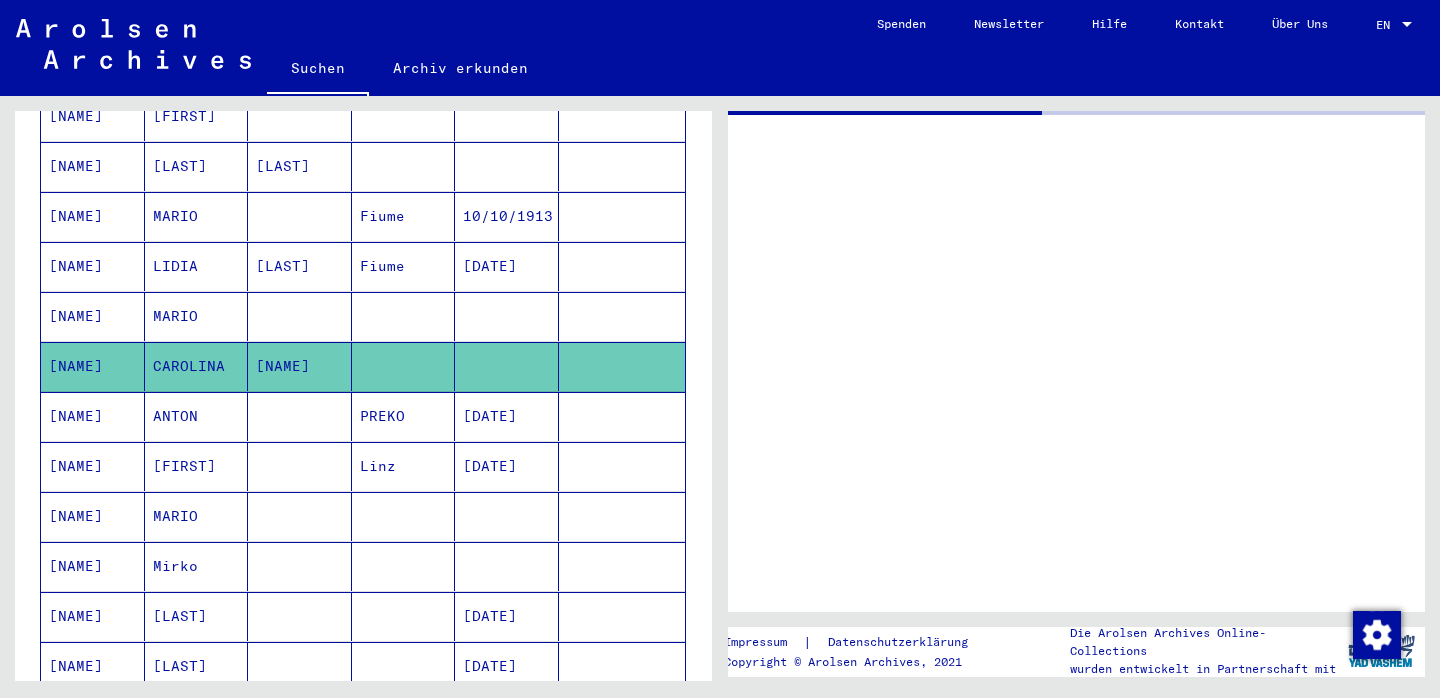 scroll, scrollTop: 0, scrollLeft: 0, axis: both 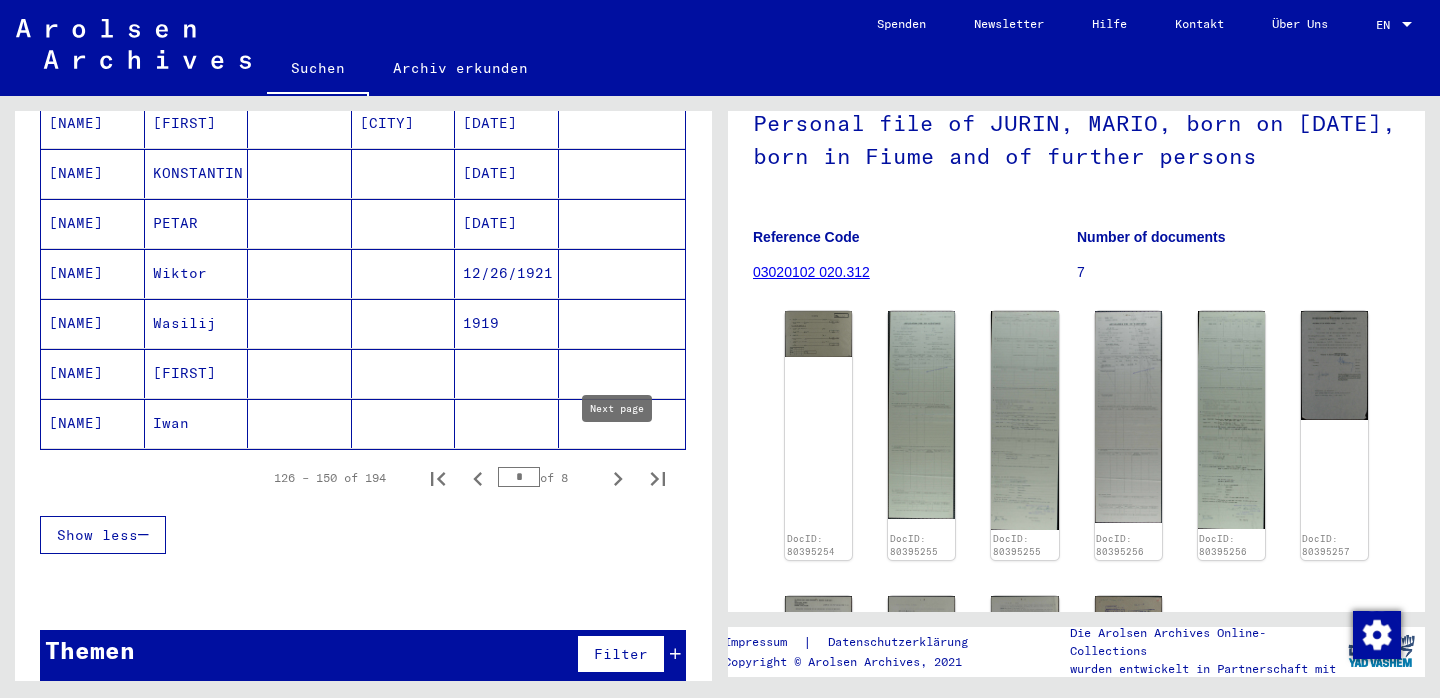 click 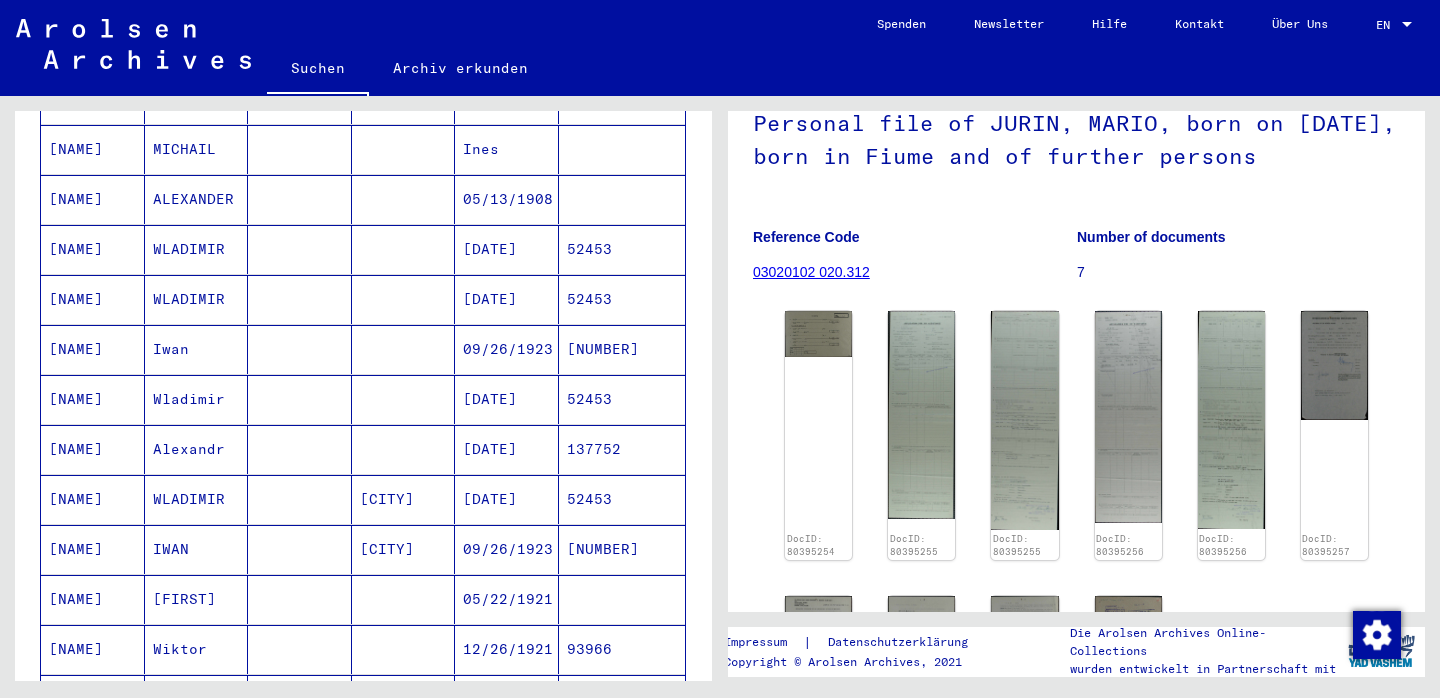 scroll, scrollTop: 1141, scrollLeft: 0, axis: vertical 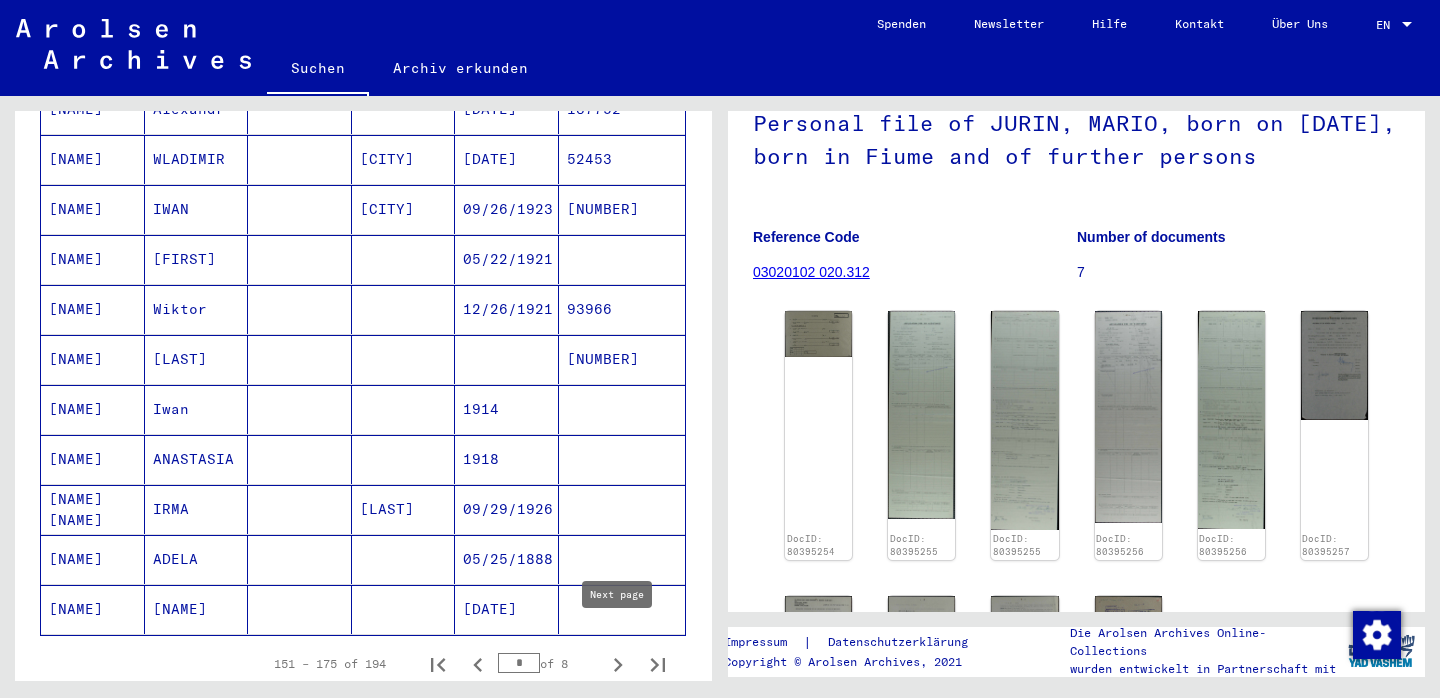 click 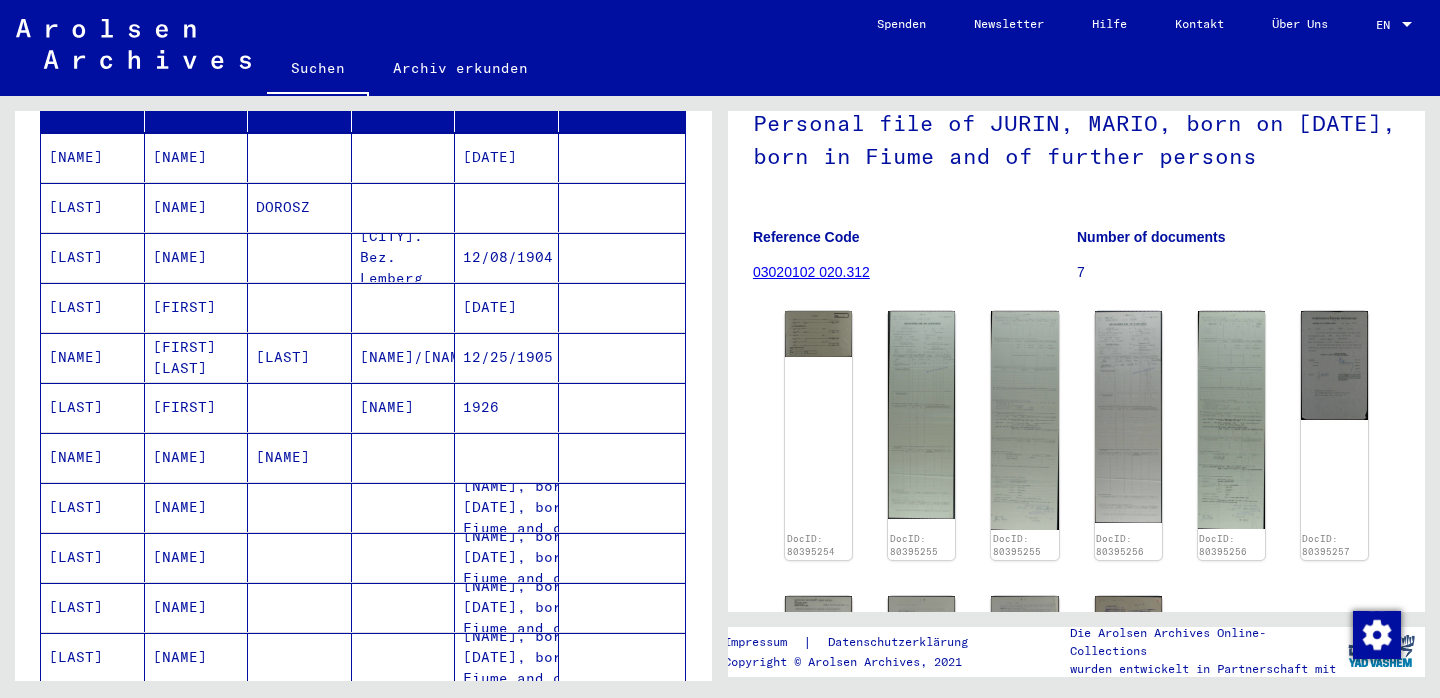 scroll, scrollTop: 0, scrollLeft: 0, axis: both 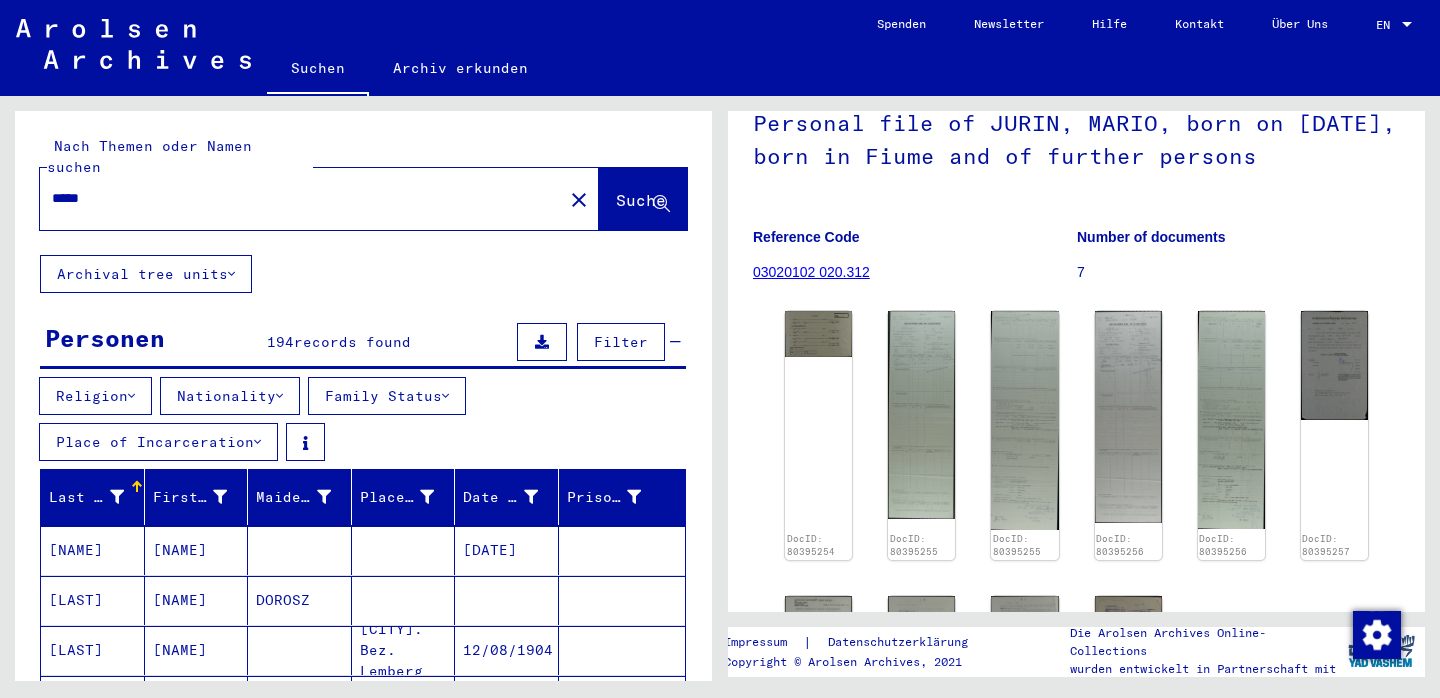click on "Family Status" at bounding box center (387, 396) 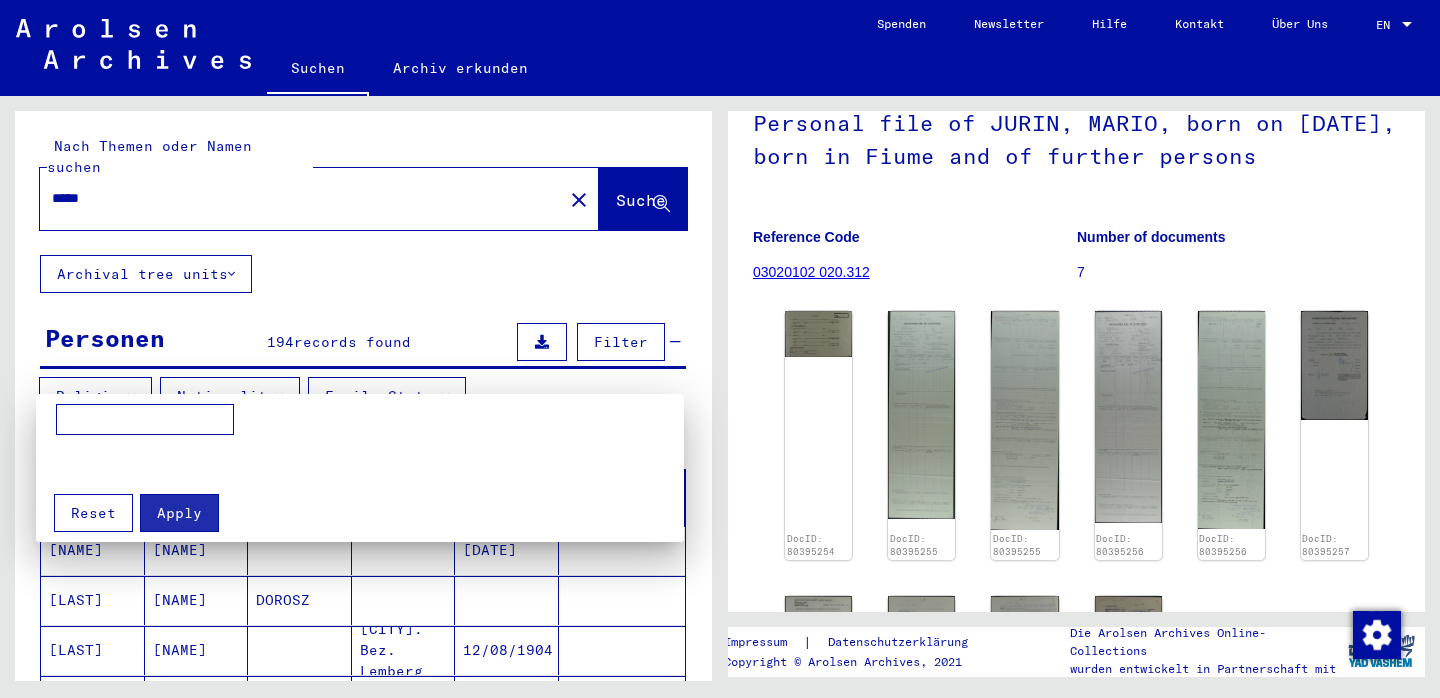 click at bounding box center [720, 349] 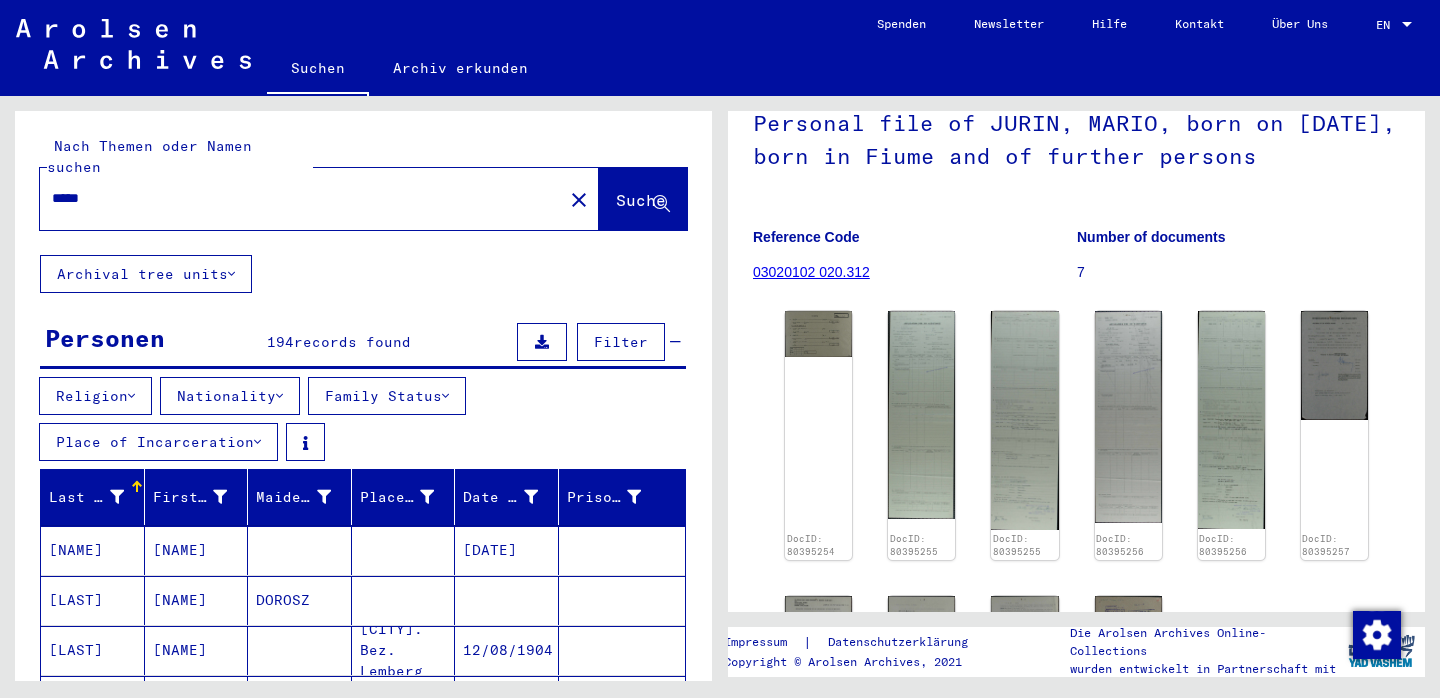 click on "Nationality" at bounding box center (230, 396) 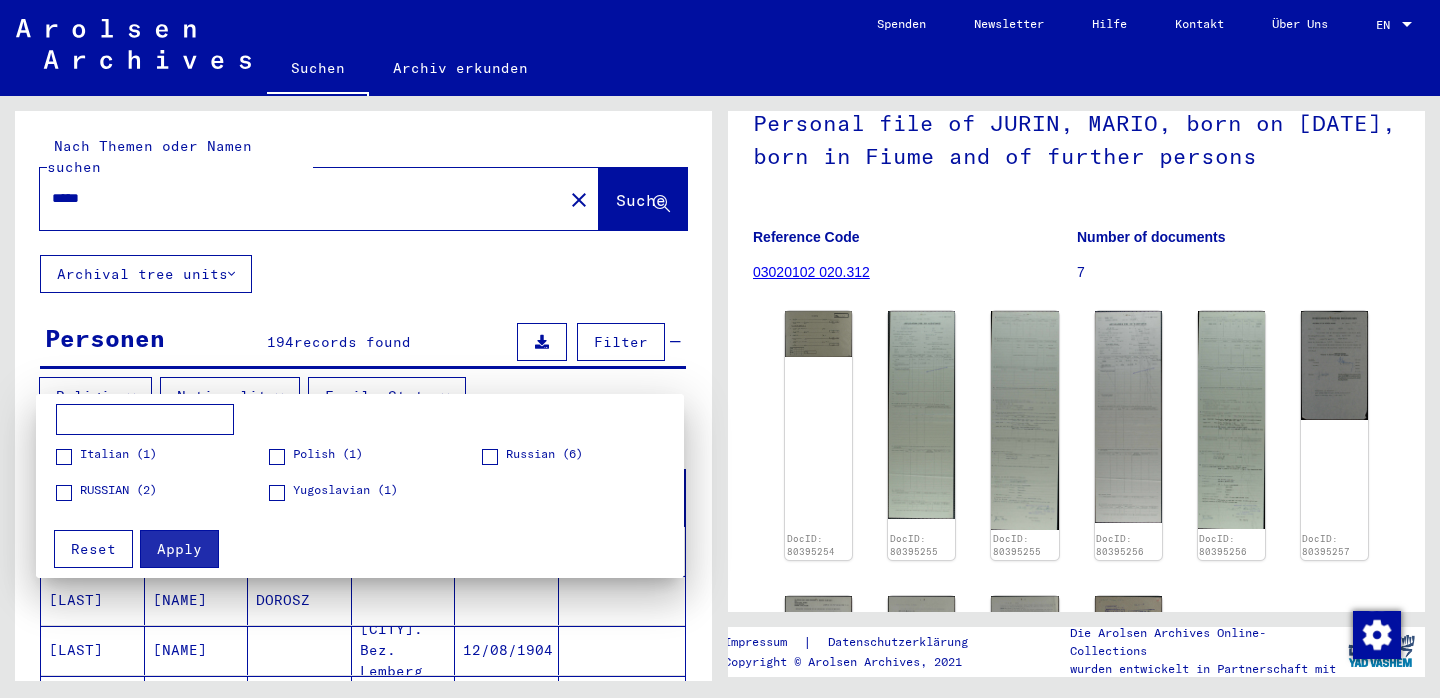 click on "RUSSIAN (2)" at bounding box center (118, 490) 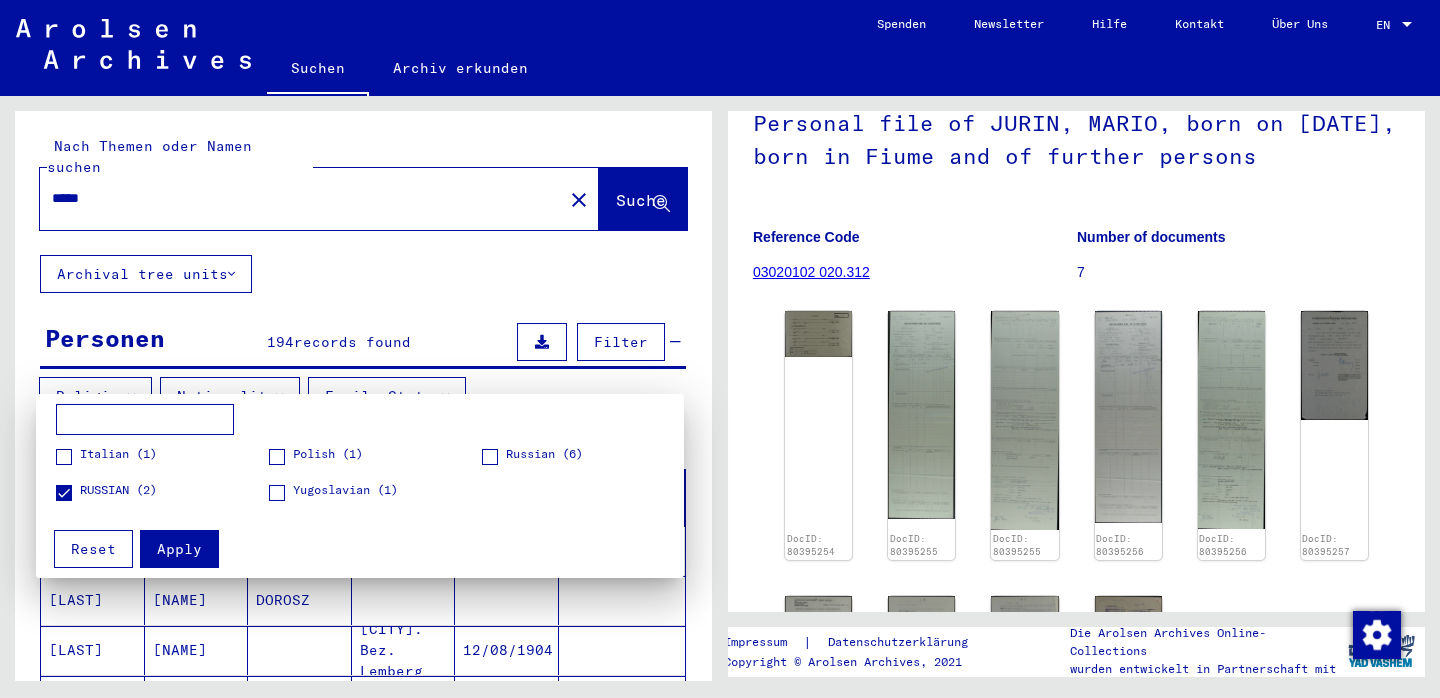 click on "Russian (6)" at bounding box center (544, 454) 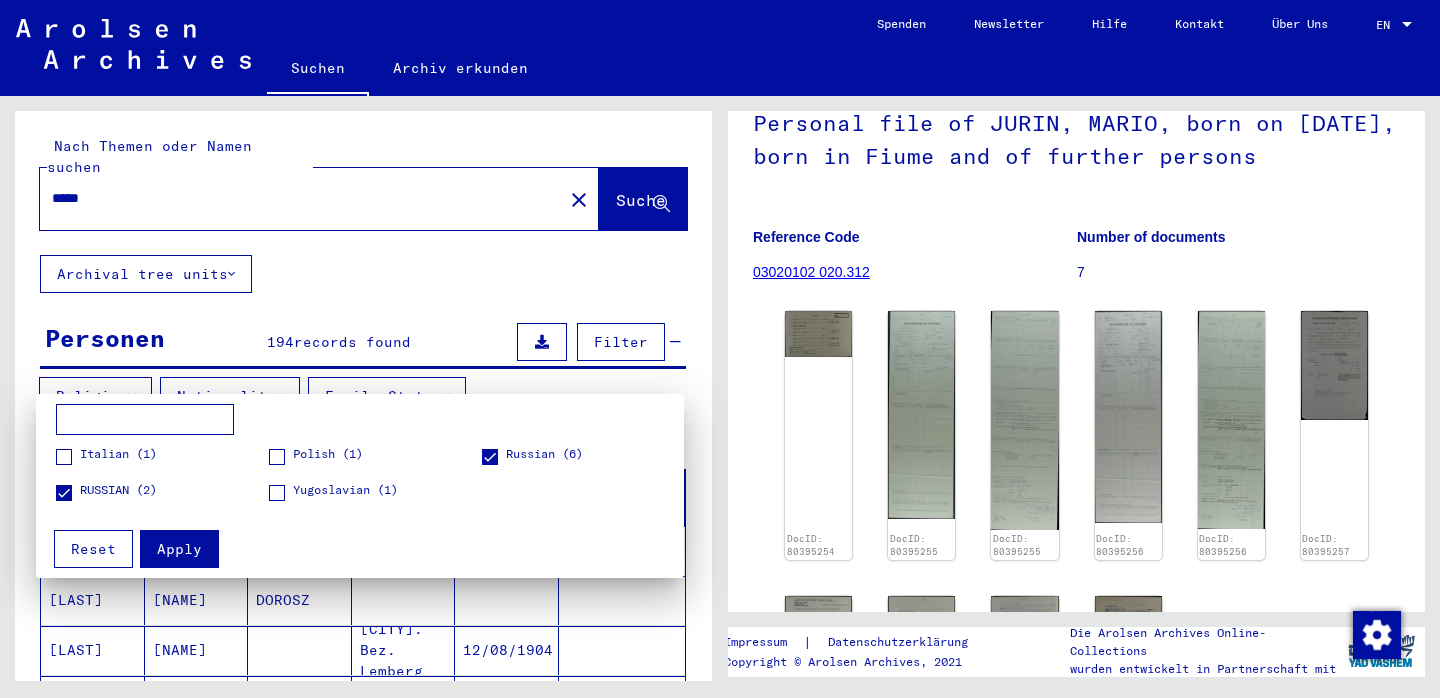 click on "Apply" at bounding box center [179, 549] 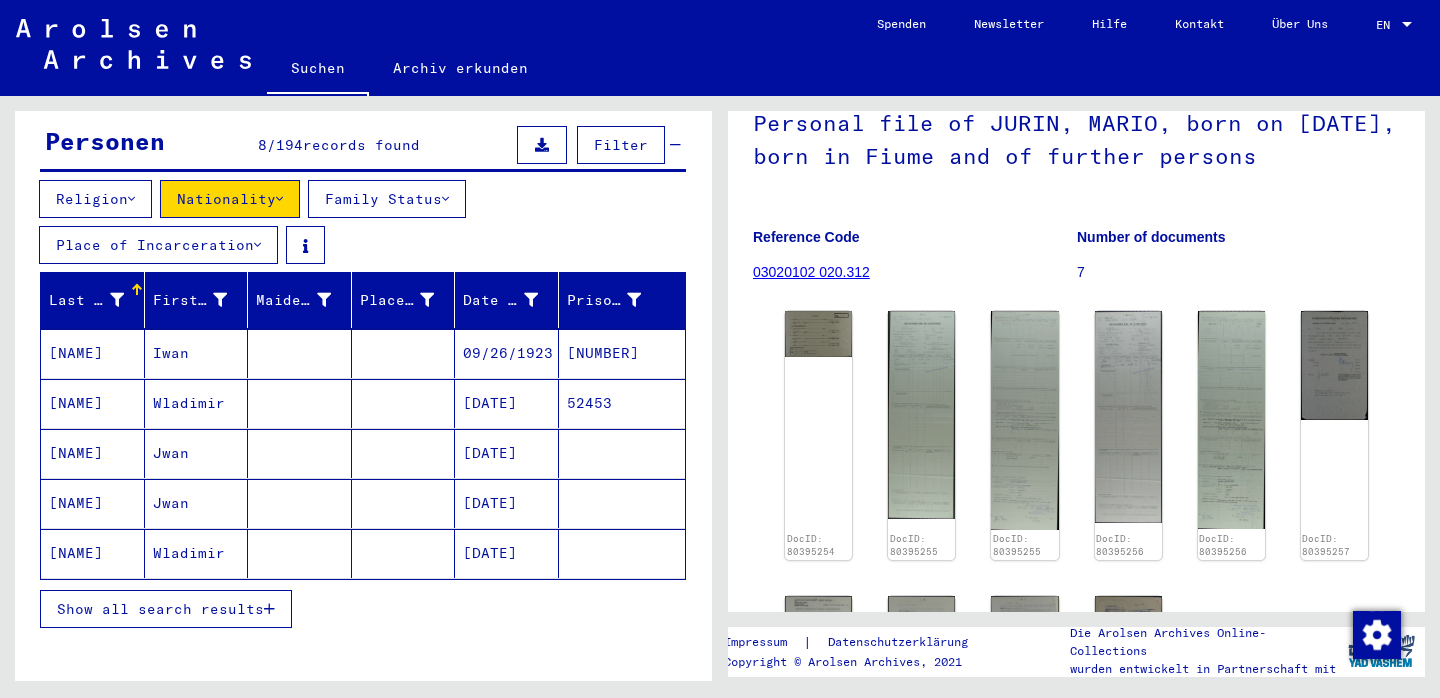 scroll, scrollTop: 0, scrollLeft: 0, axis: both 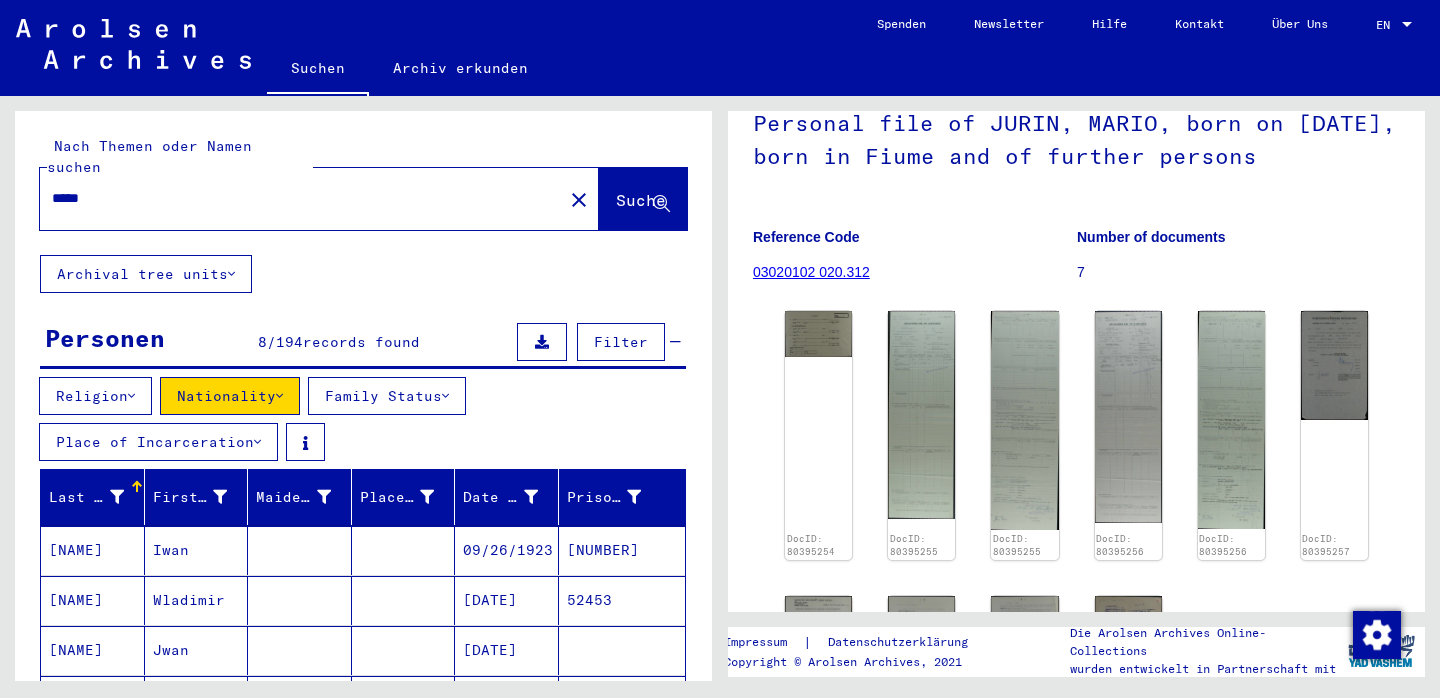 click 